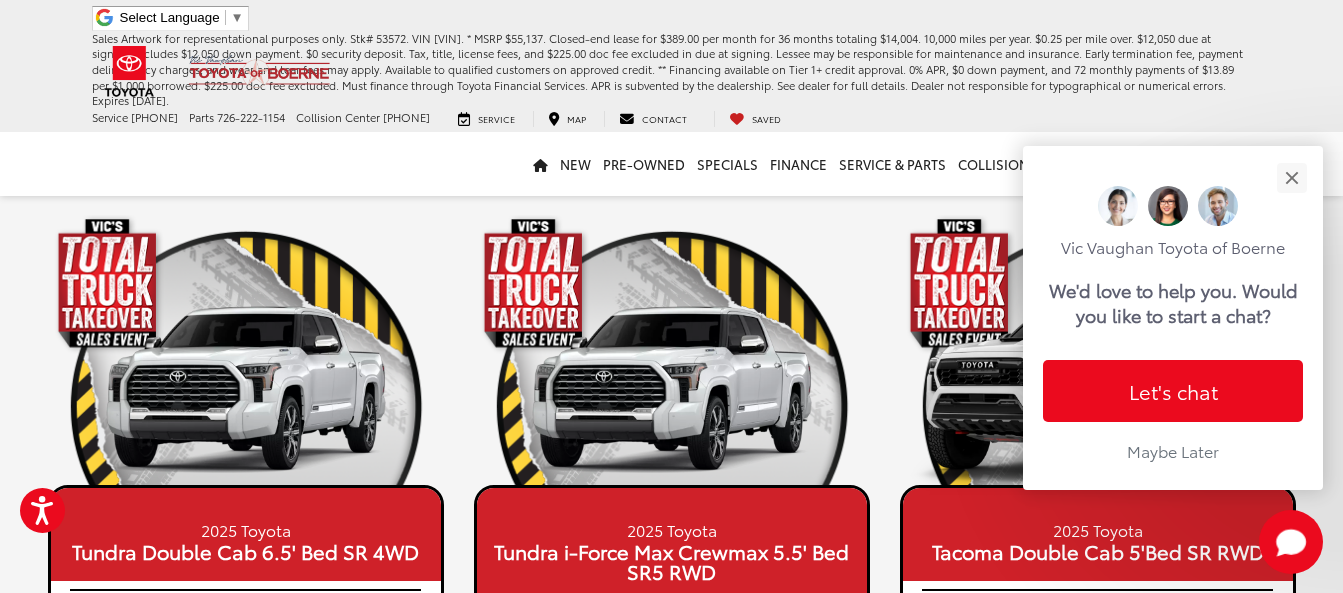 scroll, scrollTop: 0, scrollLeft: 0, axis: both 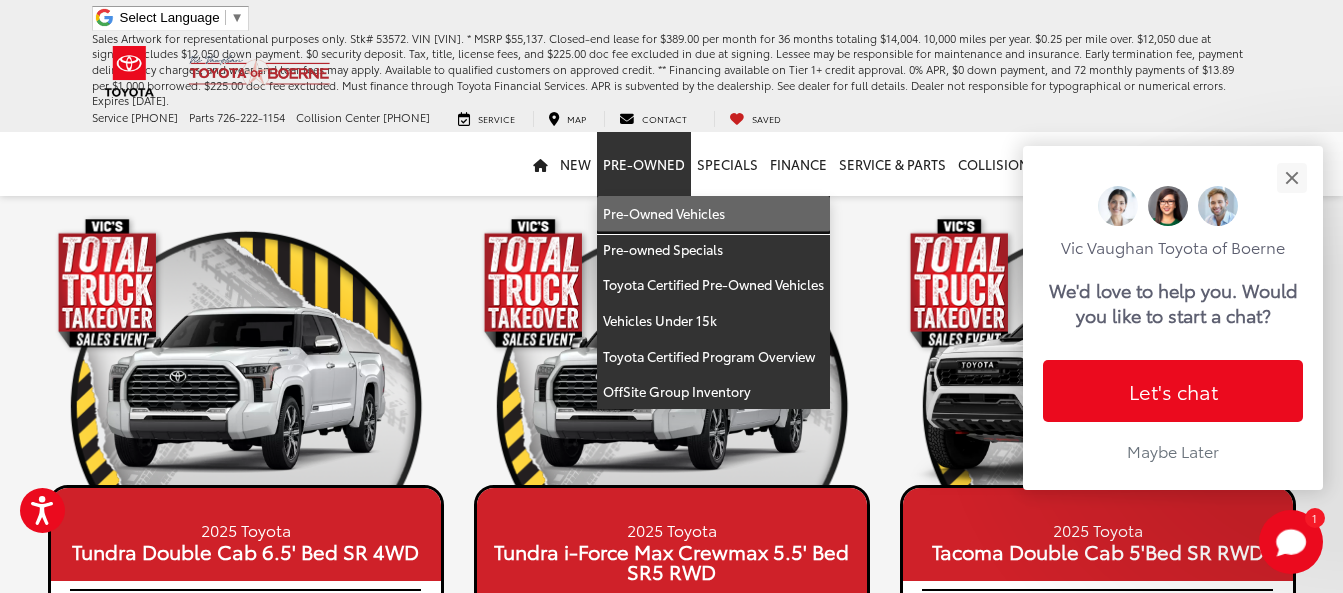 drag, startPoint x: 653, startPoint y: 124, endPoint x: 465, endPoint y: 203, distance: 203.92401 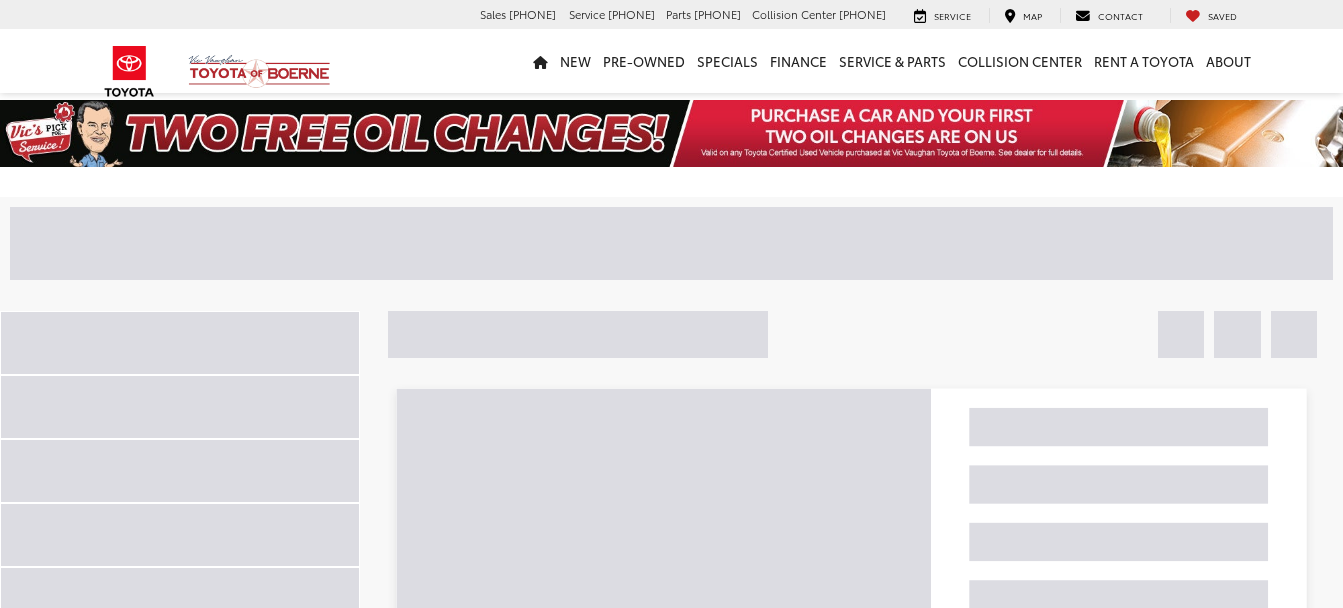 scroll, scrollTop: 0, scrollLeft: 0, axis: both 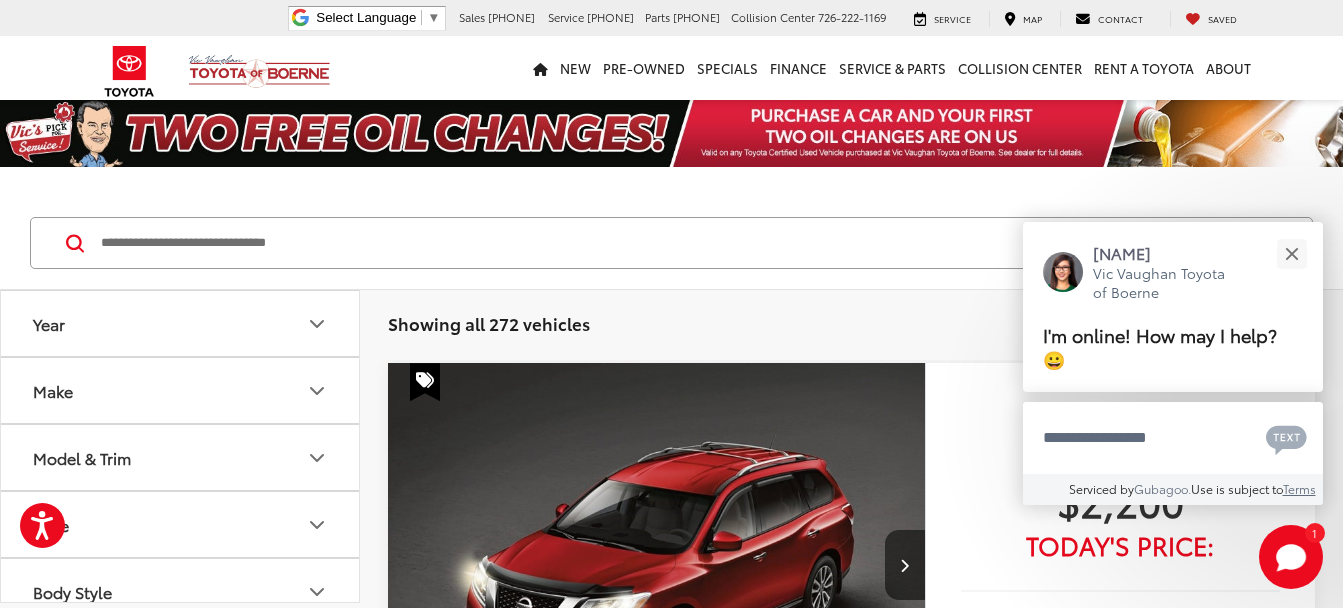 click at bounding box center [643, 243] 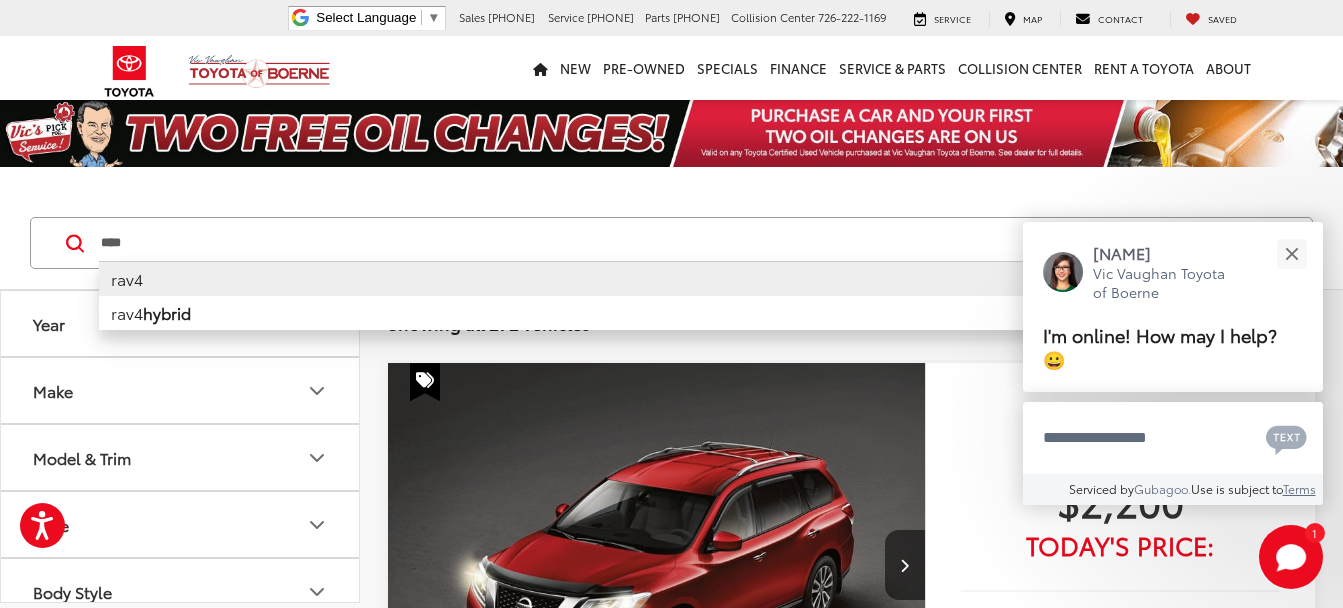 type on "****" 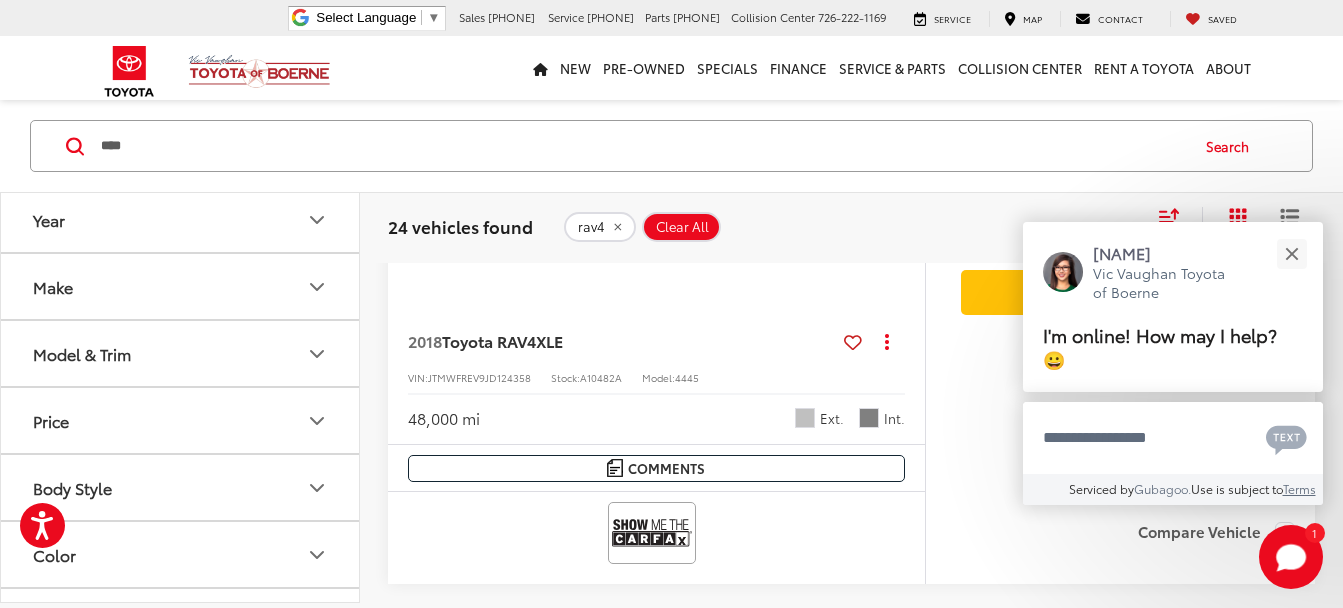 scroll, scrollTop: 1200, scrollLeft: 0, axis: vertical 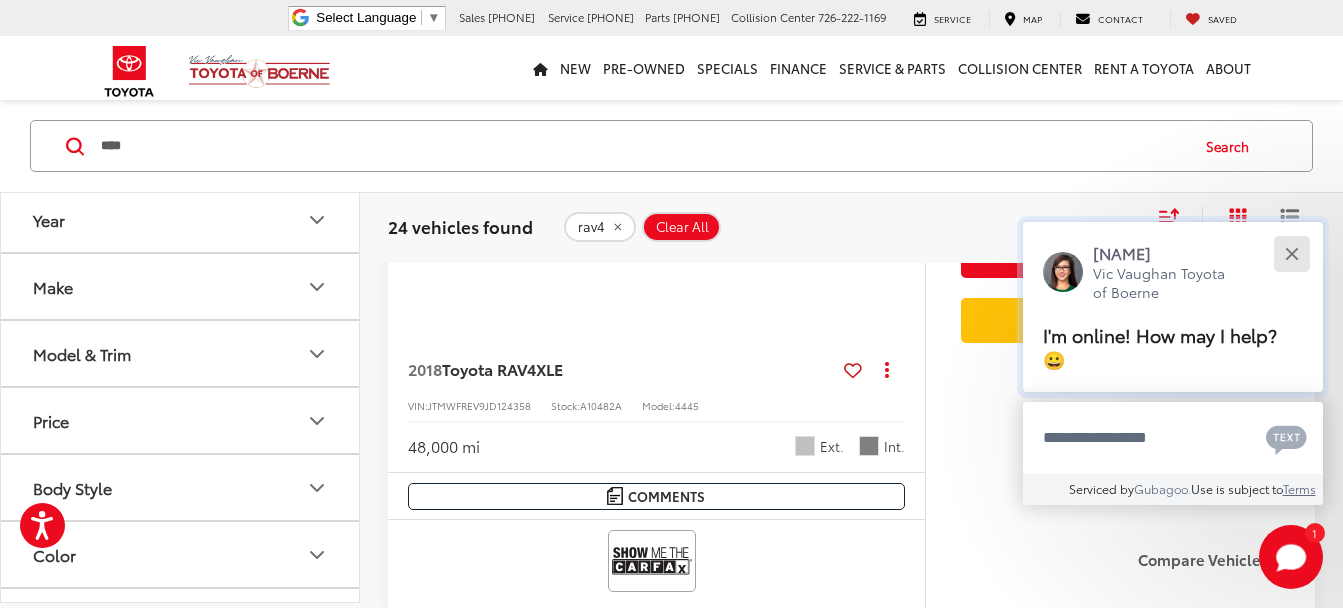 click at bounding box center [1291, 253] 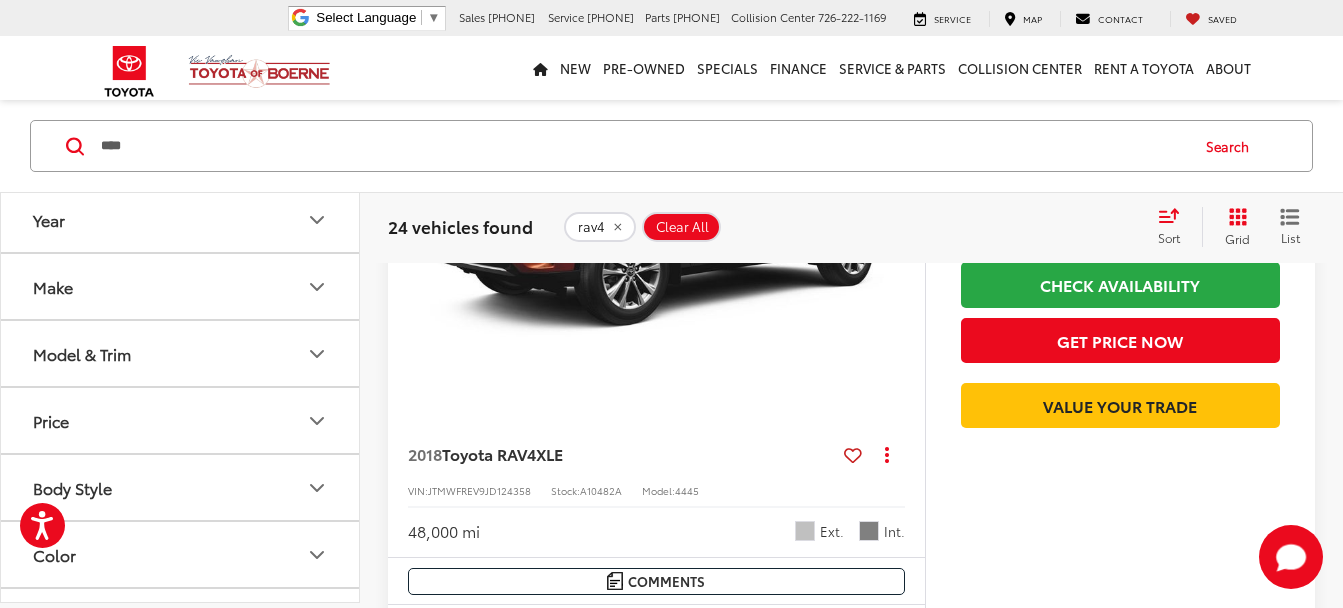 scroll, scrollTop: 1000, scrollLeft: 0, axis: vertical 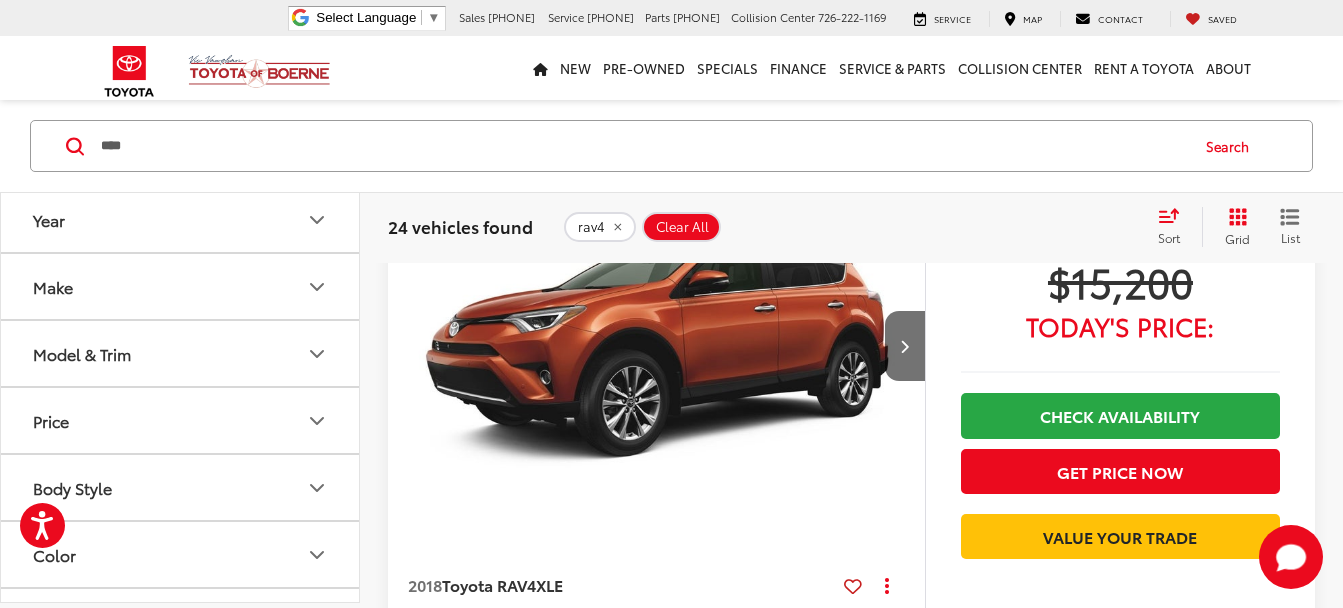 click at bounding box center (657, 346) 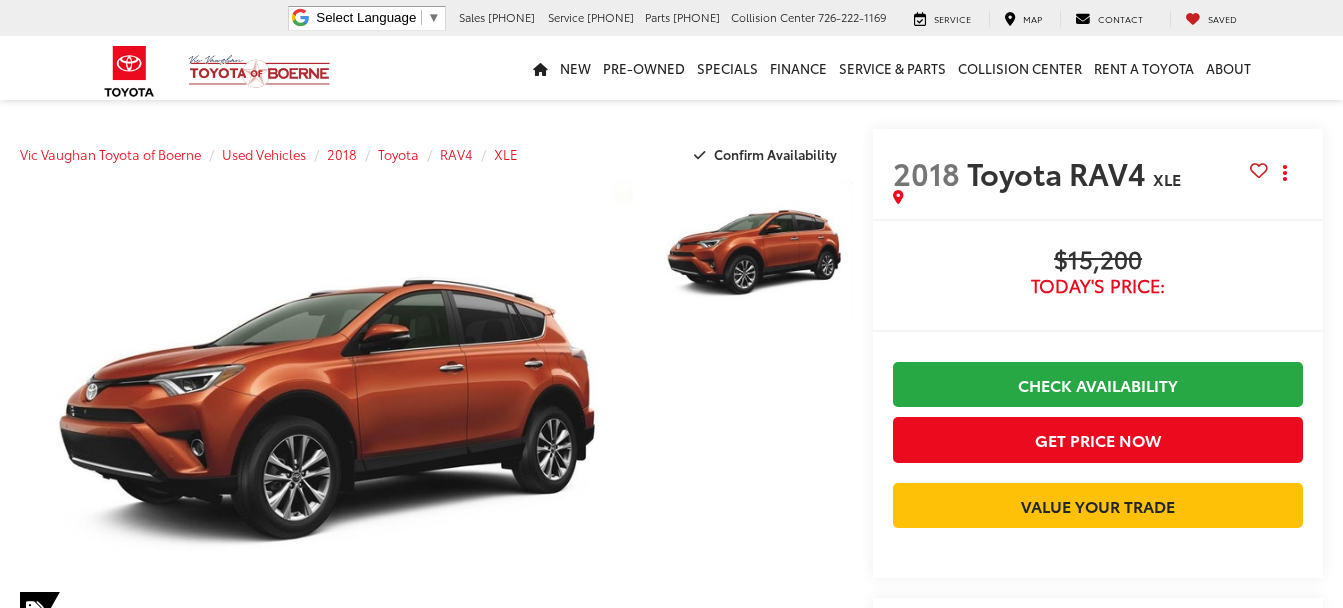 scroll, scrollTop: 767, scrollLeft: 0, axis: vertical 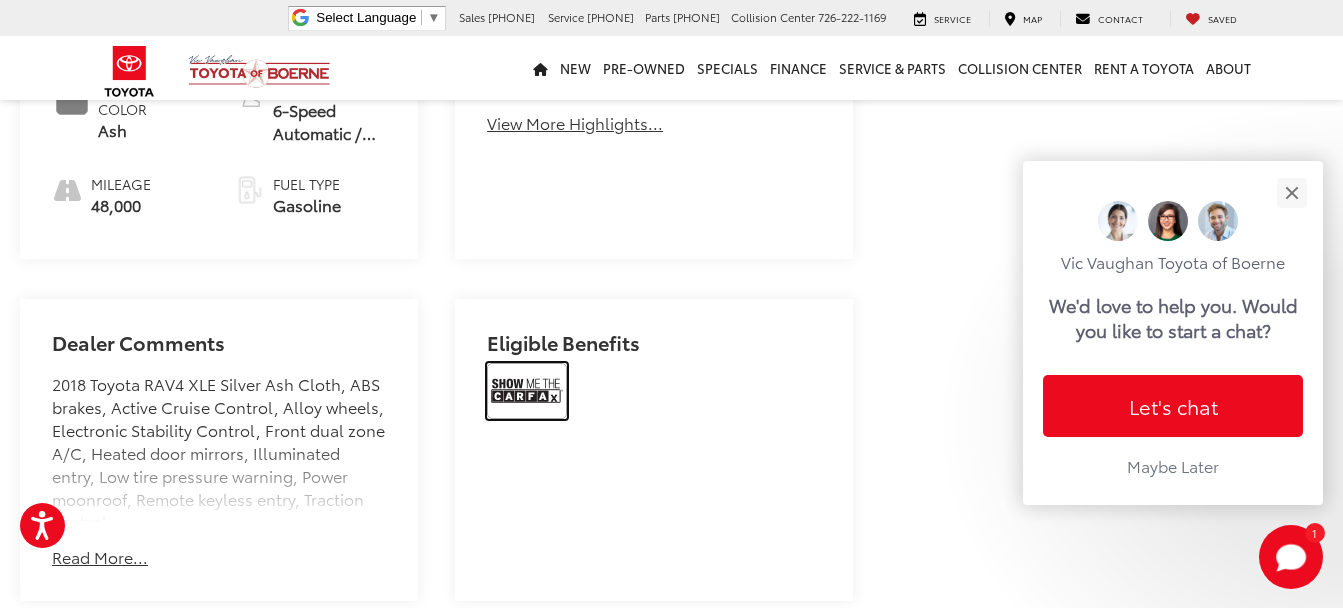 click at bounding box center (527, 391) 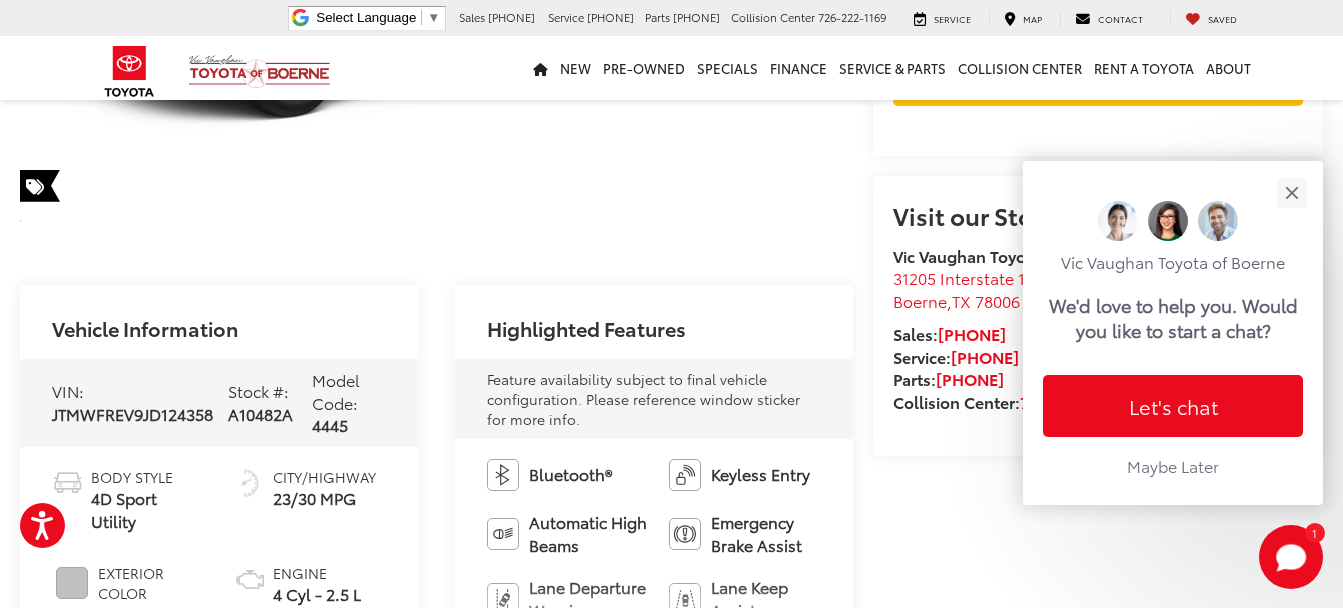 scroll, scrollTop: 400, scrollLeft: 0, axis: vertical 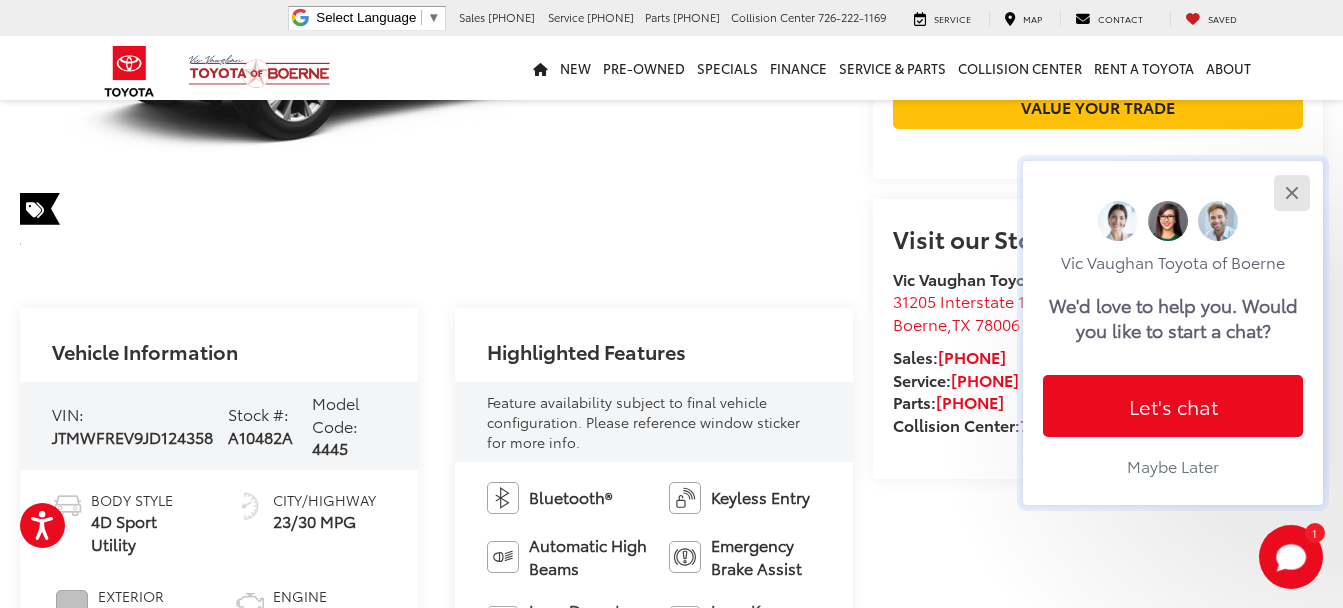 click at bounding box center [1291, 192] 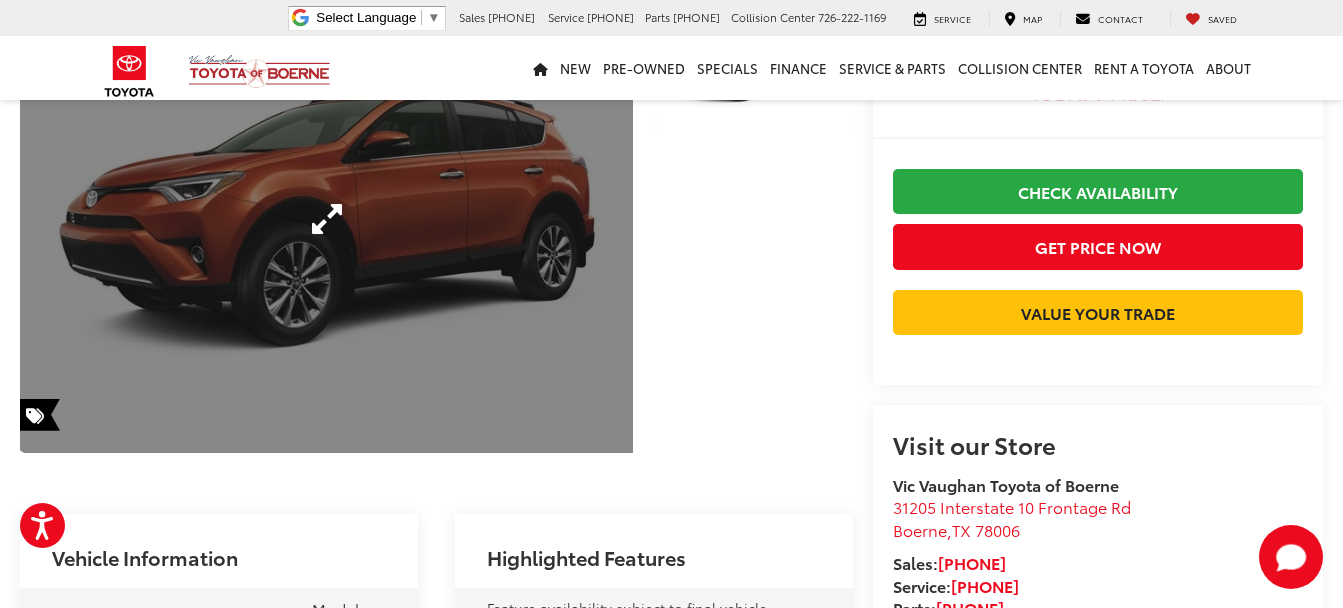 scroll, scrollTop: 0, scrollLeft: 0, axis: both 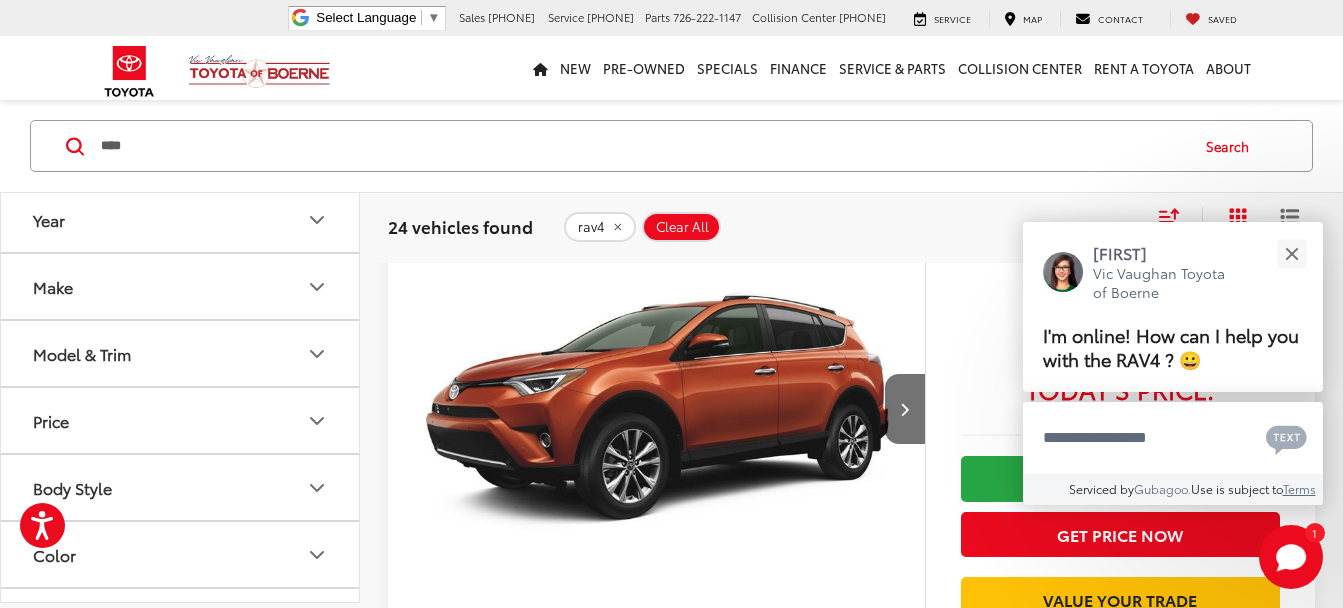 click on "****" at bounding box center [643, 146] 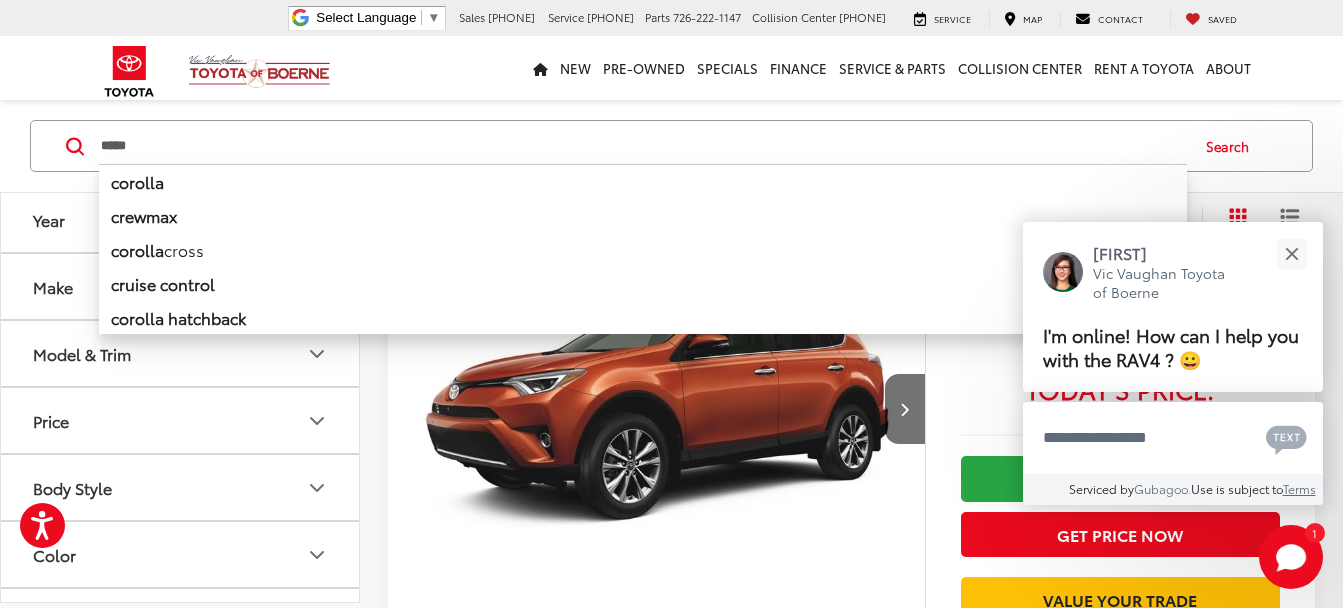 type on "*****" 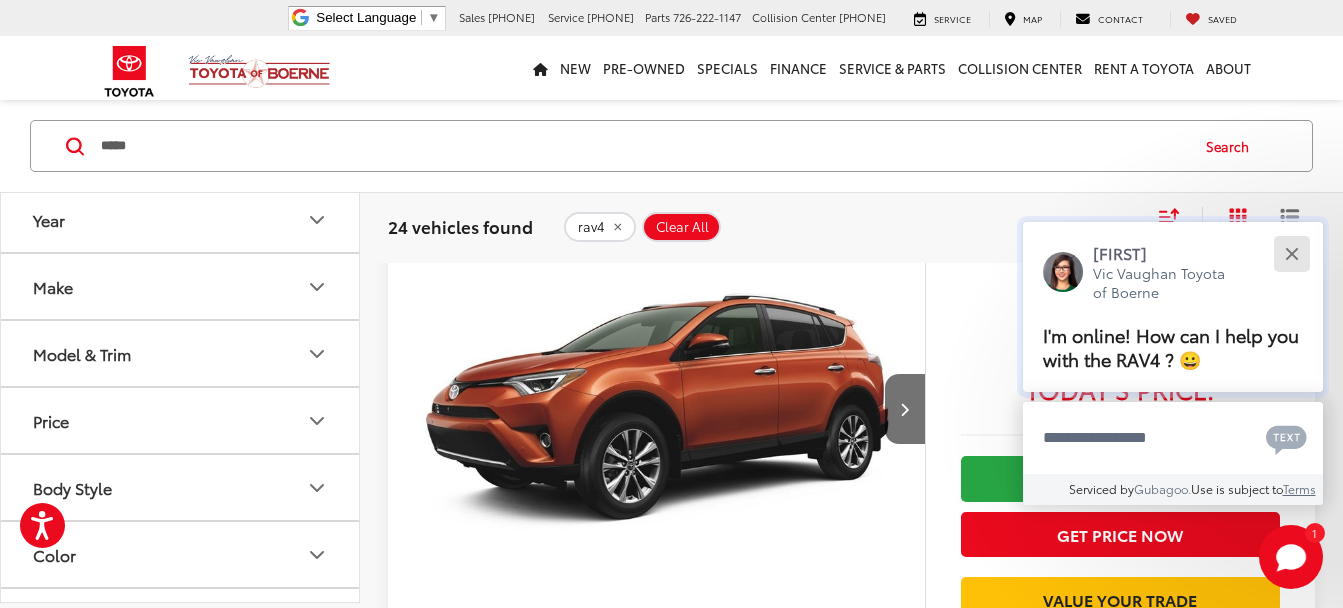 click at bounding box center (1291, 253) 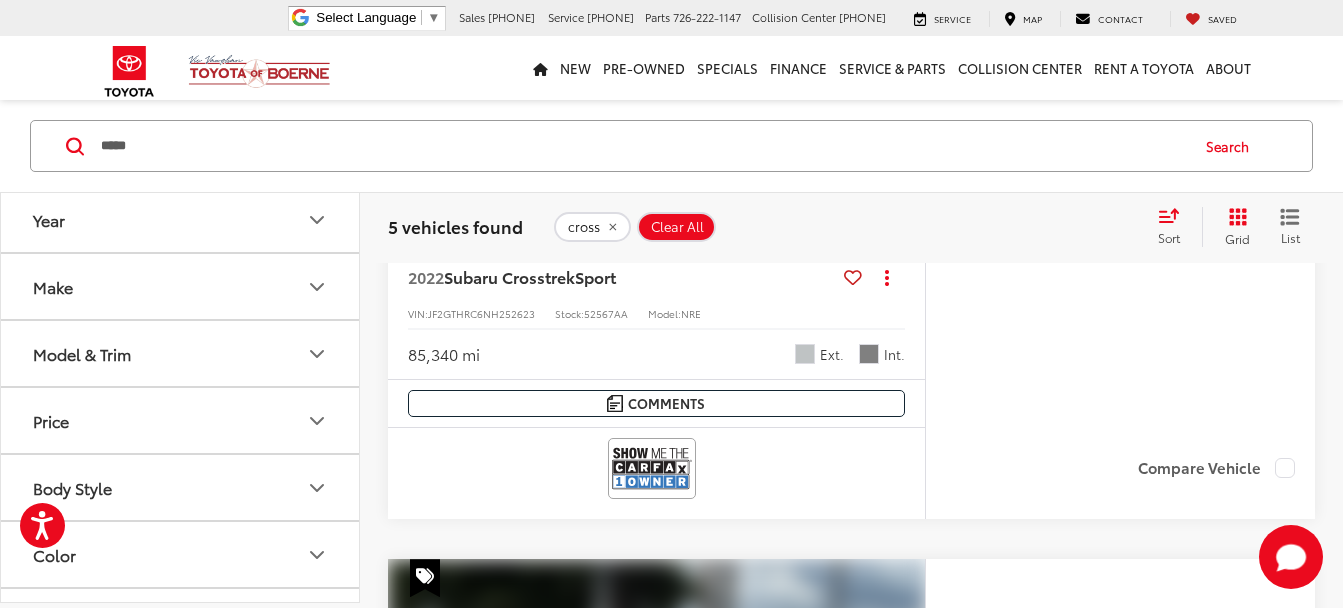 scroll, scrollTop: 400, scrollLeft: 0, axis: vertical 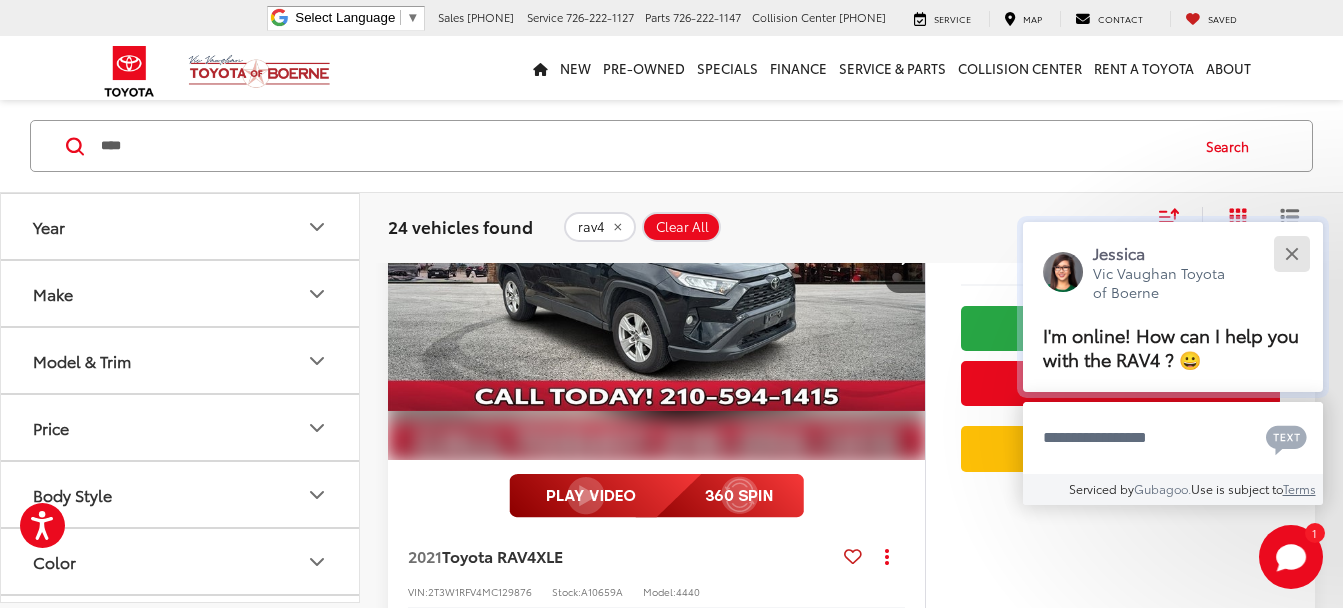 click at bounding box center (1291, 253) 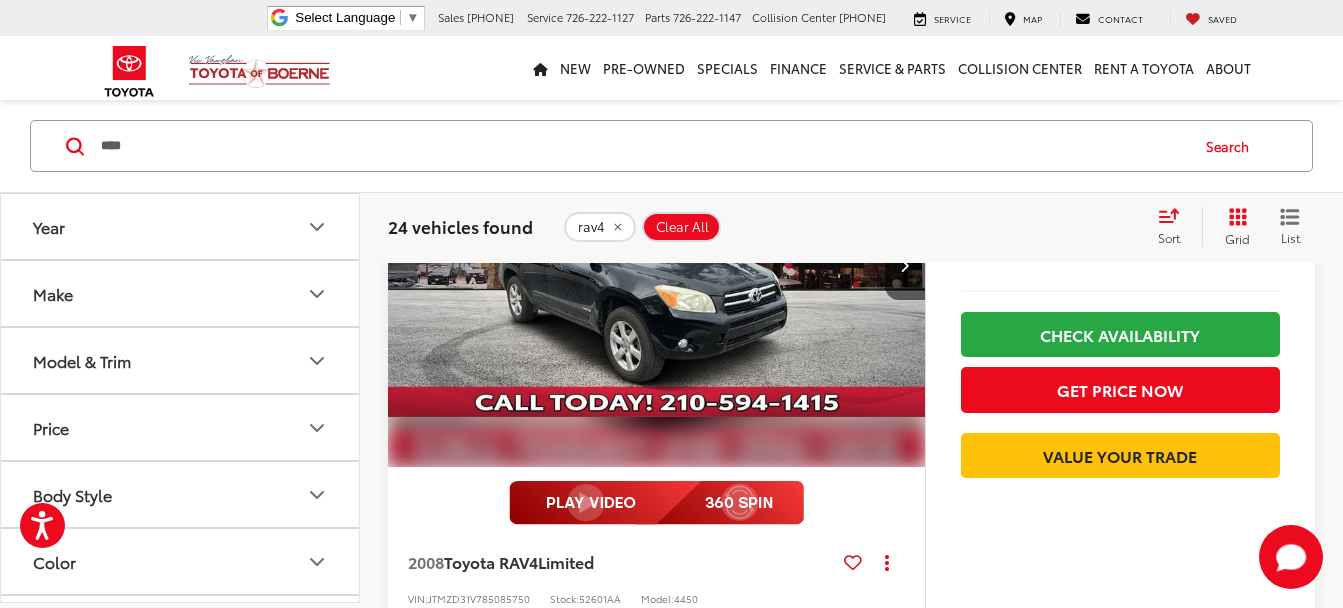scroll, scrollTop: 0, scrollLeft: 0, axis: both 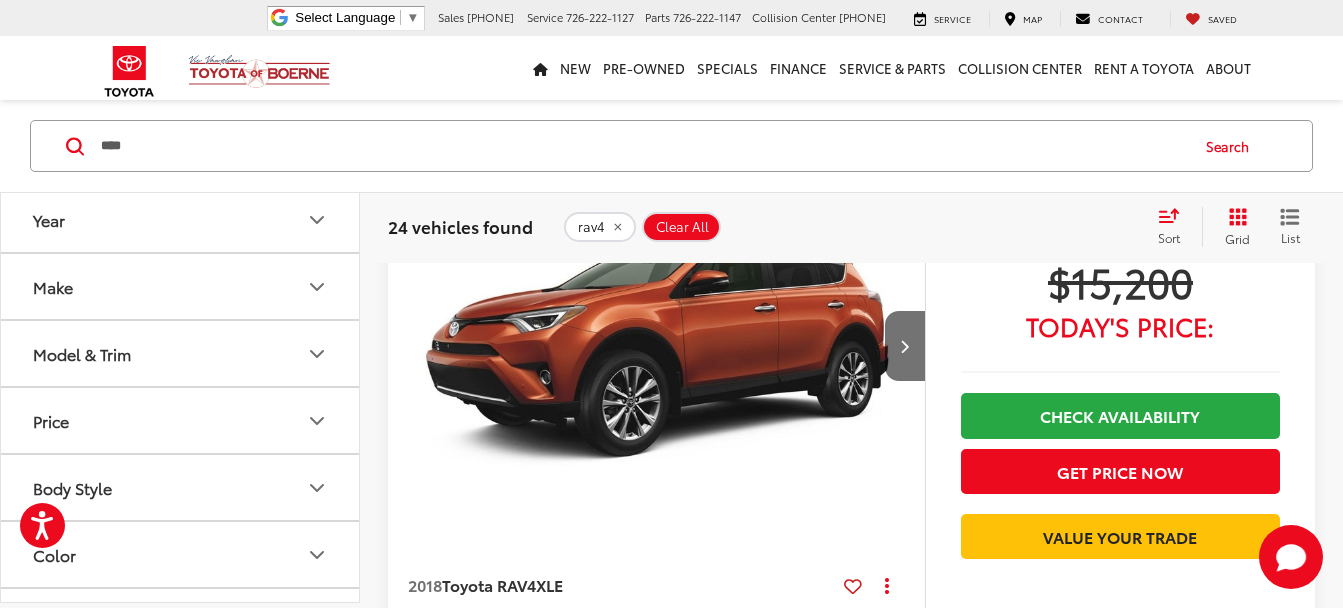 click on "****" at bounding box center [643, 146] 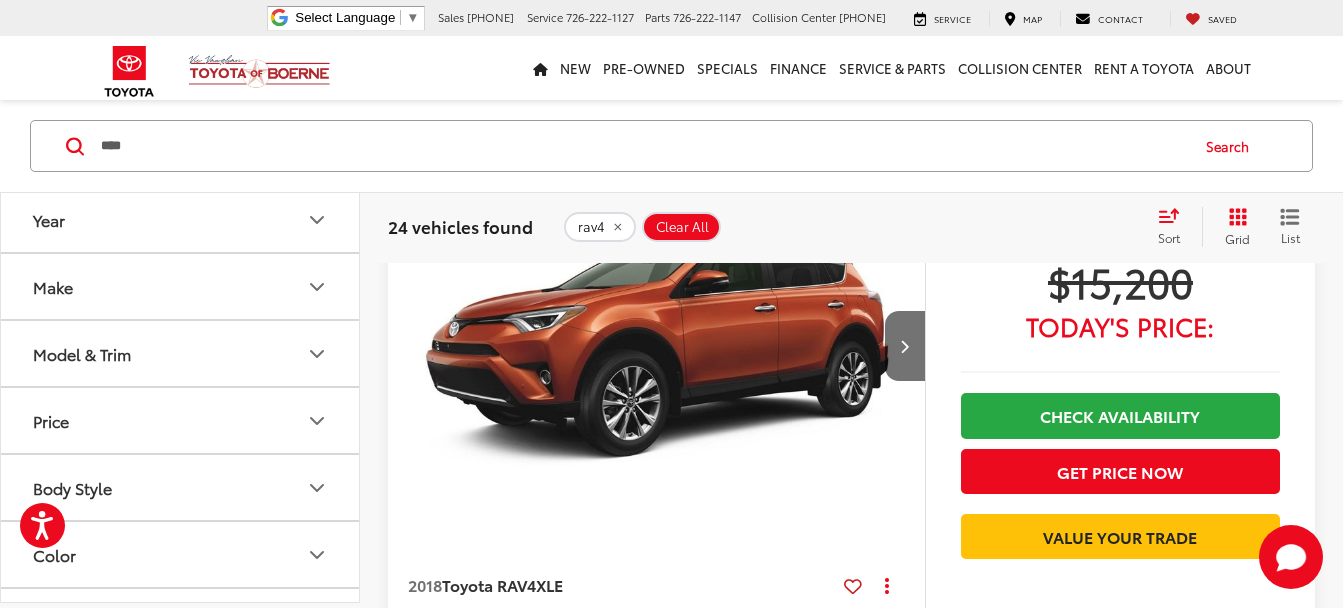 type on "*" 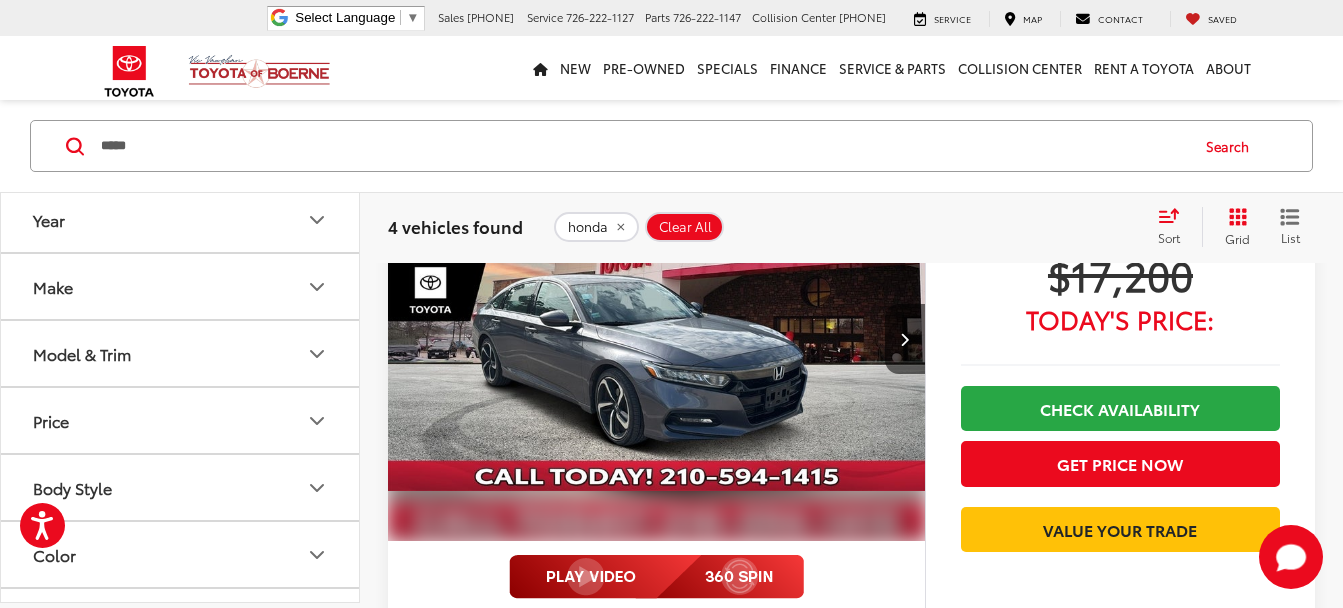 scroll, scrollTop: 0, scrollLeft: 0, axis: both 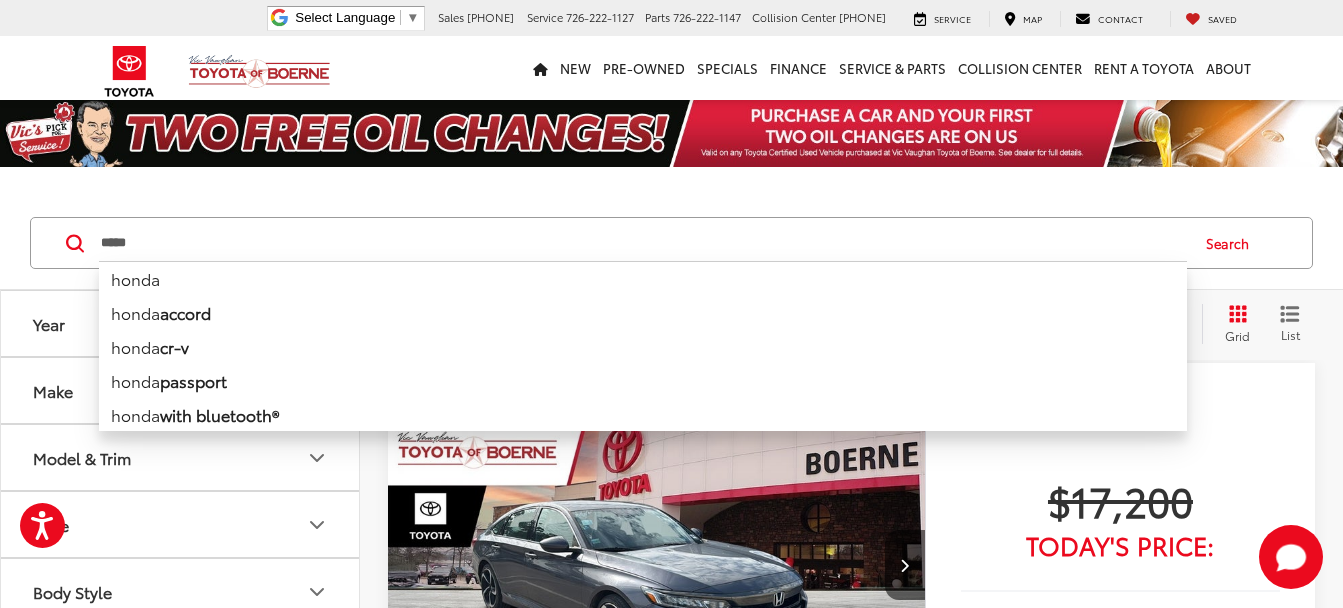 click on "*****" at bounding box center [643, 243] 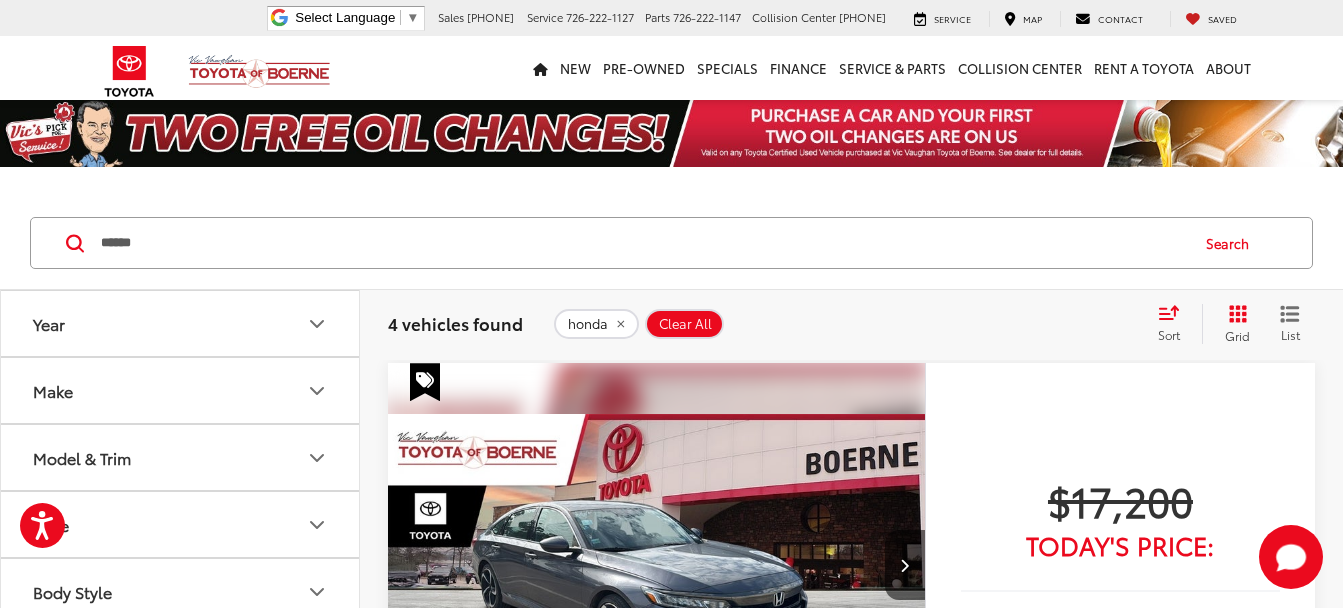 click on "Search" at bounding box center [1232, 243] 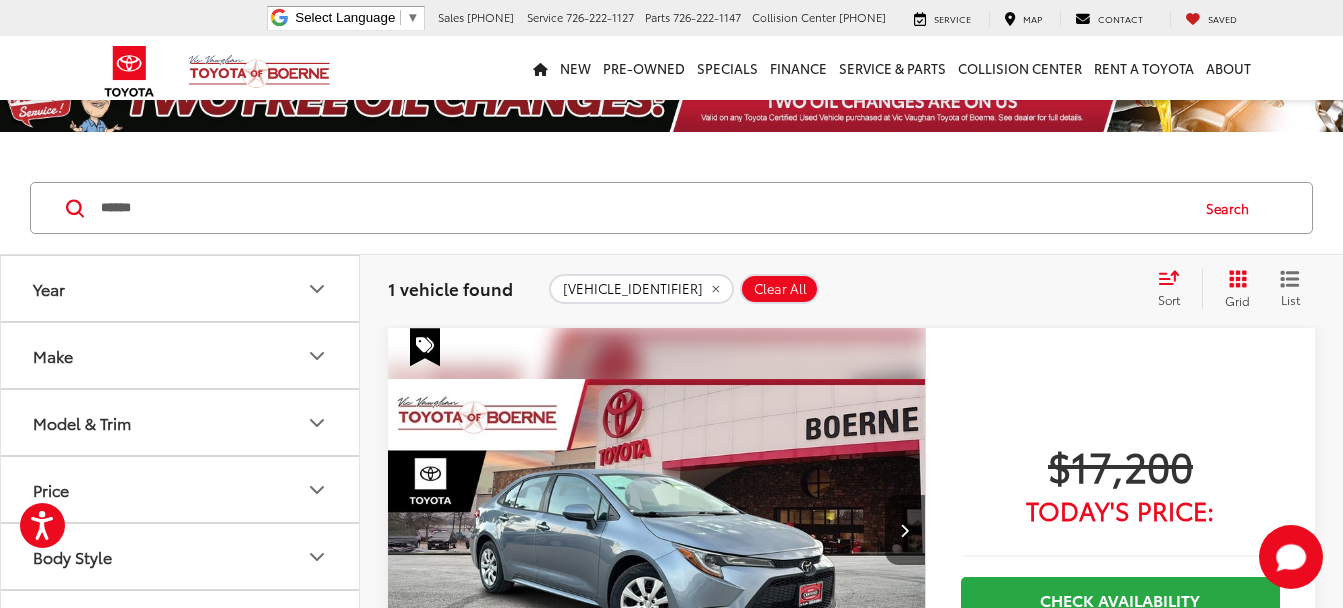 scroll, scrollTop: 0, scrollLeft: 0, axis: both 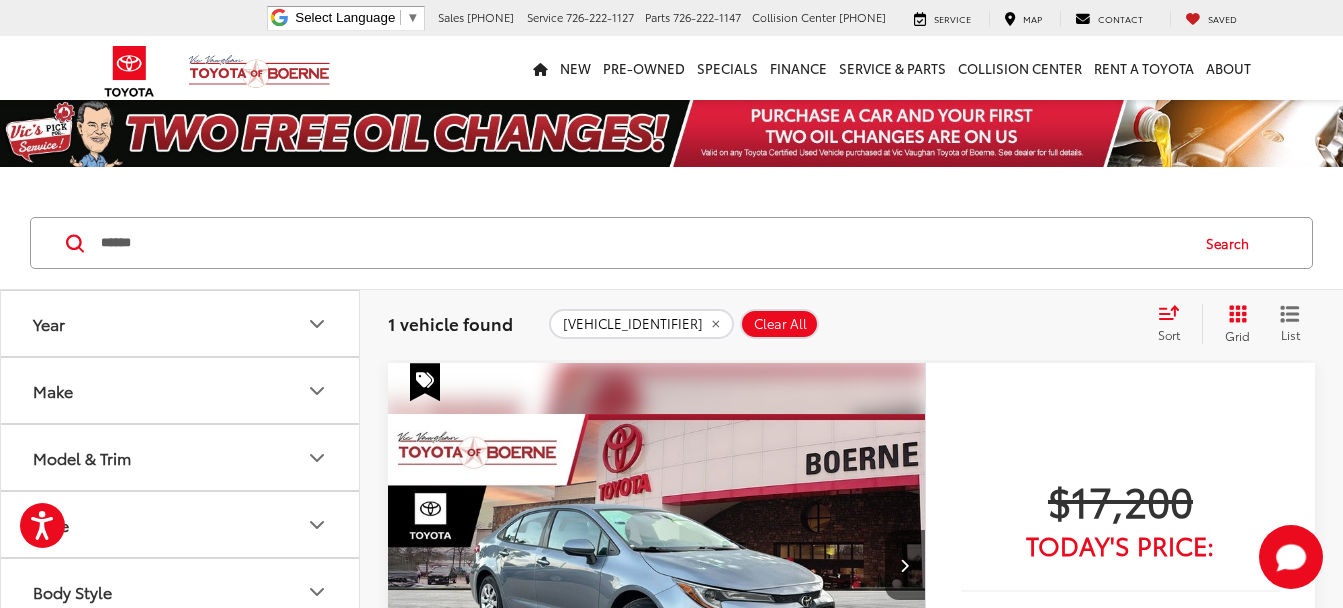 click on "******" at bounding box center [643, 243] 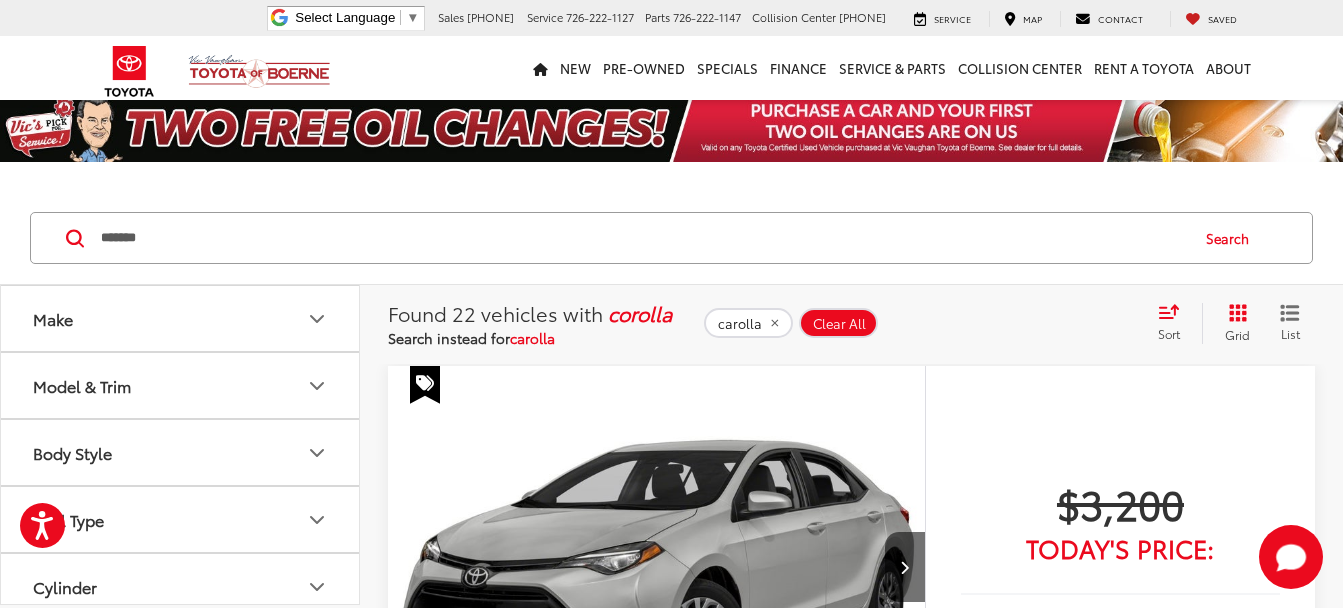 scroll, scrollTop: 0, scrollLeft: 0, axis: both 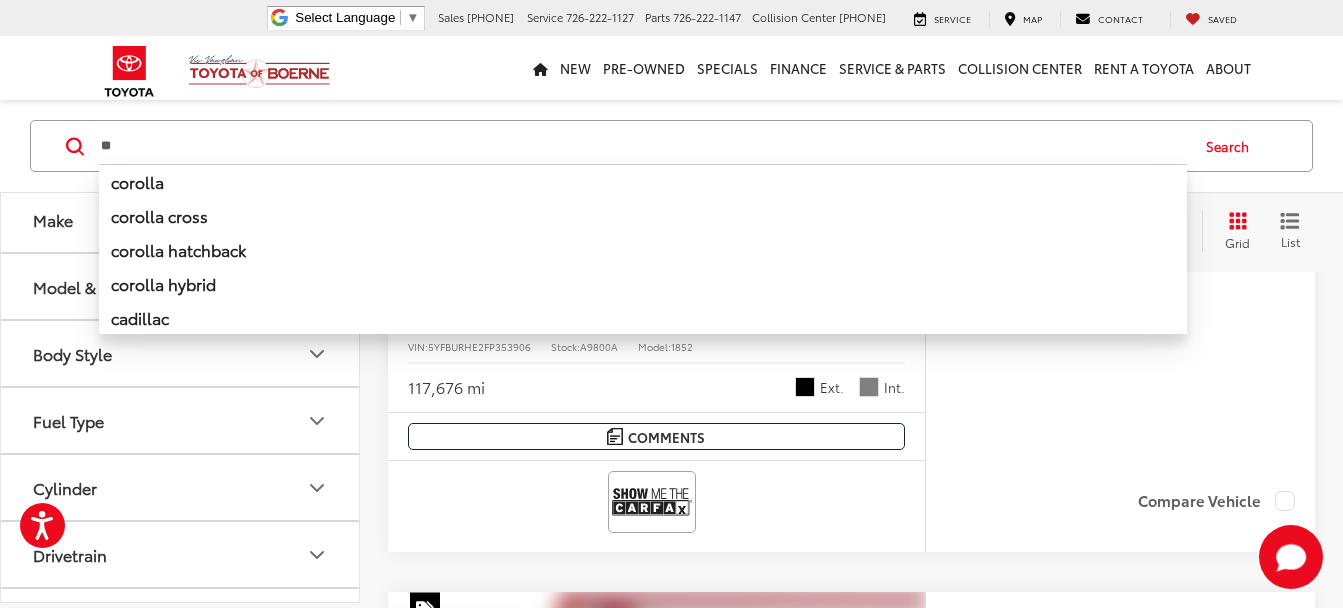 type on "*" 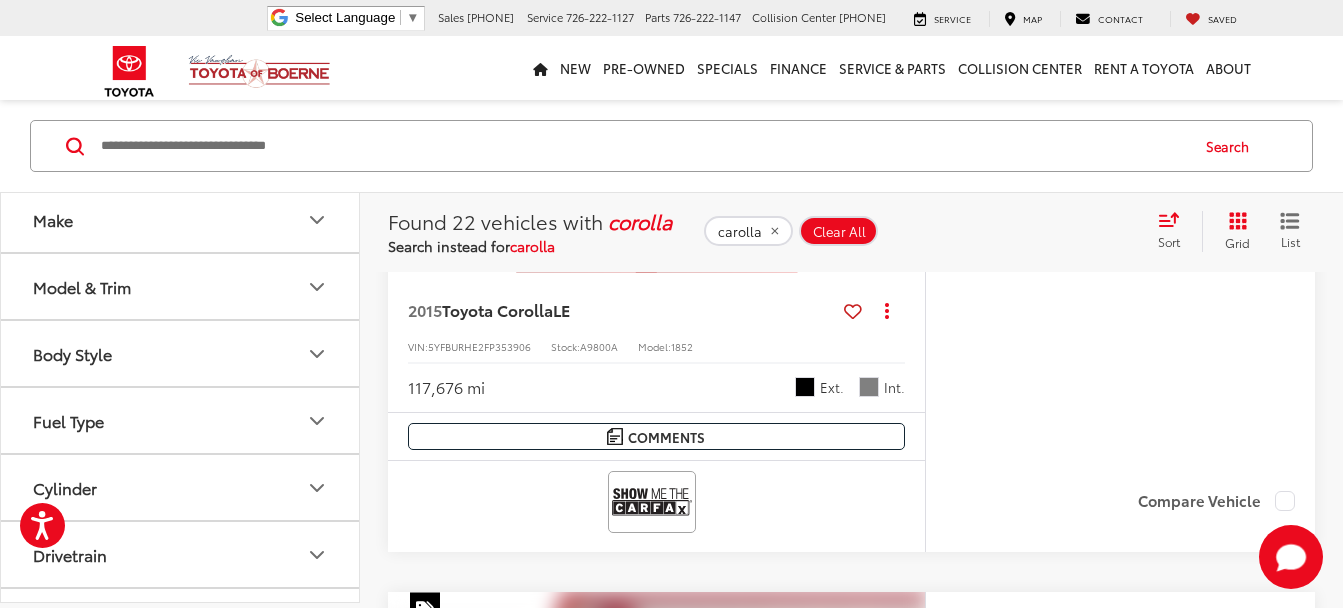 type 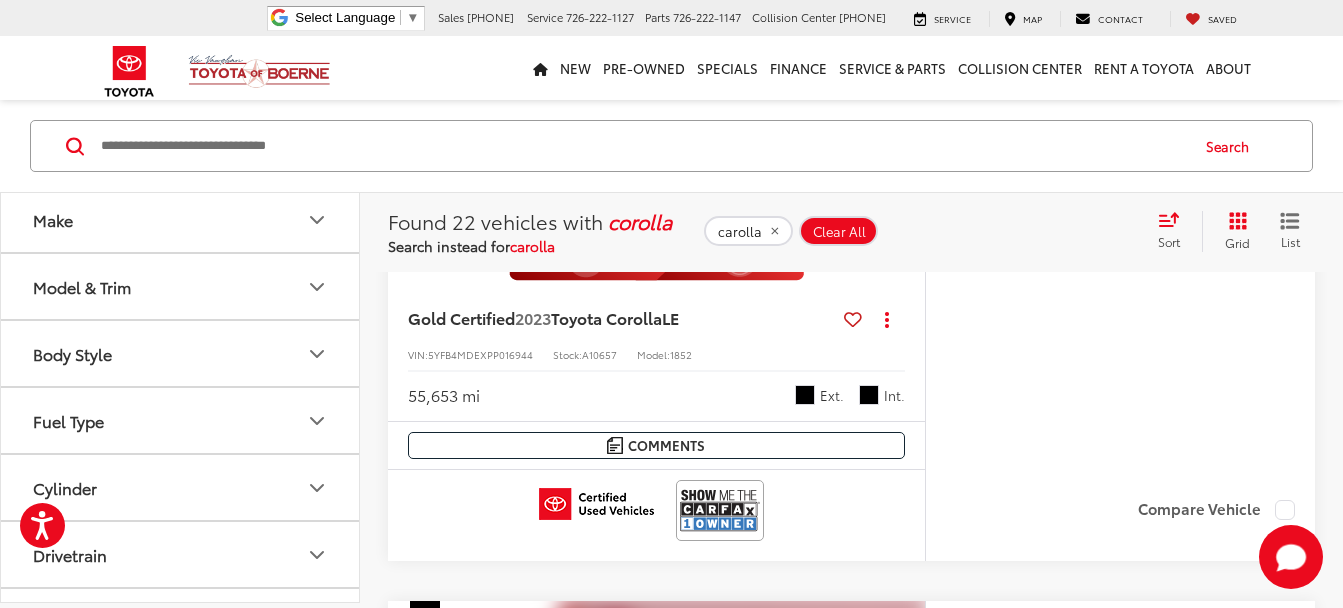 scroll, scrollTop: 3700, scrollLeft: 0, axis: vertical 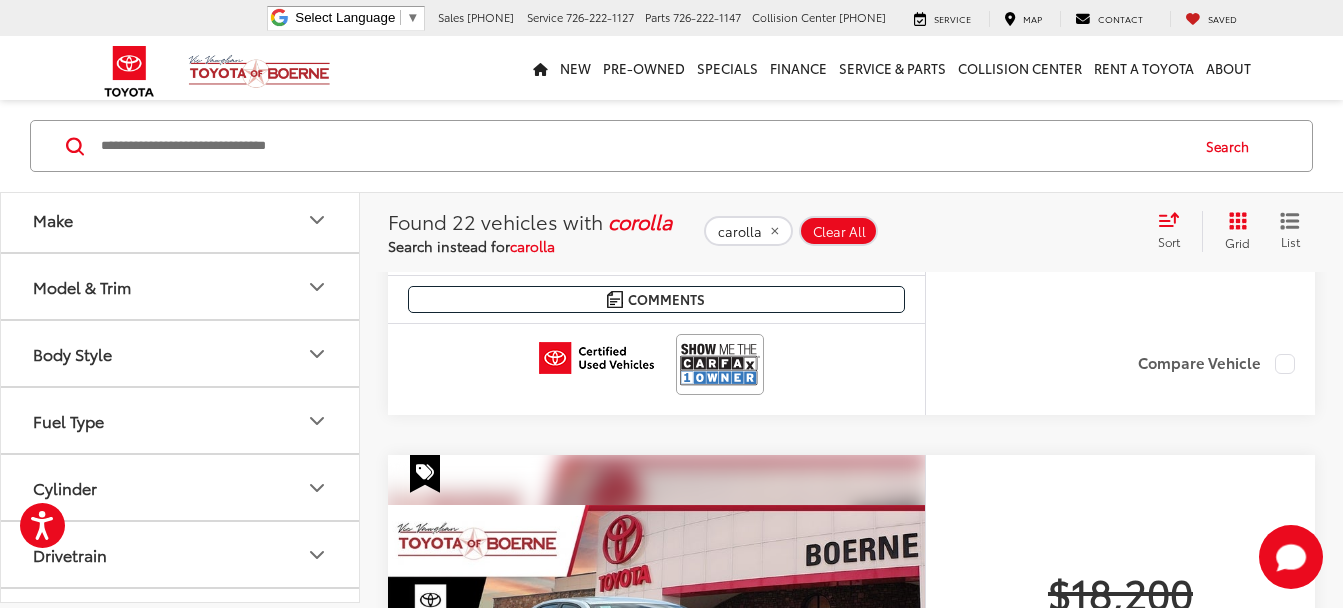 click on "Sort" at bounding box center (1175, 231) 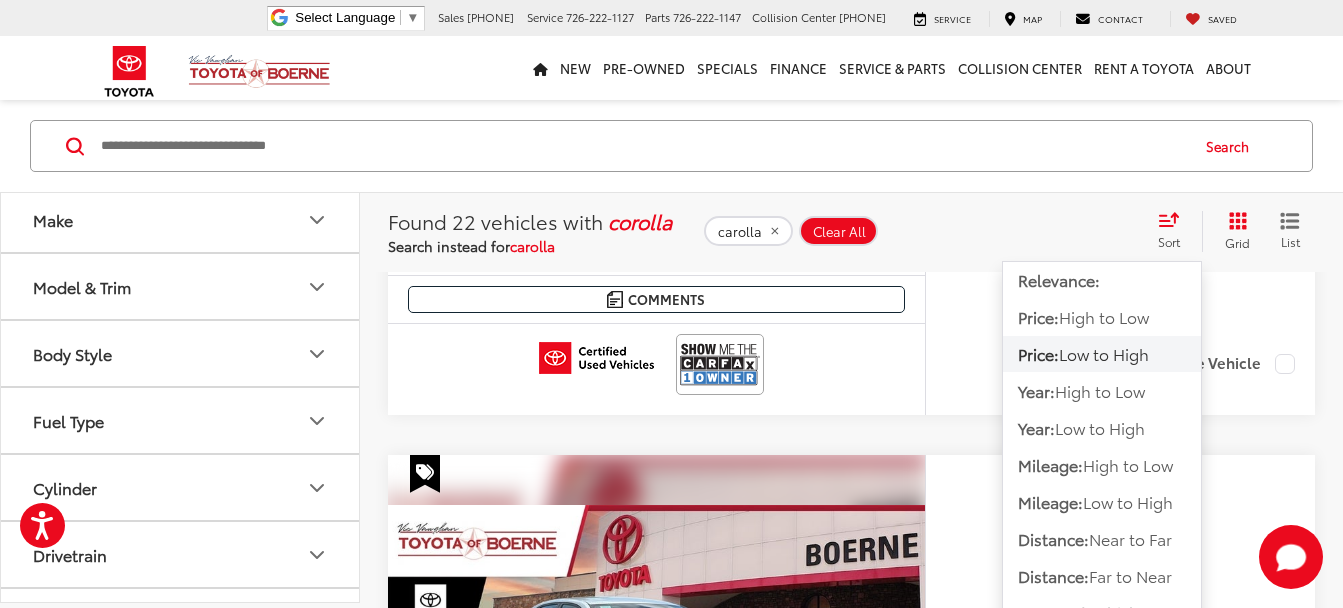 click on "Low to High" at bounding box center [1104, 353] 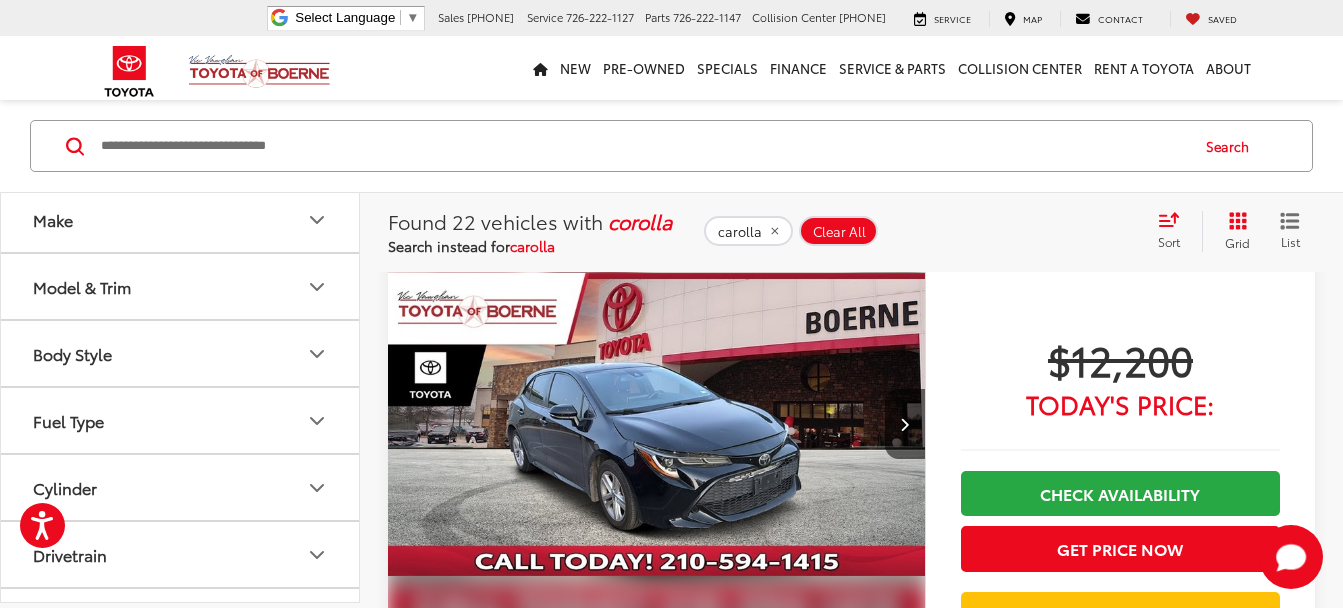 scroll, scrollTop: 800, scrollLeft: 0, axis: vertical 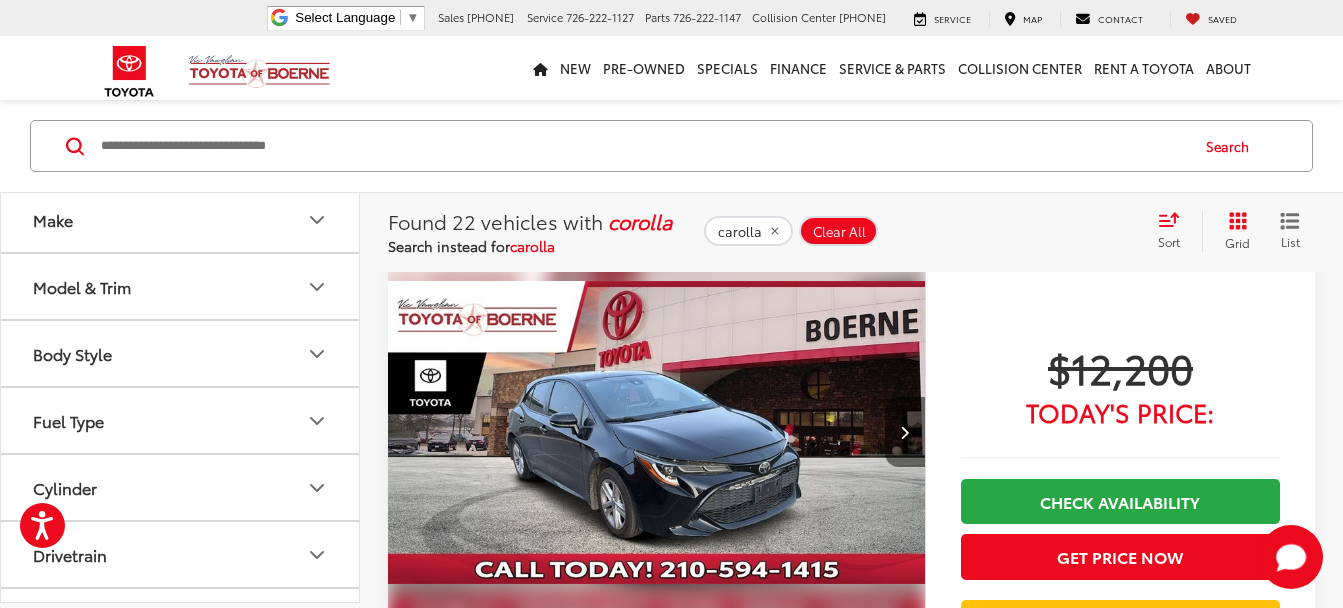click at bounding box center [905, 432] 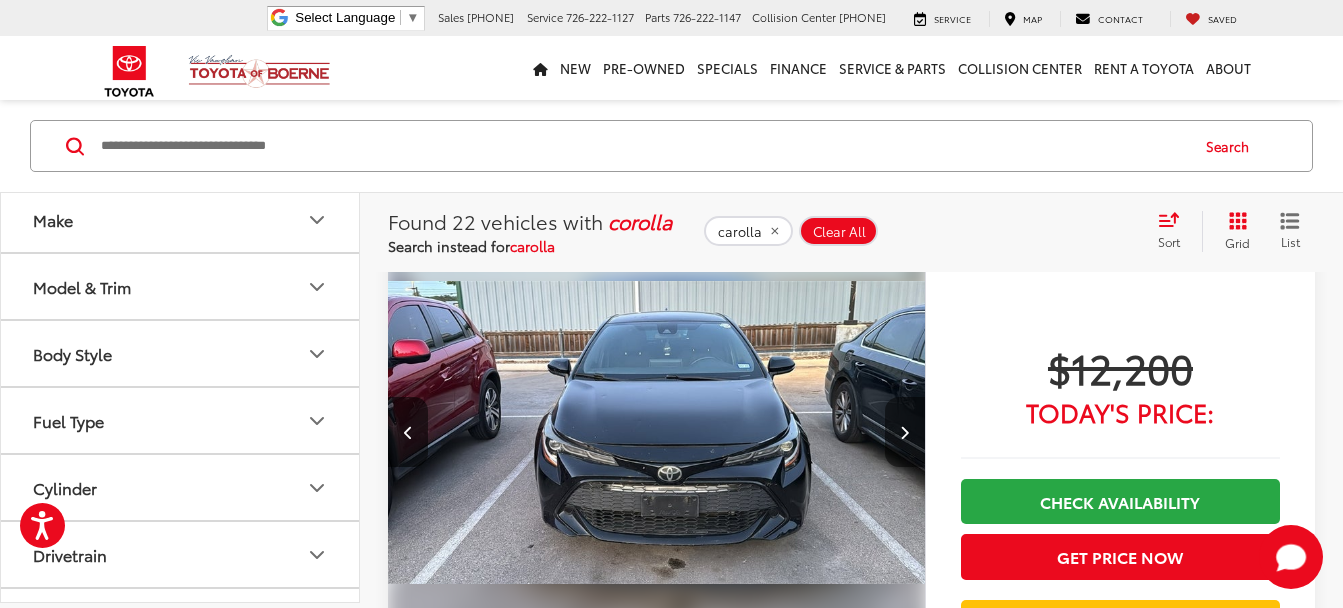click at bounding box center [905, 432] 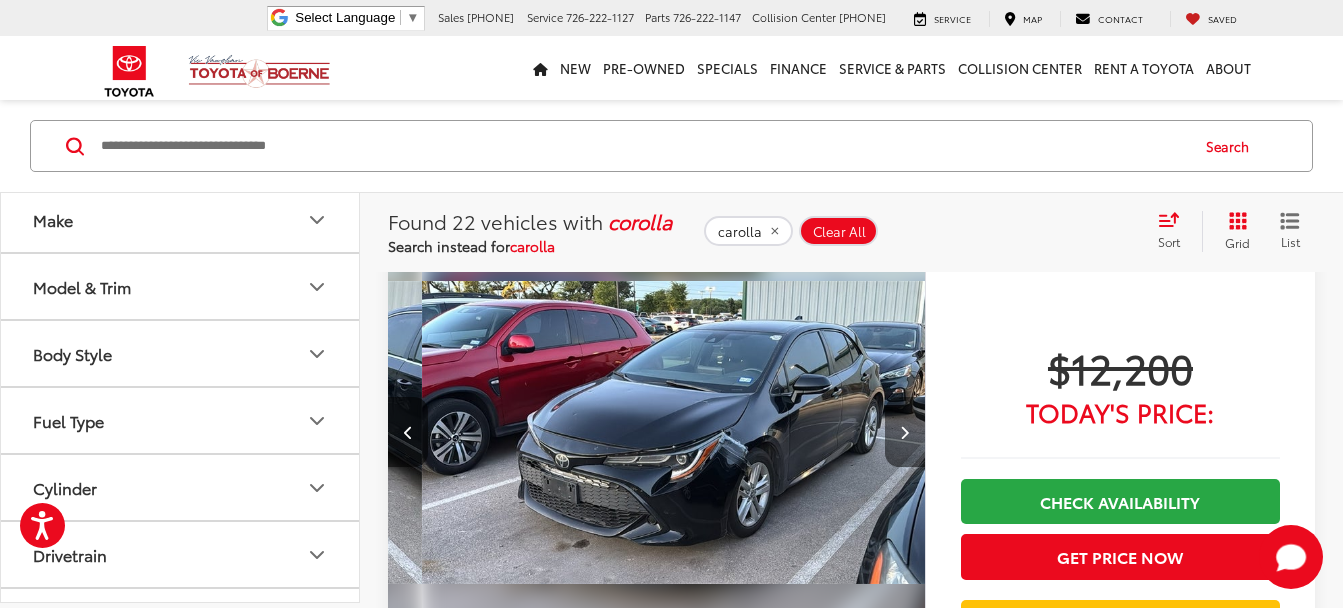 scroll, scrollTop: 0, scrollLeft: 1080, axis: horizontal 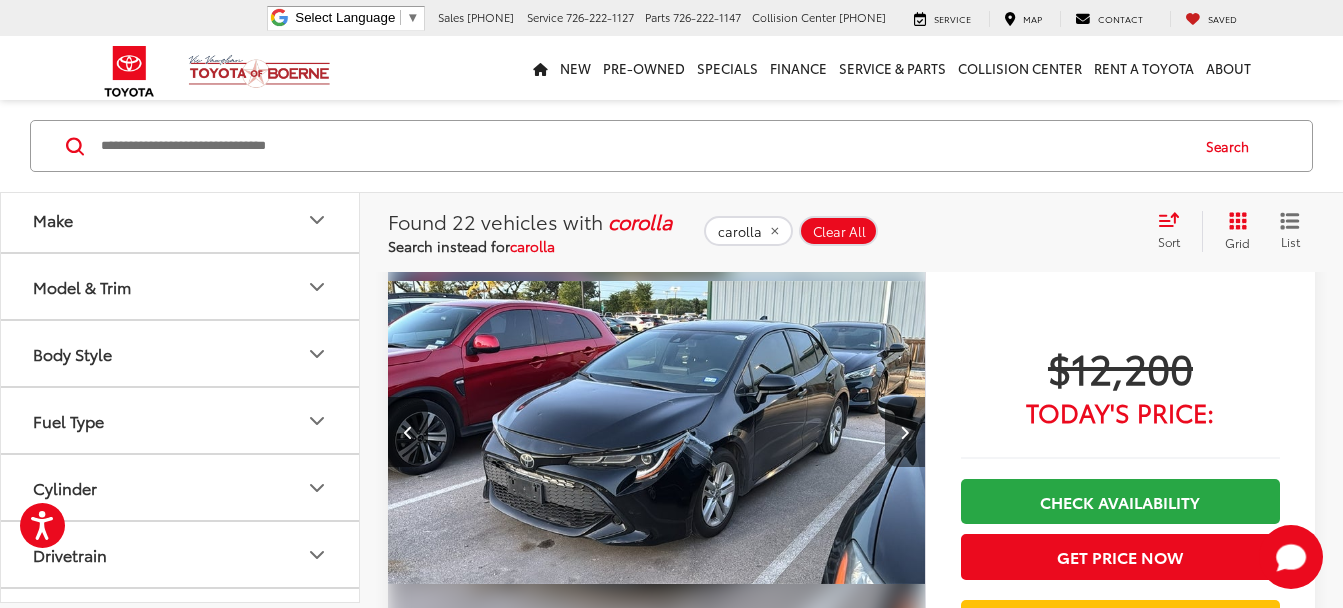 click at bounding box center (905, 432) 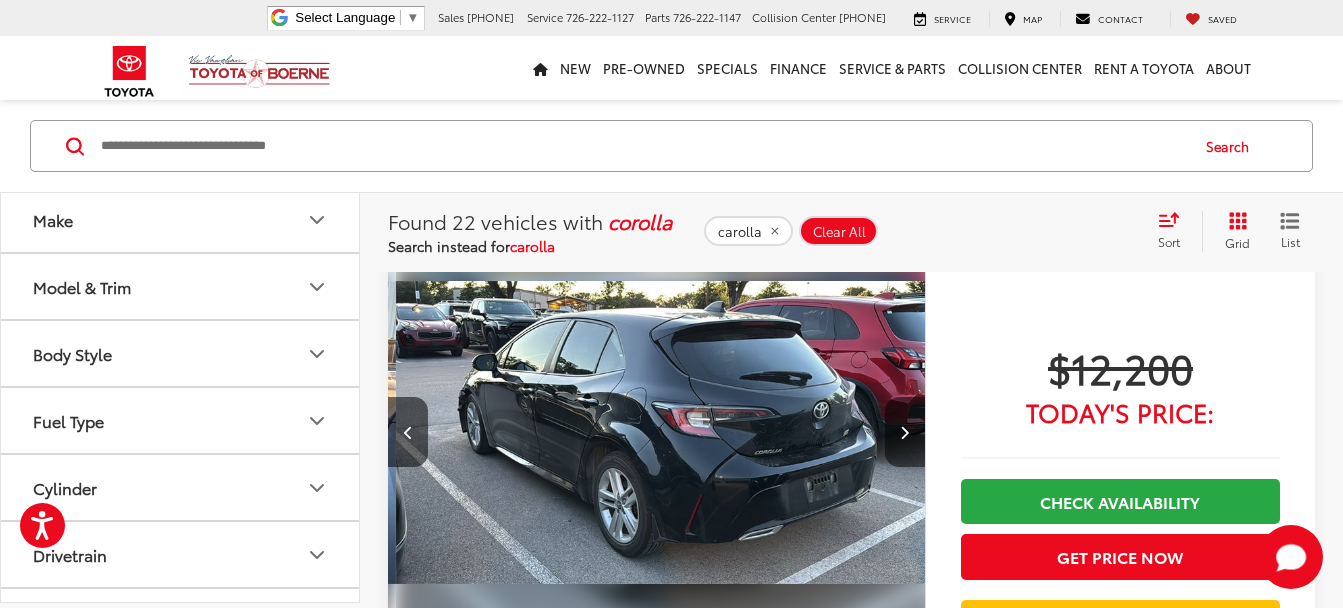 scroll, scrollTop: 0, scrollLeft: 1620, axis: horizontal 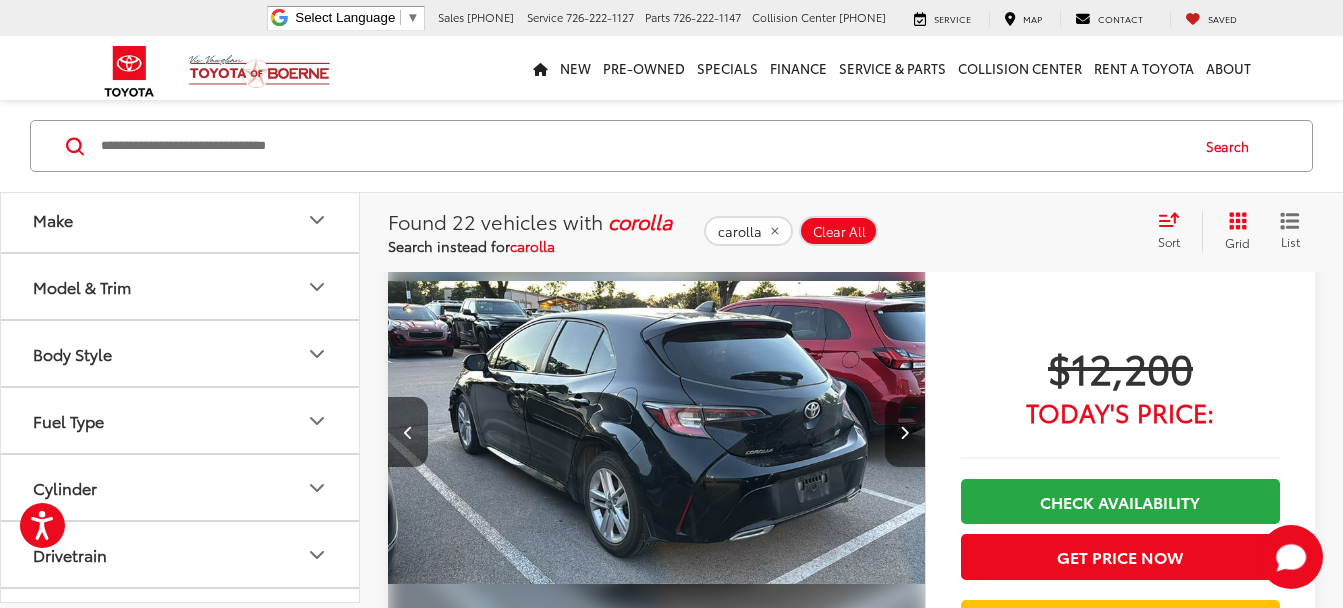 click at bounding box center [905, 432] 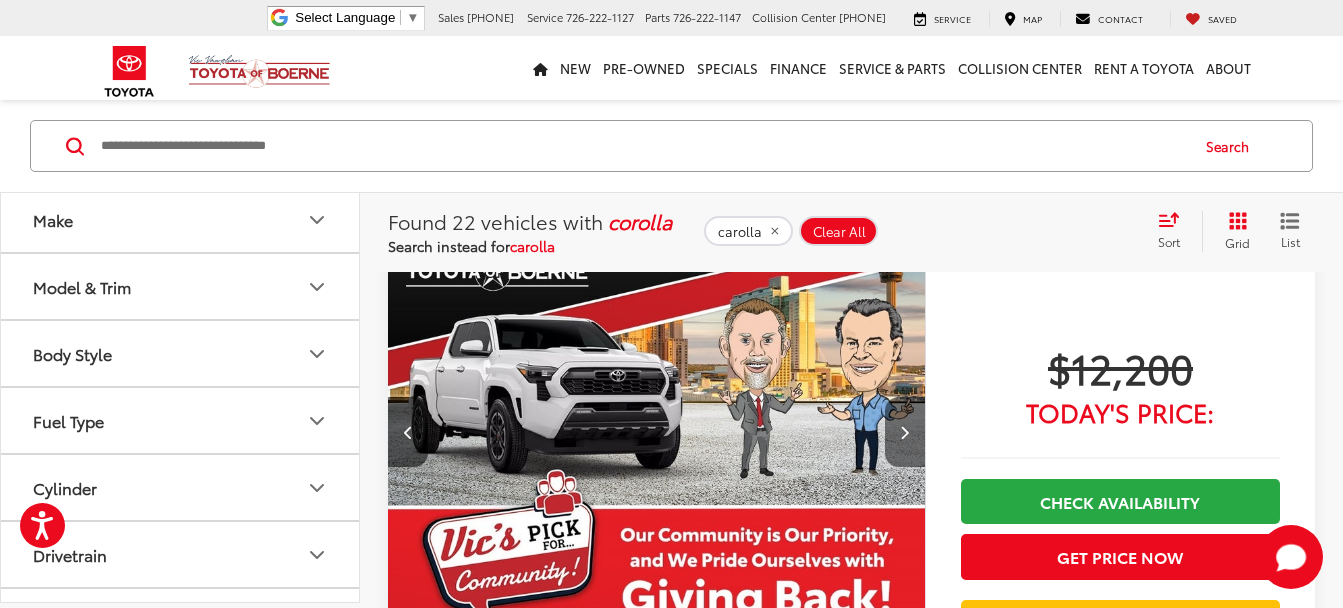 click at bounding box center [905, 432] 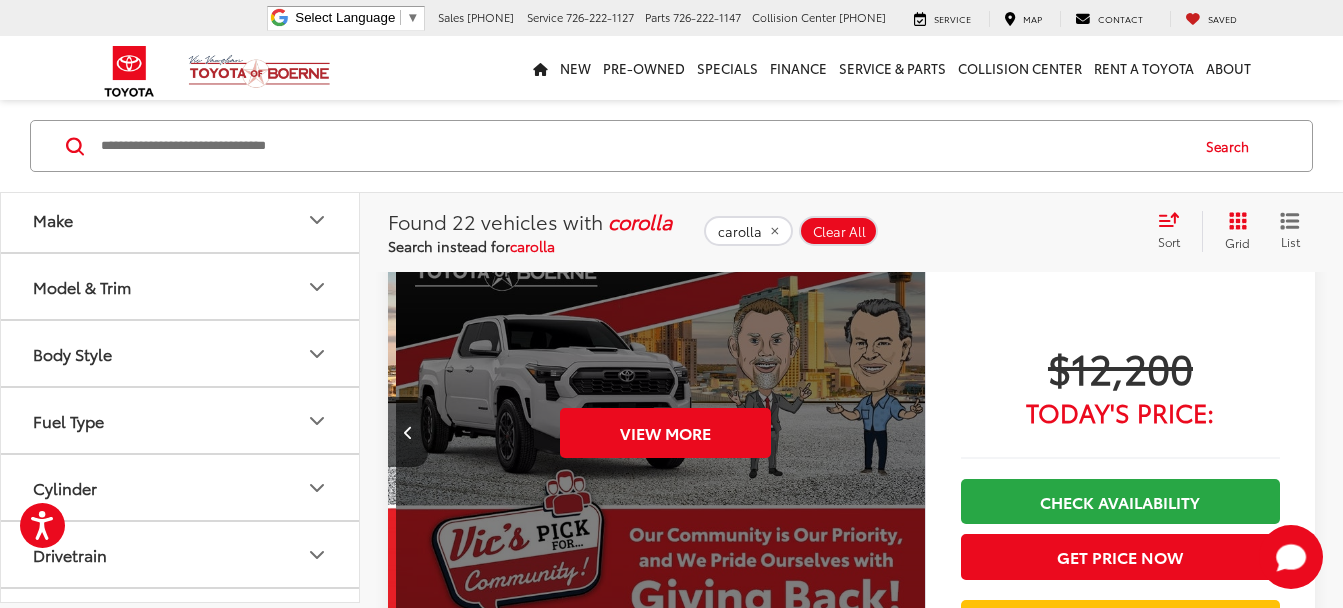 scroll, scrollTop: 0, scrollLeft: 2700, axis: horizontal 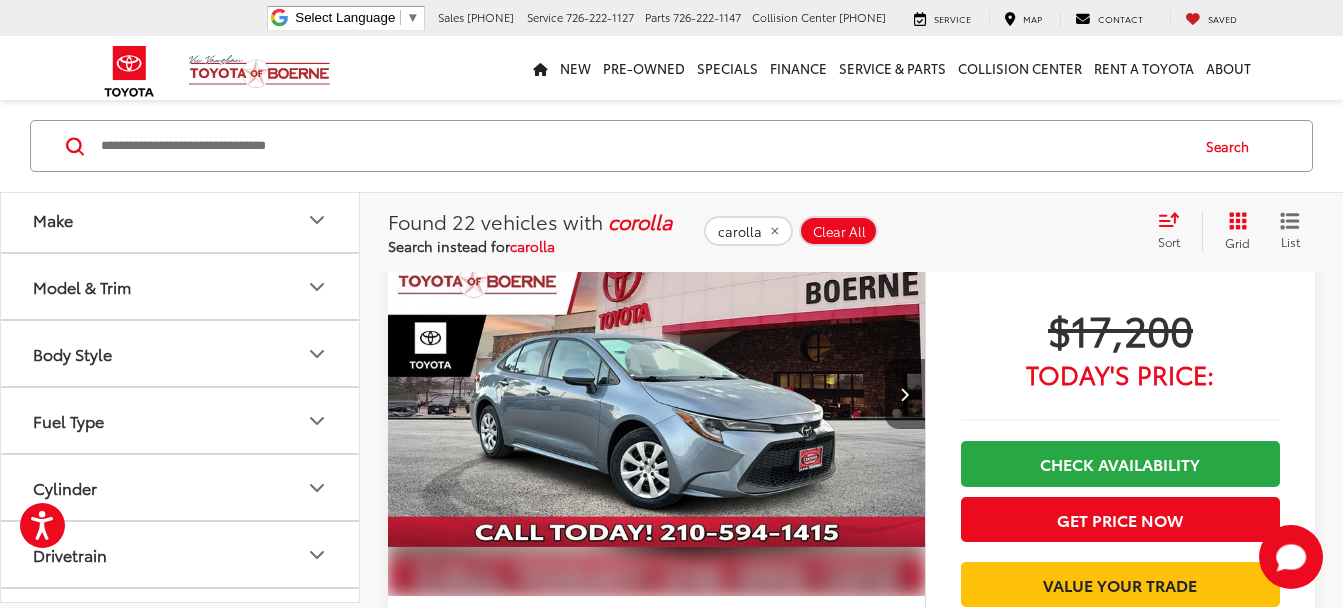 click at bounding box center (905, 394) 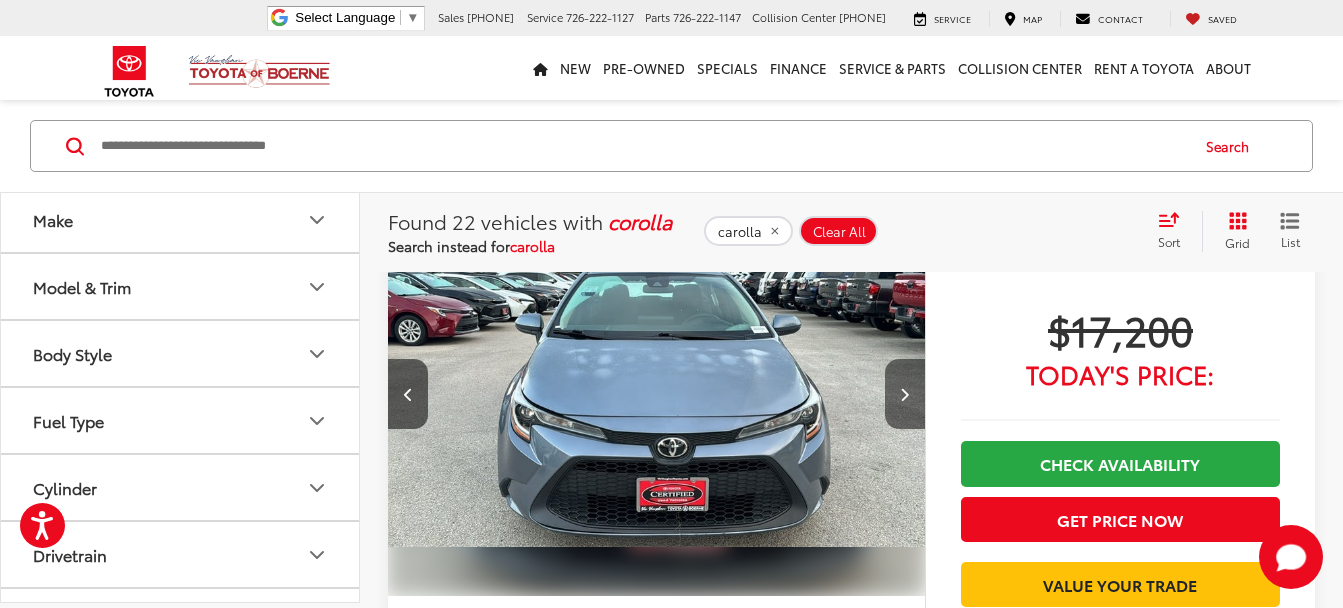 click at bounding box center [905, 394] 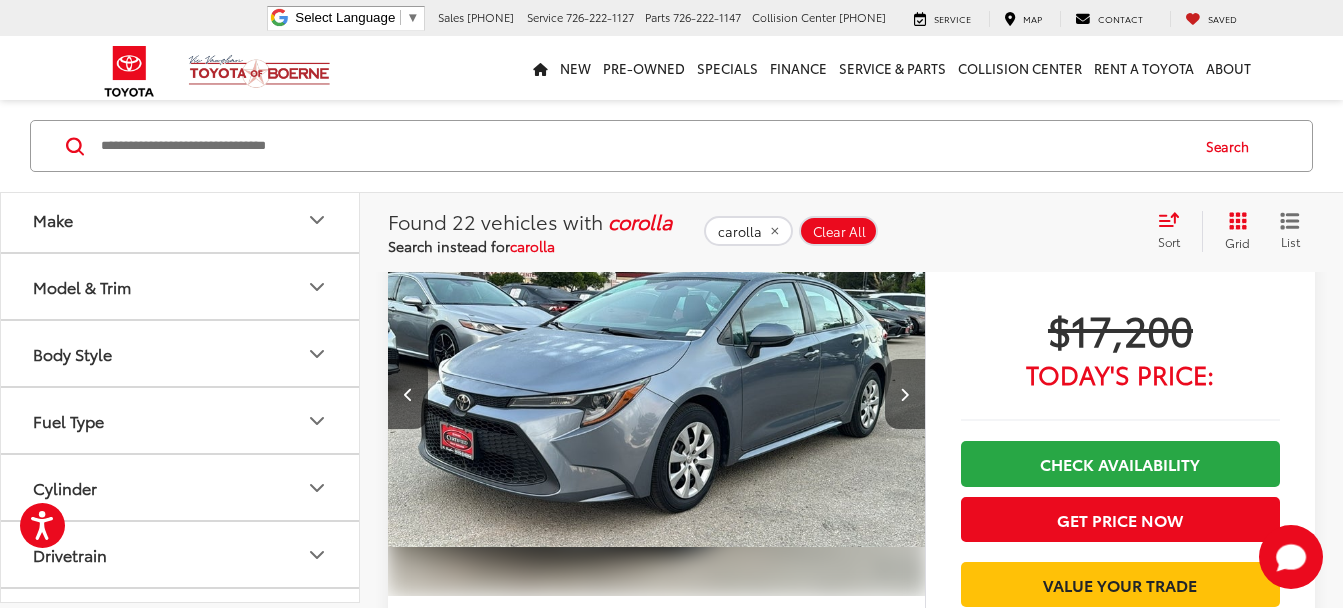 click at bounding box center (905, 394) 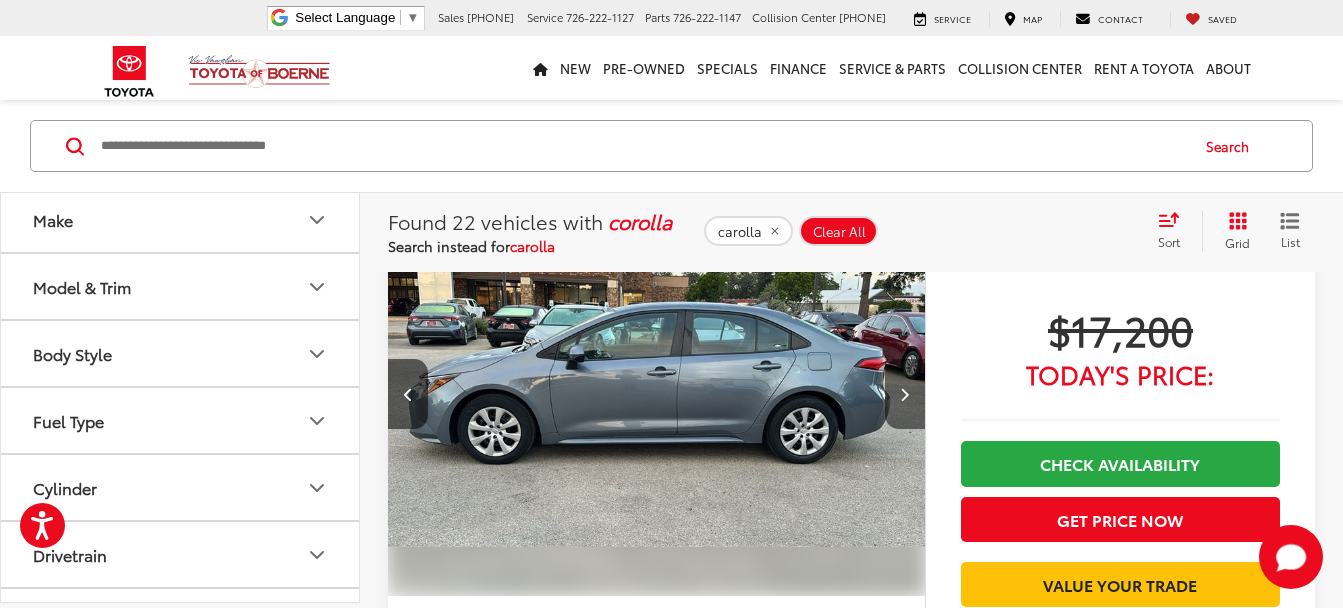 click at bounding box center [905, 394] 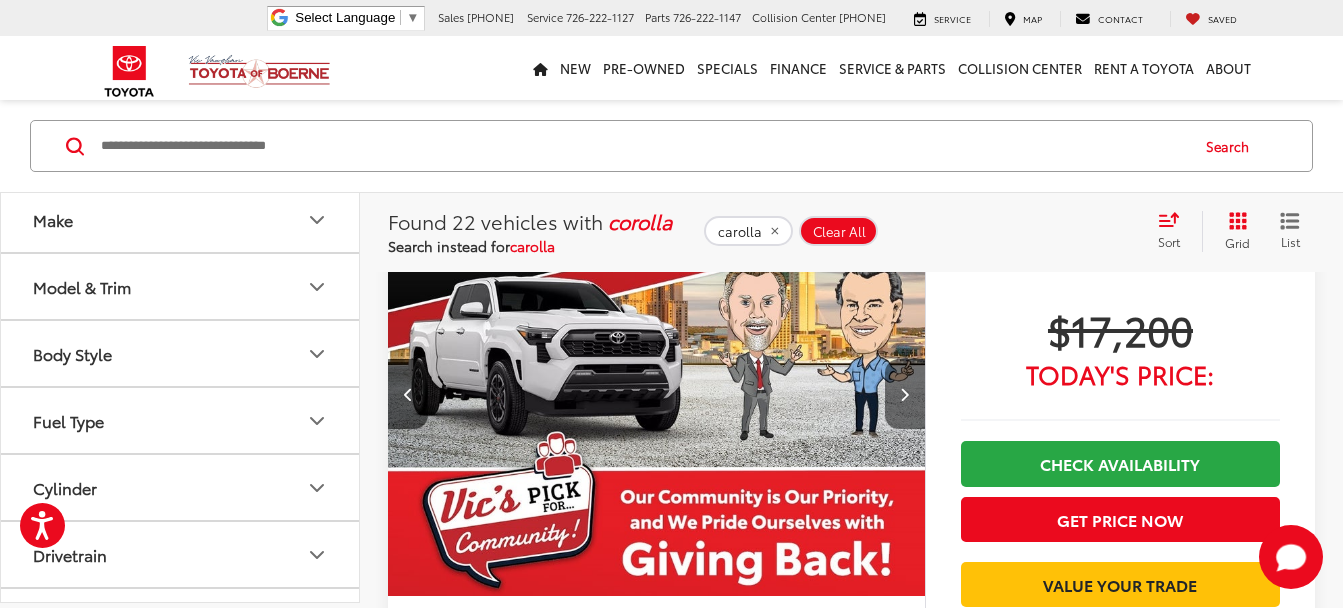 click at bounding box center [905, 394] 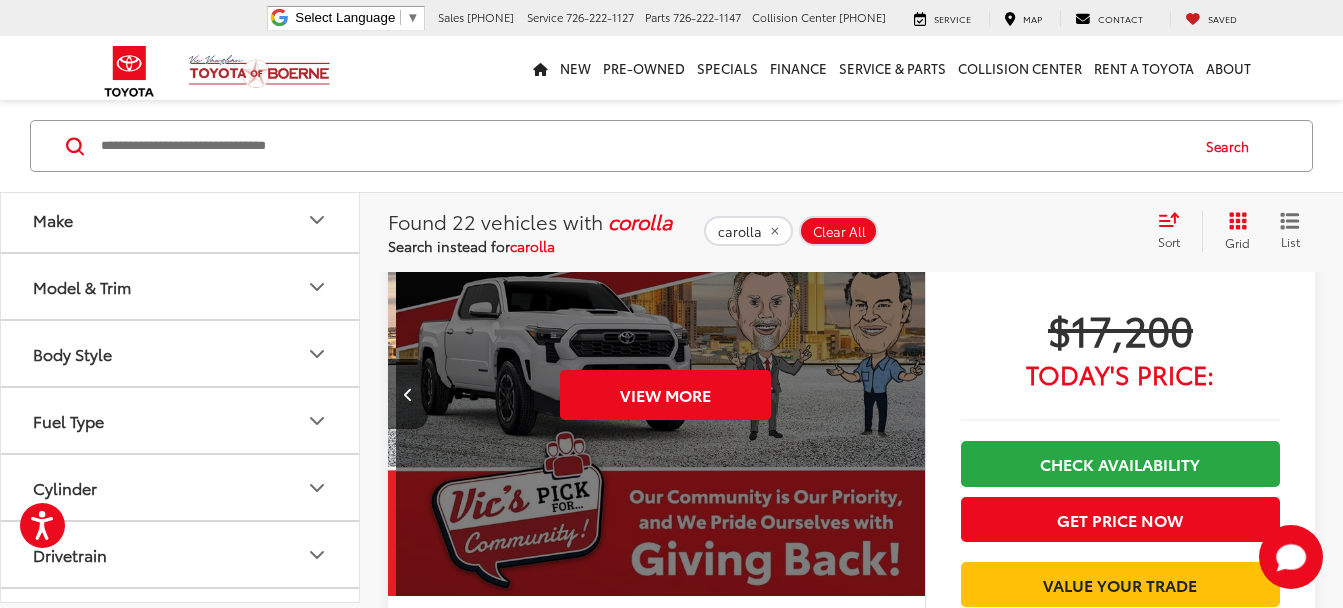 scroll, scrollTop: 0, scrollLeft: 2700, axis: horizontal 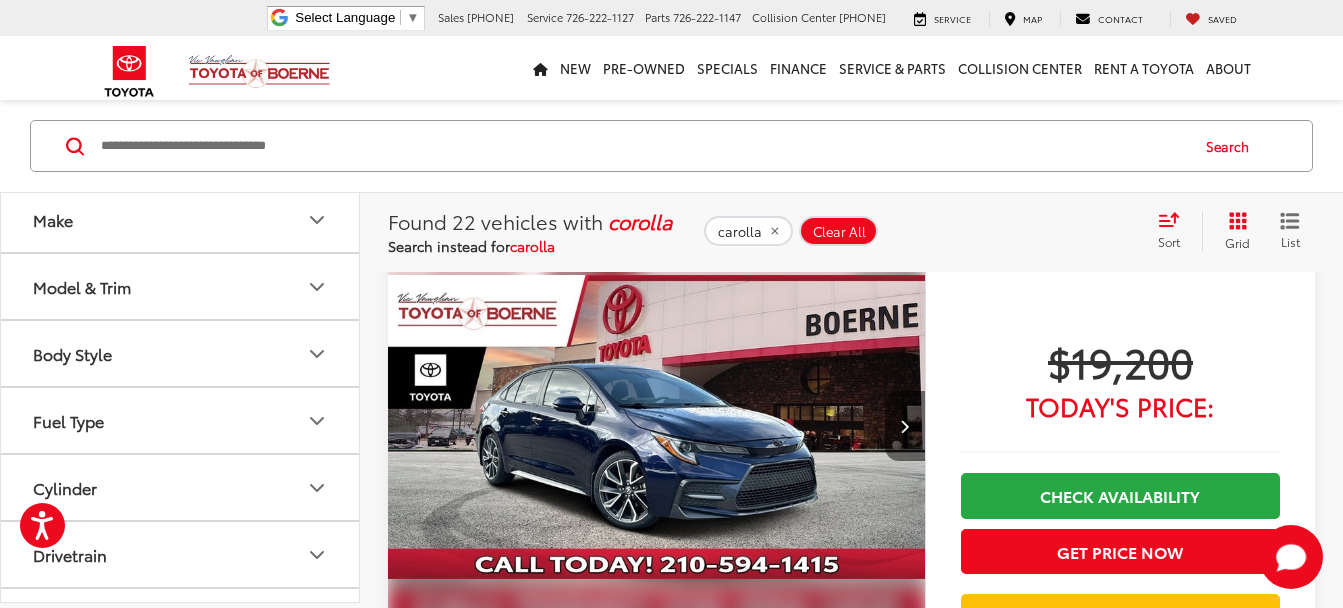 click at bounding box center (905, 426) 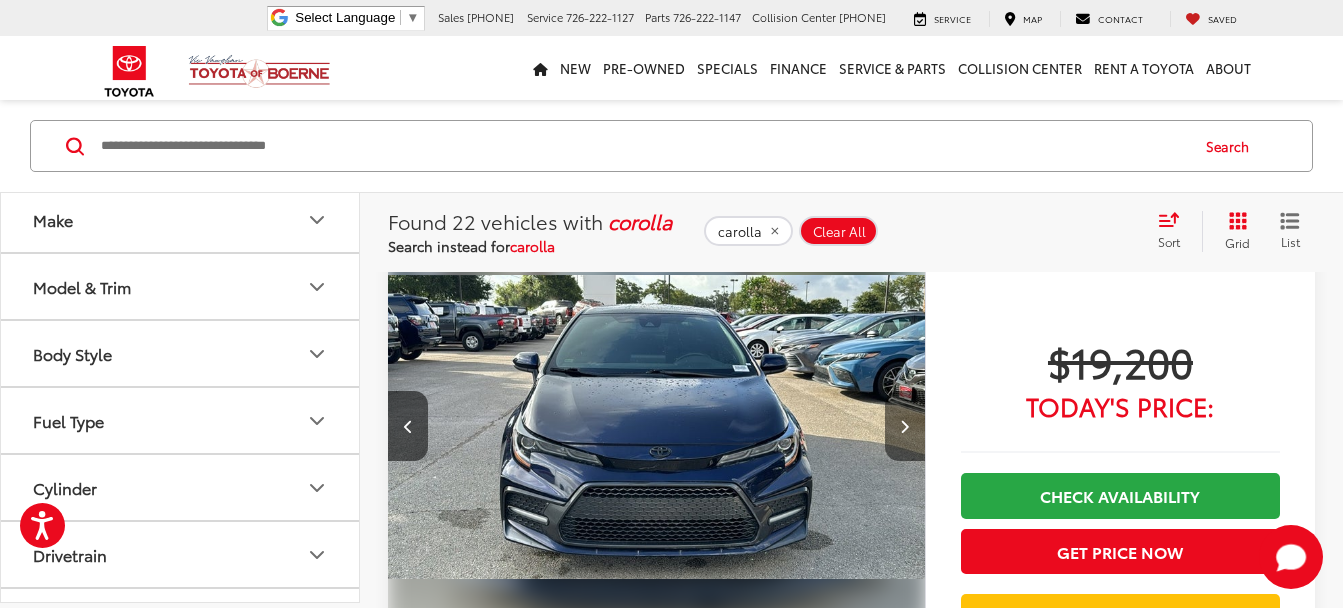 click at bounding box center [905, 426] 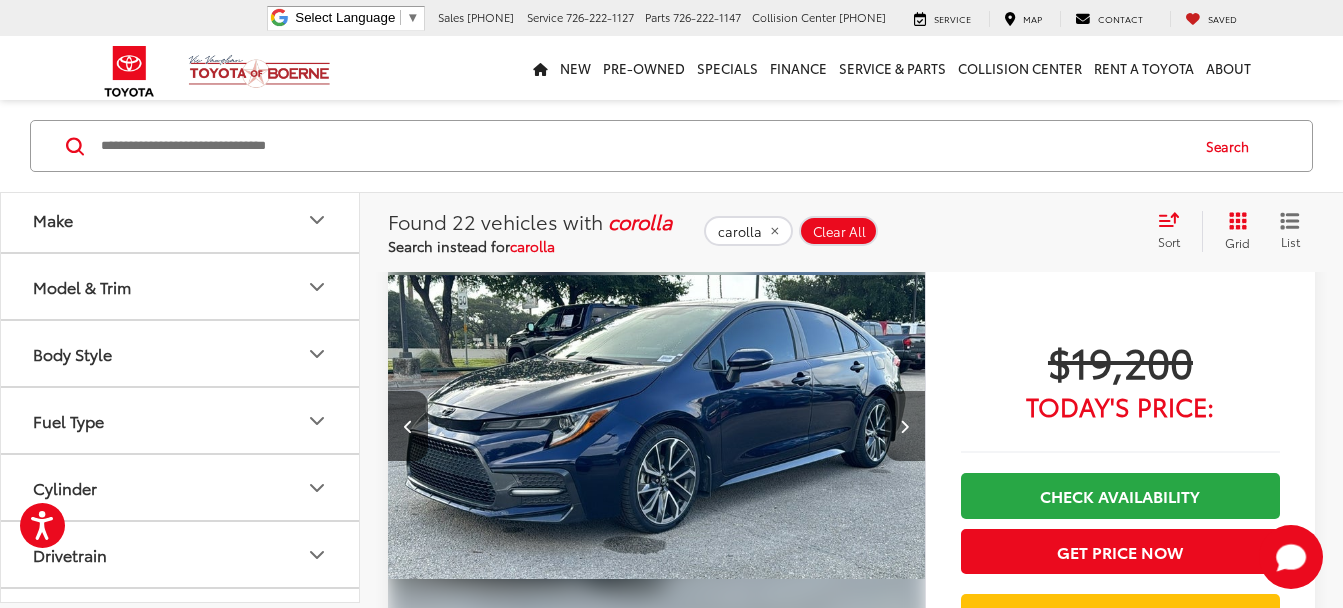 click at bounding box center (905, 426) 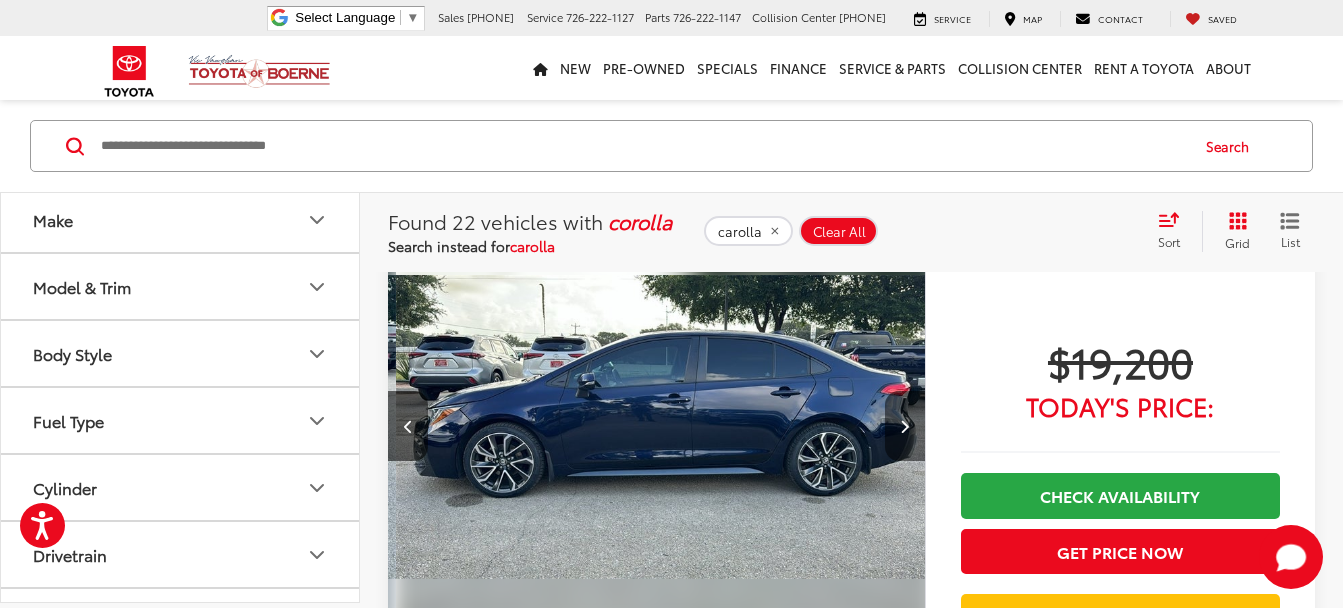 scroll, scrollTop: 0, scrollLeft: 1620, axis: horizontal 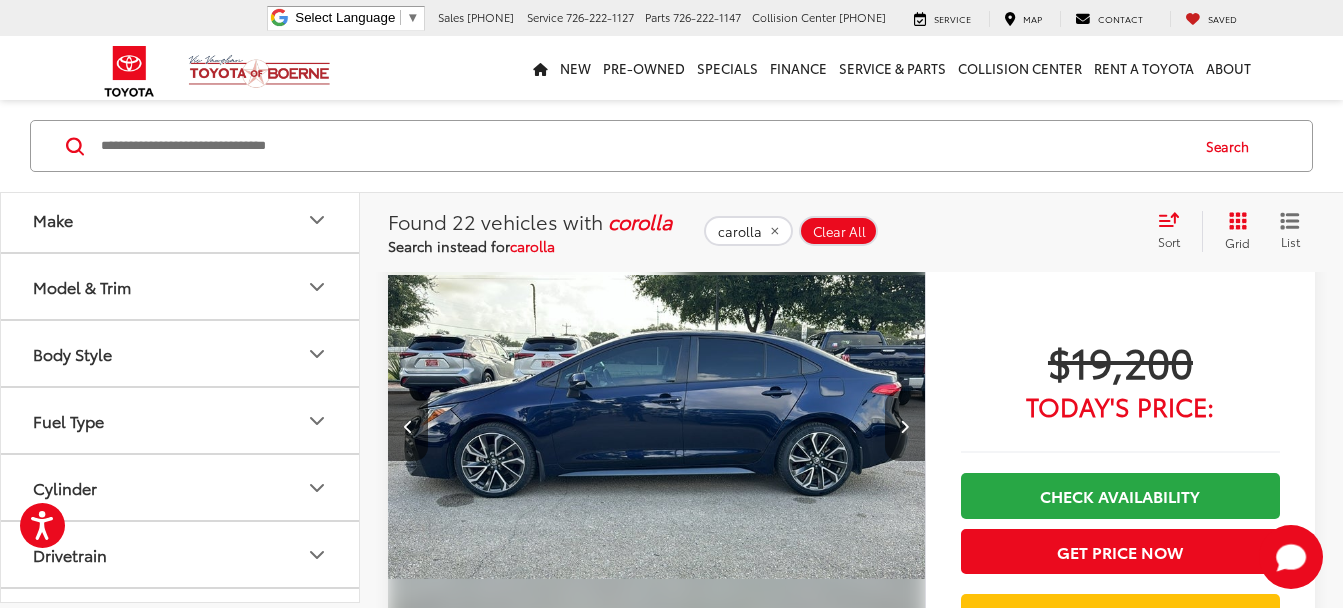 click at bounding box center (905, 426) 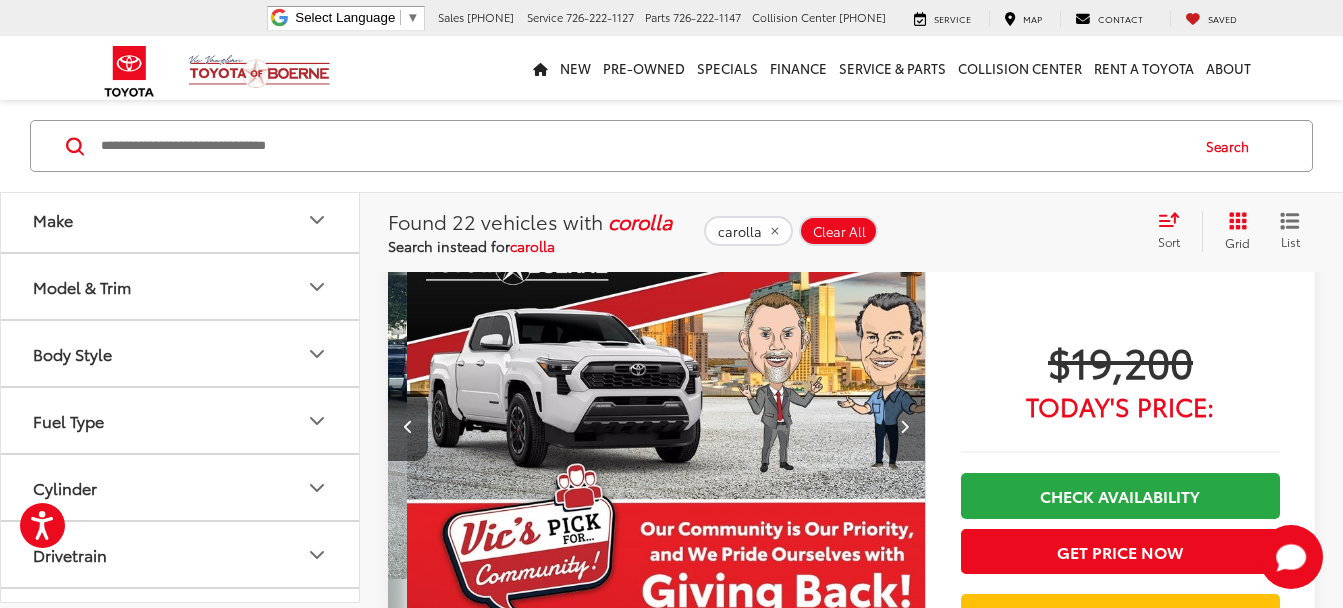 scroll, scrollTop: 0, scrollLeft: 2160, axis: horizontal 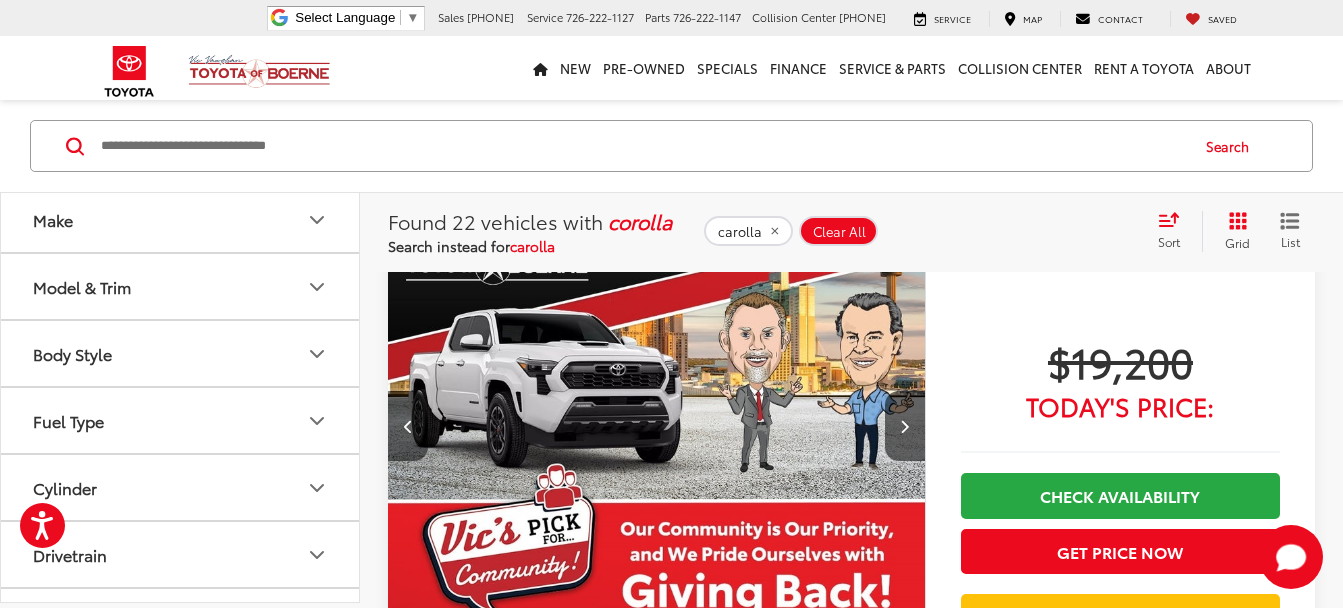 click at bounding box center (408, 426) 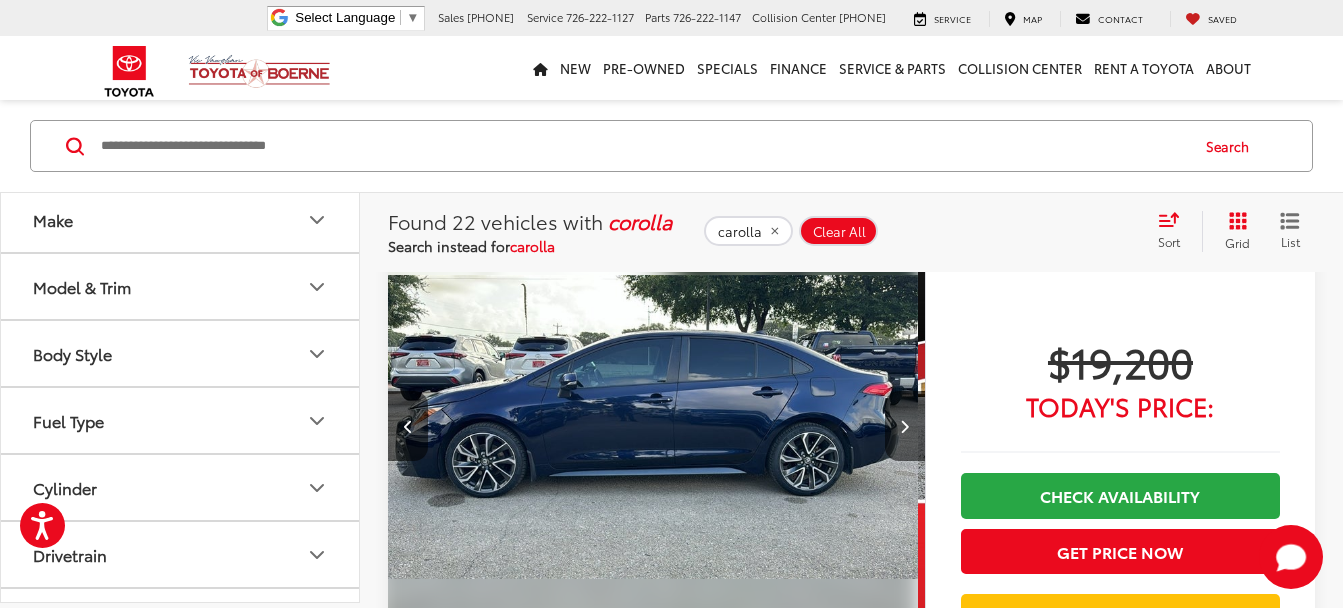 scroll, scrollTop: 0, scrollLeft: 1620, axis: horizontal 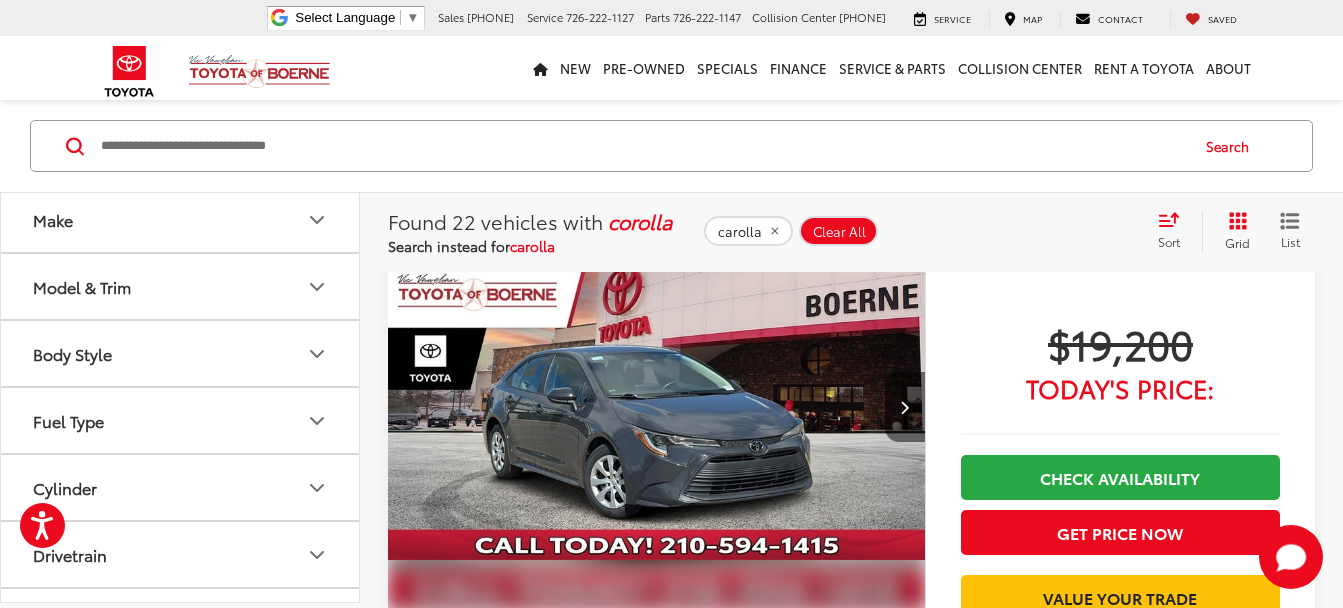 click at bounding box center [904, 407] 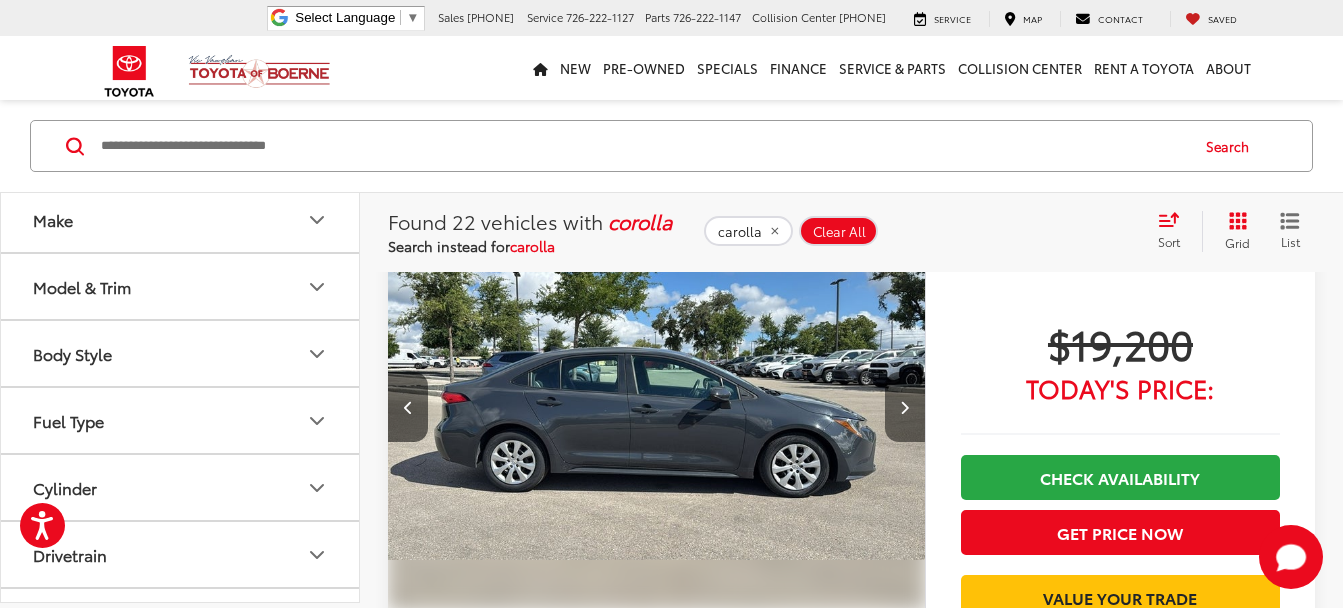 click at bounding box center (905, 407) 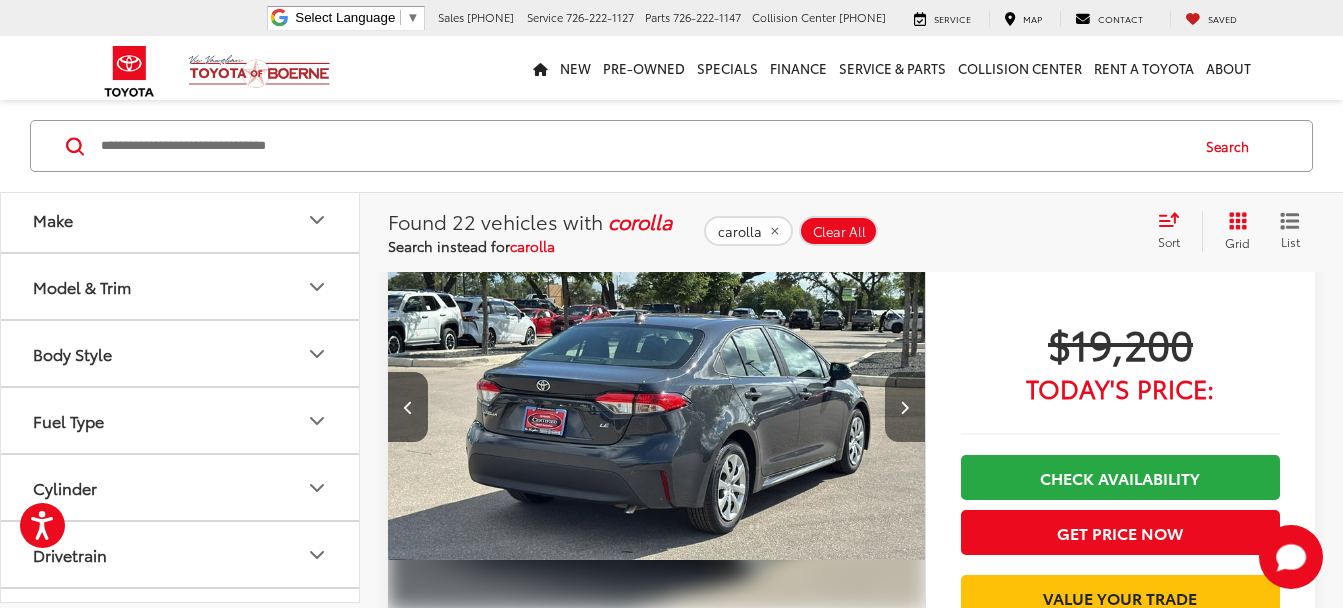 click at bounding box center (905, 407) 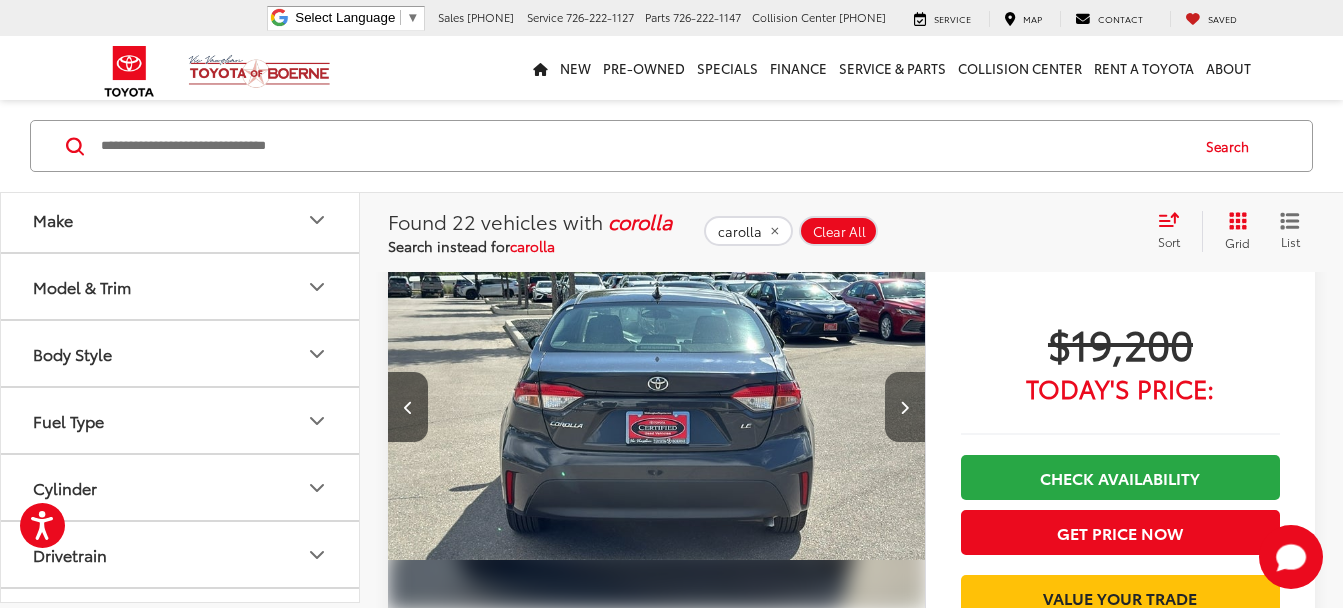 click at bounding box center [905, 407] 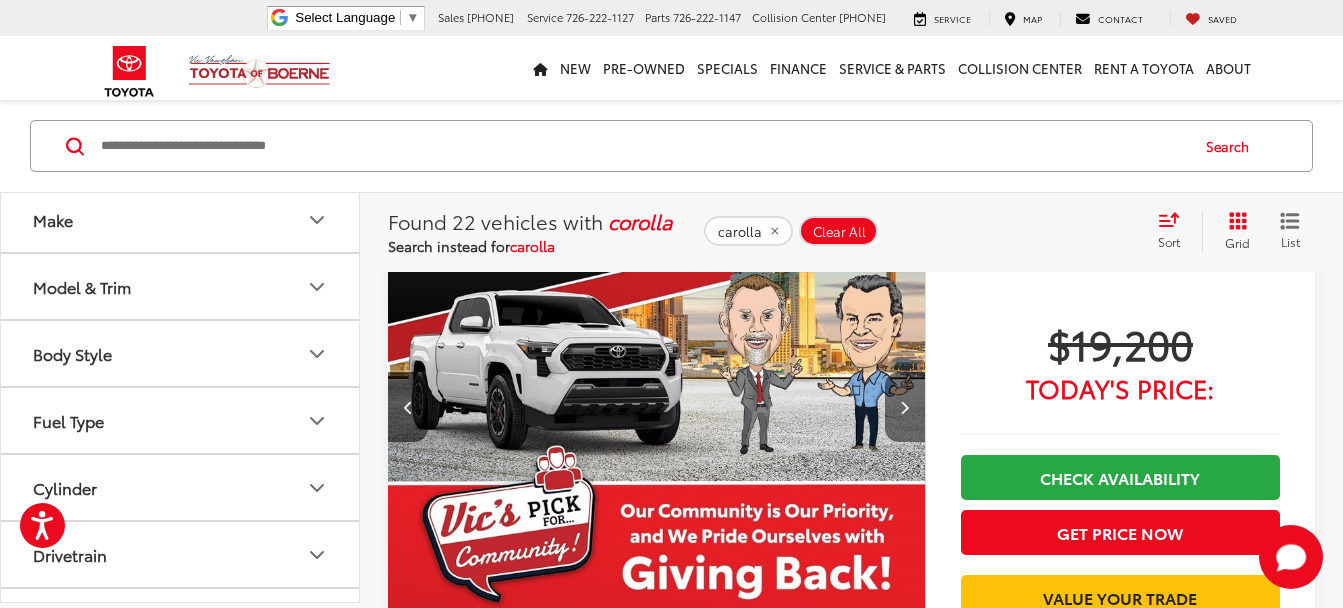 click at bounding box center [905, 407] 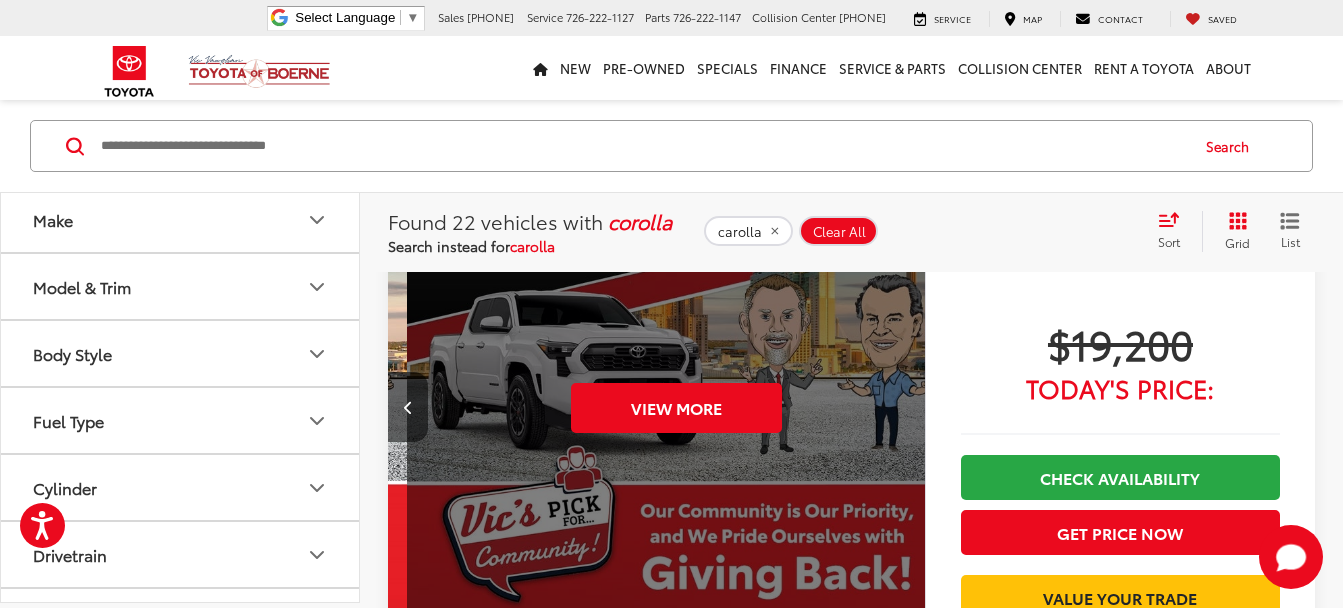 scroll, scrollTop: 0, scrollLeft: 2700, axis: horizontal 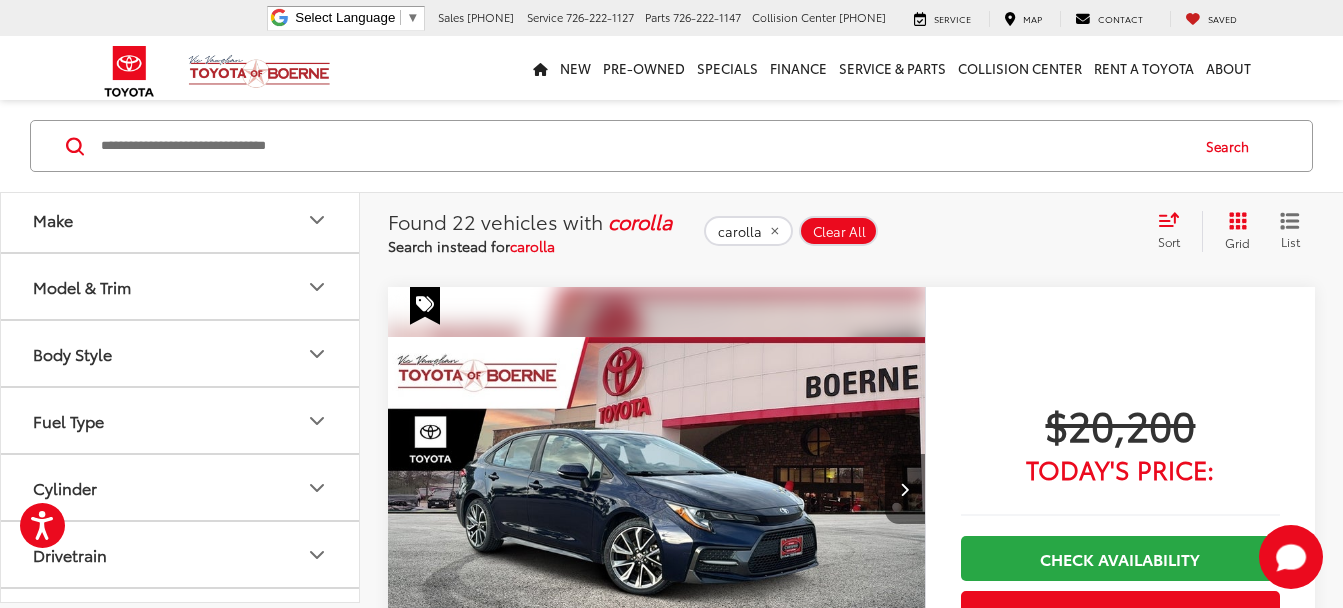 click at bounding box center [905, 489] 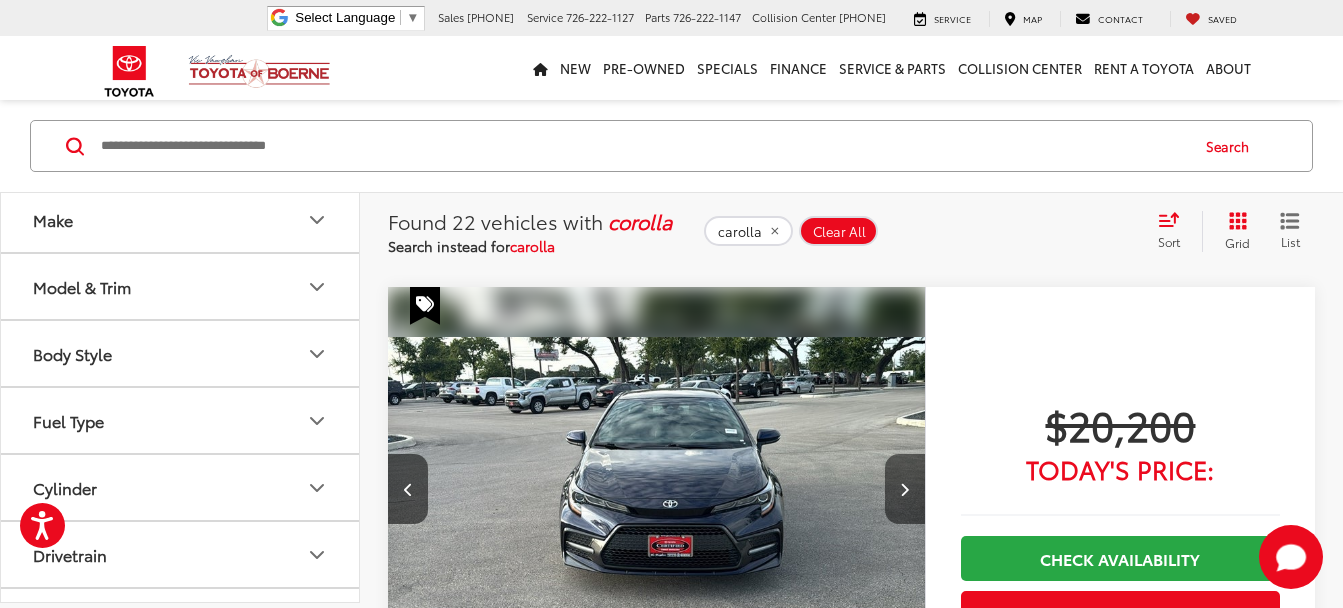click at bounding box center (905, 489) 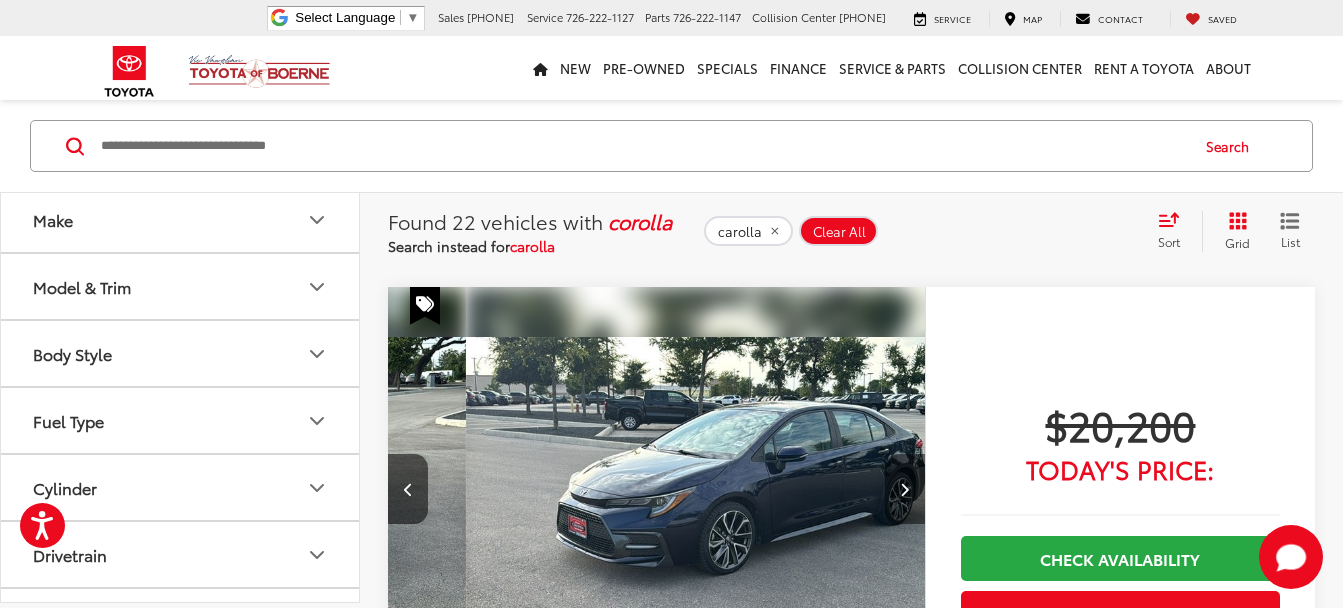 scroll, scrollTop: 0, scrollLeft: 1080, axis: horizontal 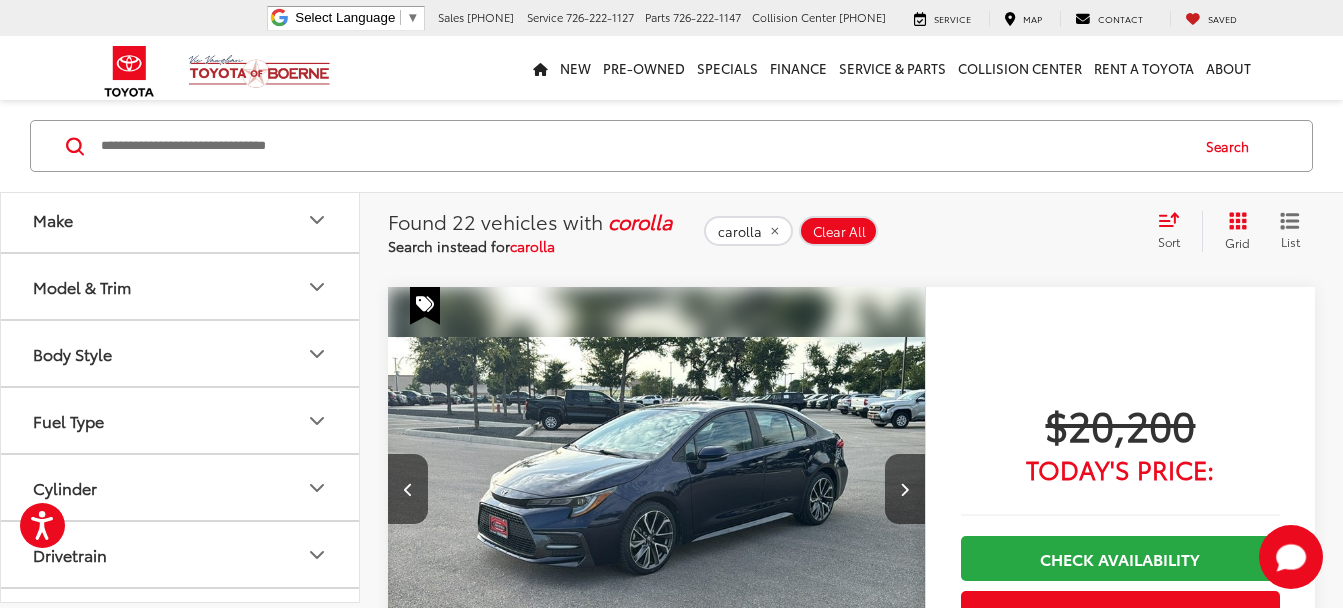 click on "$20,200
Today's Price:
Check Availability
Get Price Now
Value Your Trade" at bounding box center [1120, 619] 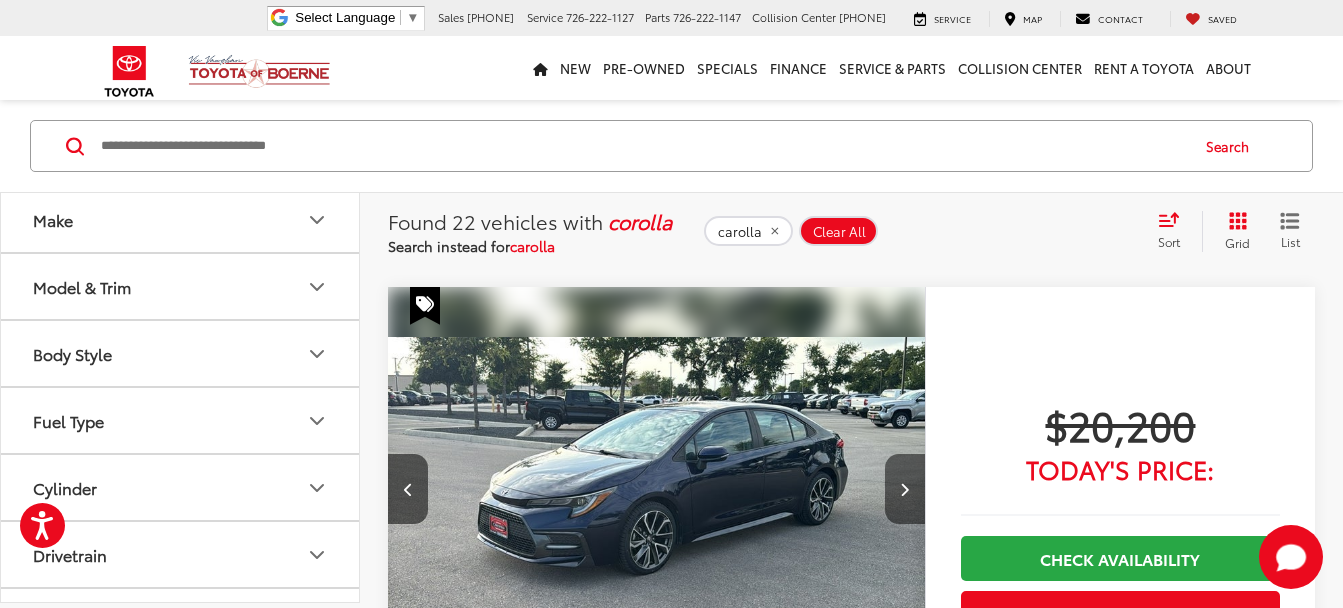 click at bounding box center (905, 489) 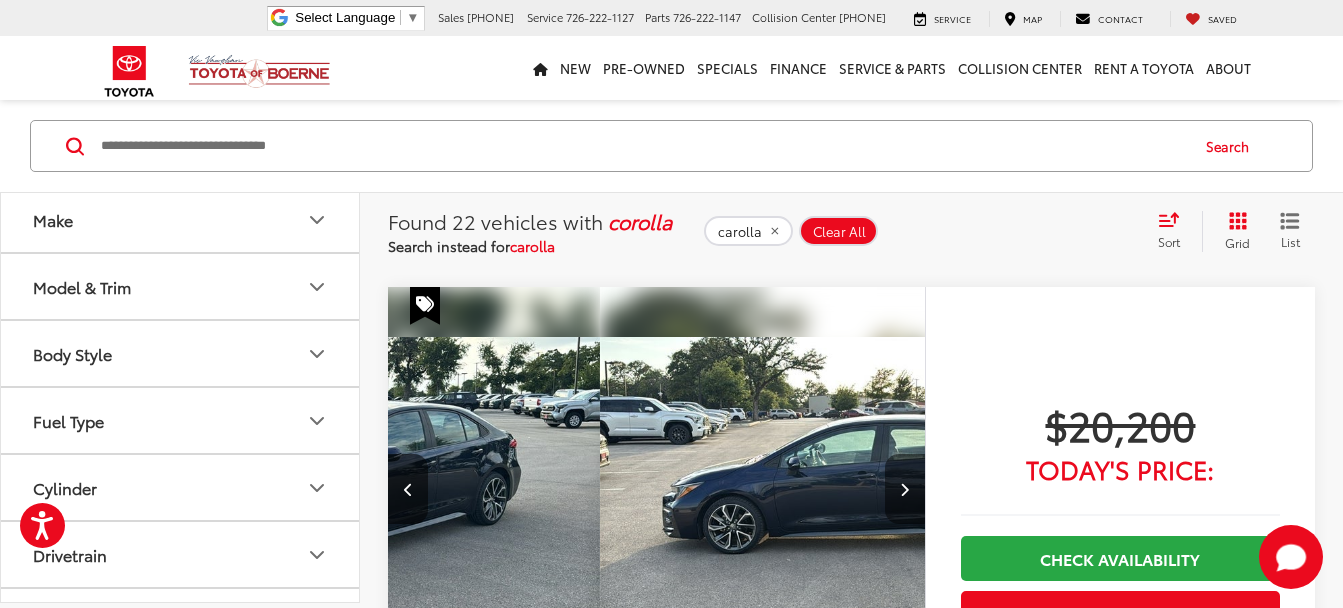 scroll, scrollTop: 0, scrollLeft: 1620, axis: horizontal 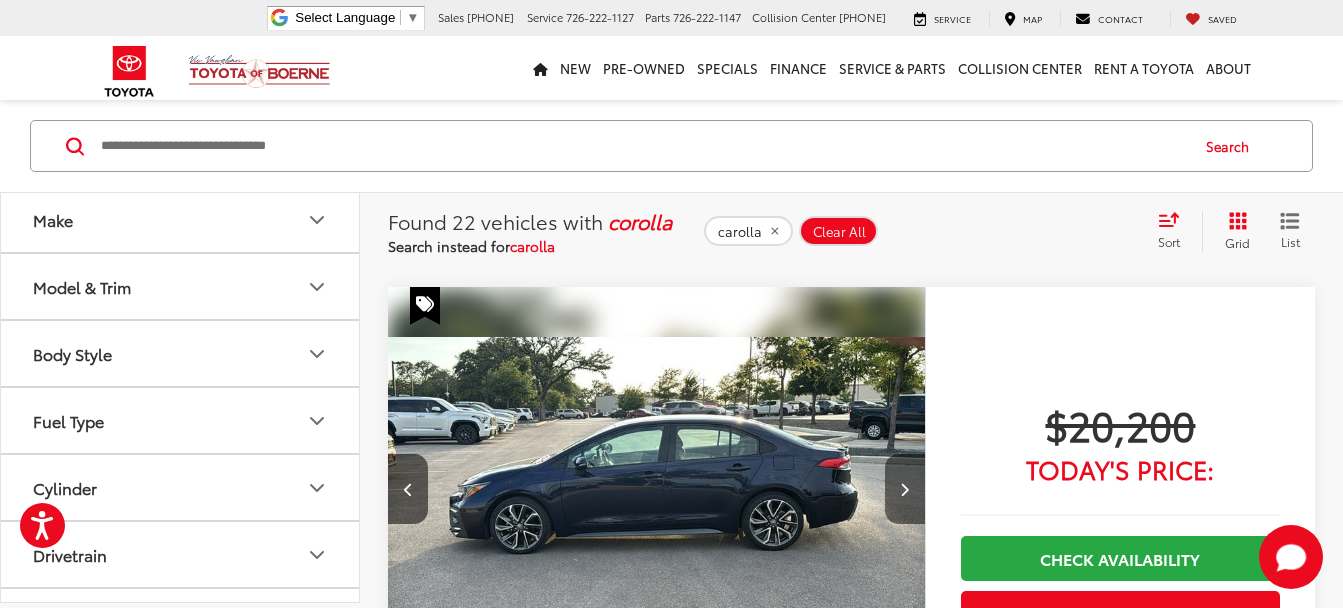 click at bounding box center [905, 489] 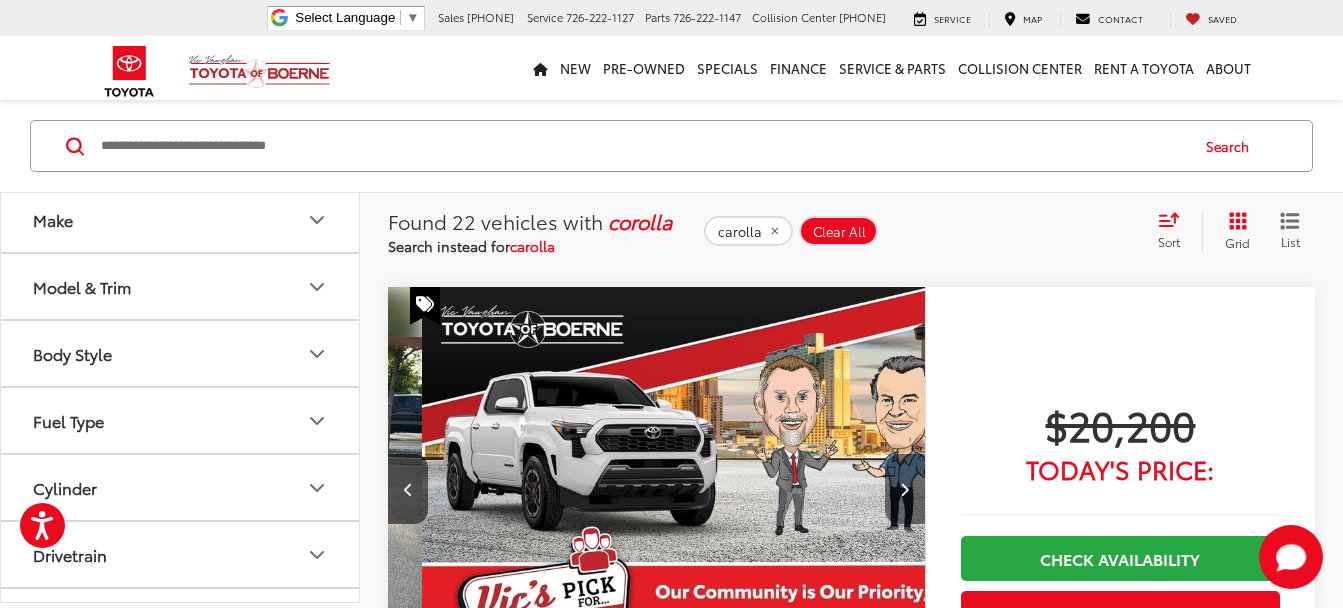 scroll, scrollTop: 0, scrollLeft: 2160, axis: horizontal 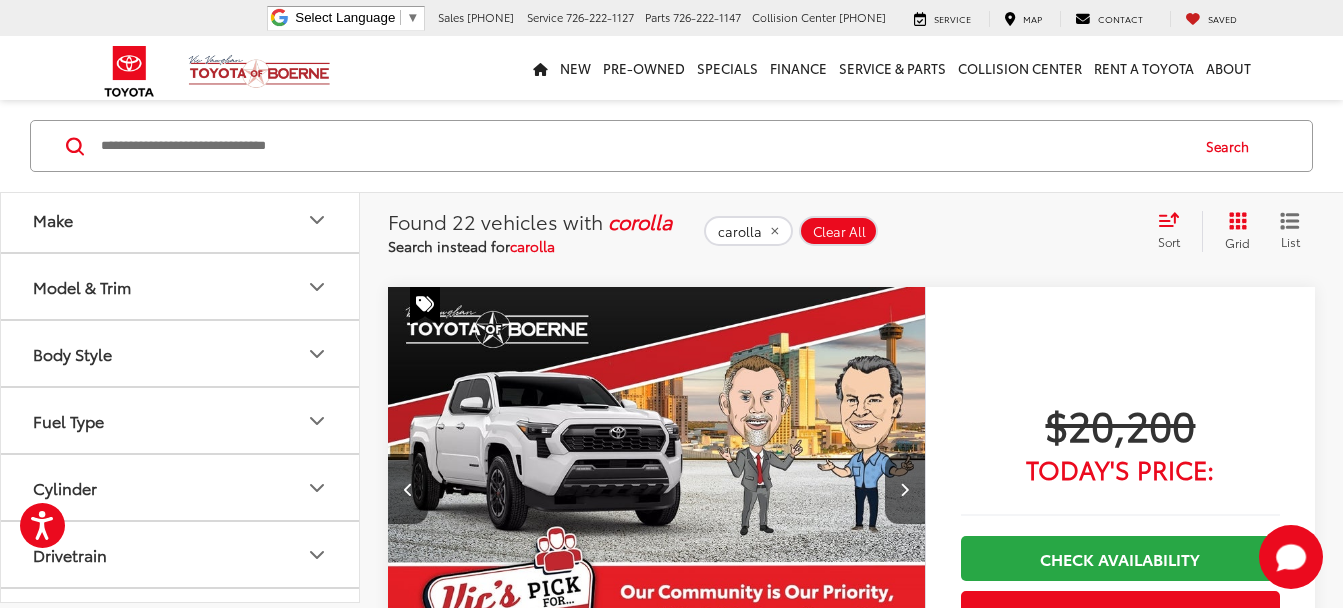 click 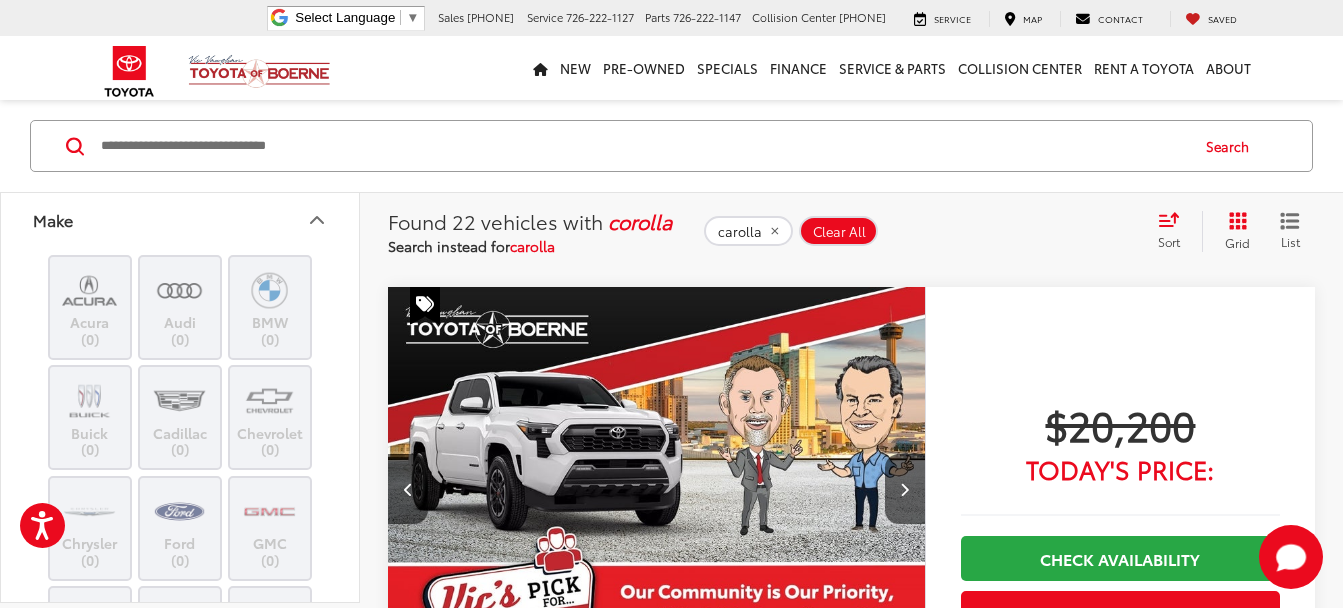 click 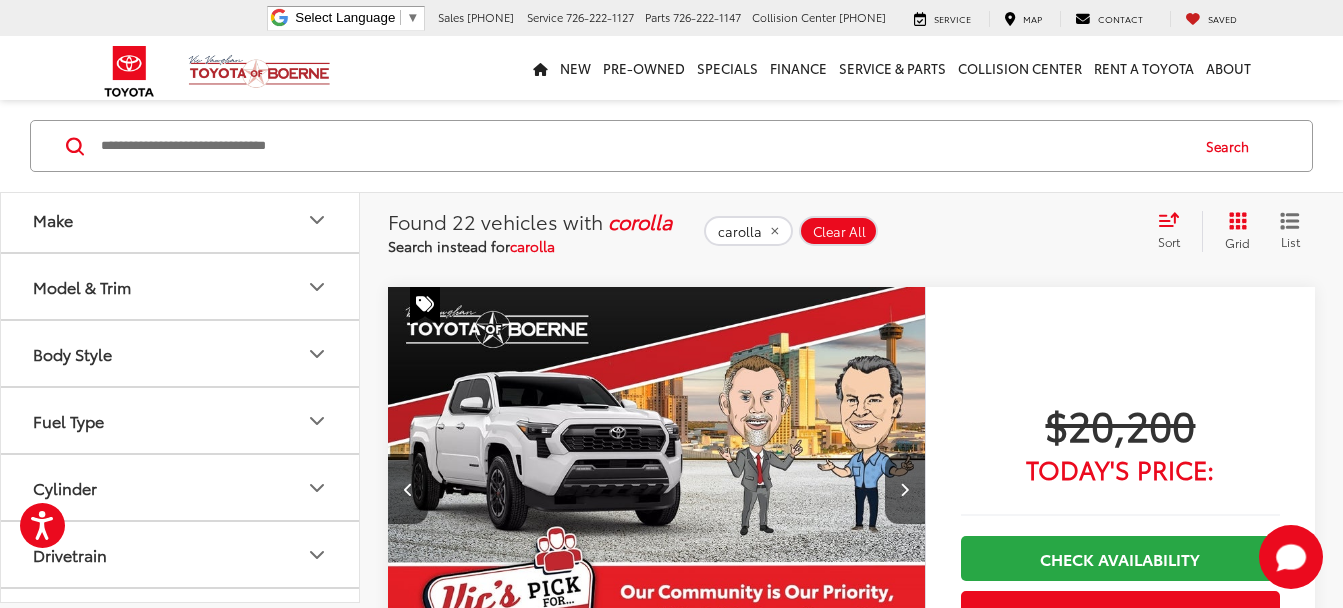 click 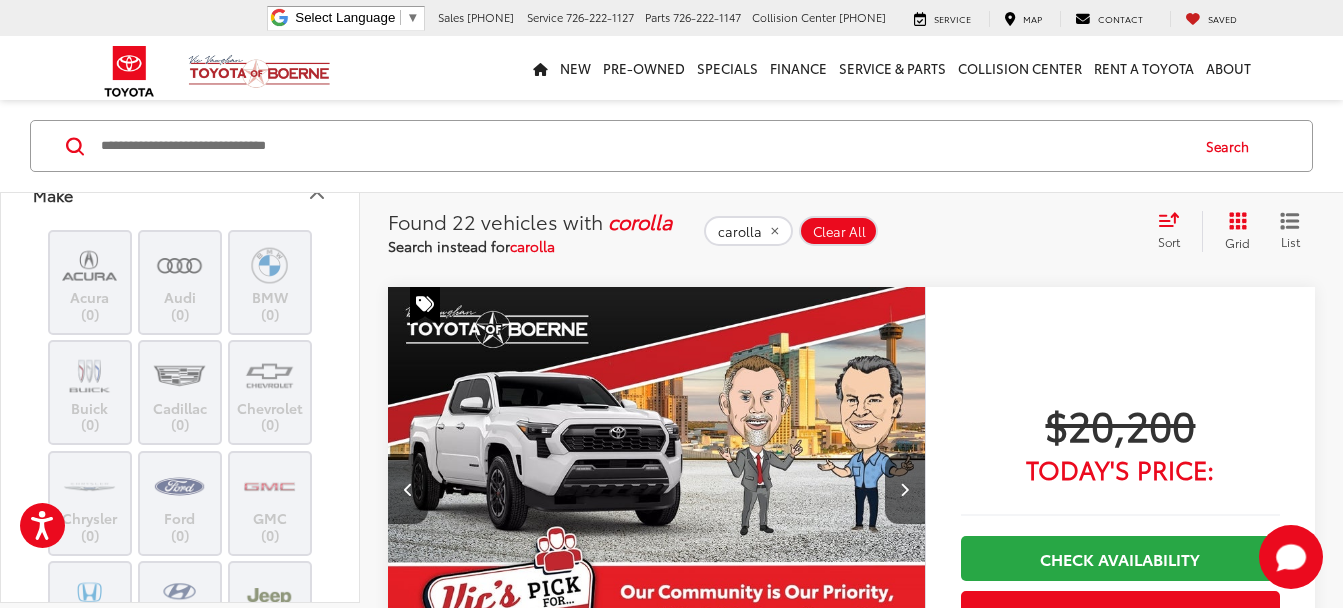 scroll, scrollTop: 0, scrollLeft: 0, axis: both 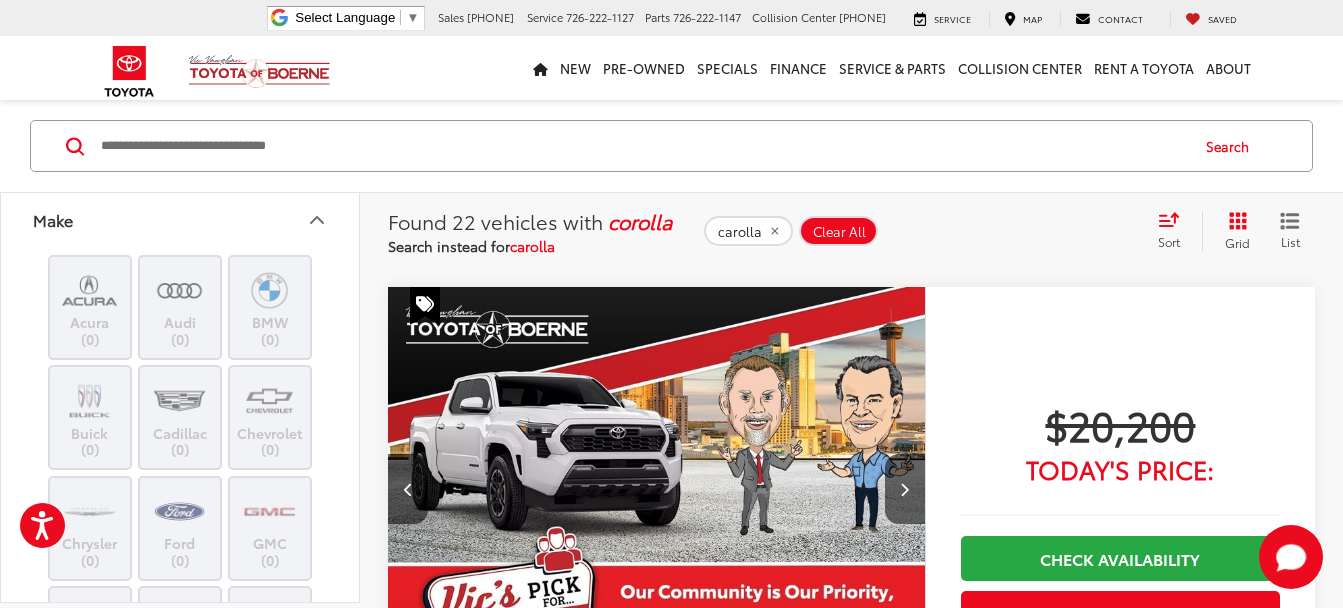 click 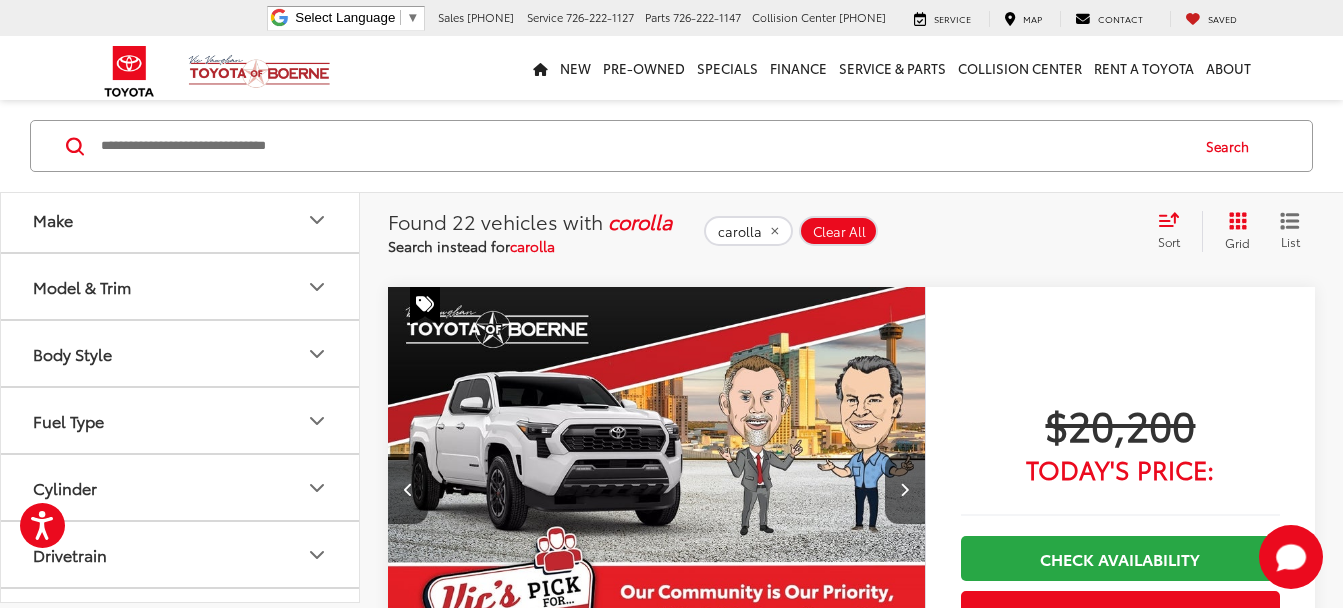 click on "Model & Trim" at bounding box center [181, 286] 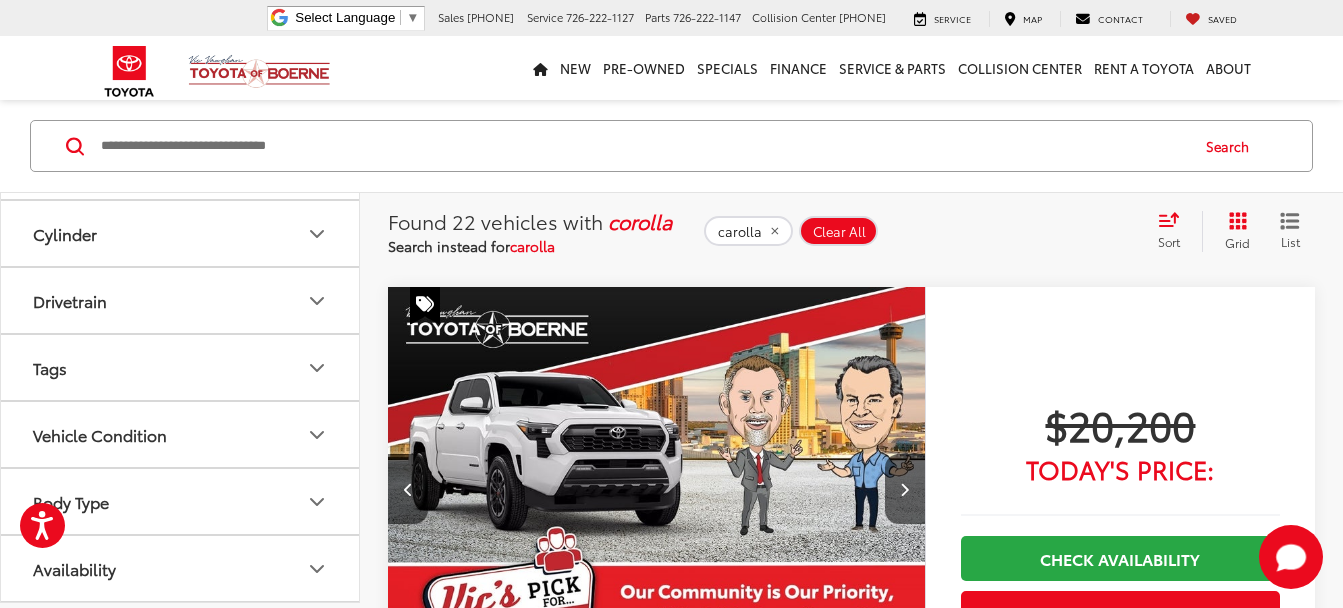 scroll, scrollTop: 3133, scrollLeft: 0, axis: vertical 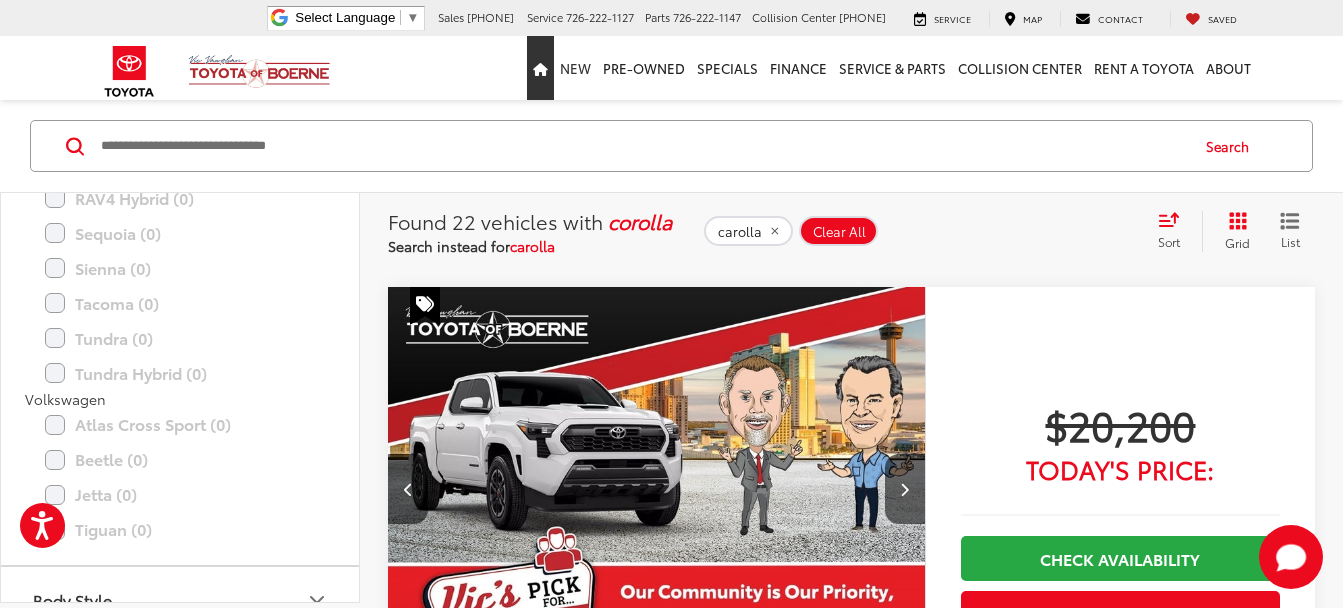 drag, startPoint x: 550, startPoint y: 77, endPoint x: 574, endPoint y: 99, distance: 32.55764 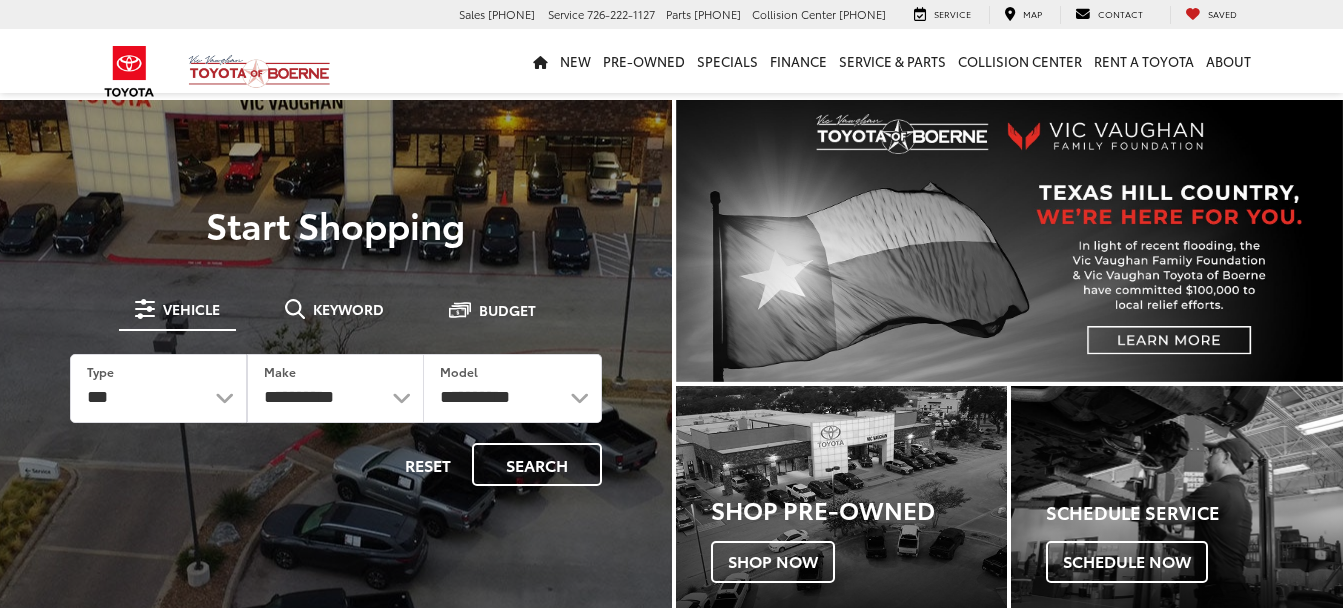 scroll, scrollTop: 0, scrollLeft: 0, axis: both 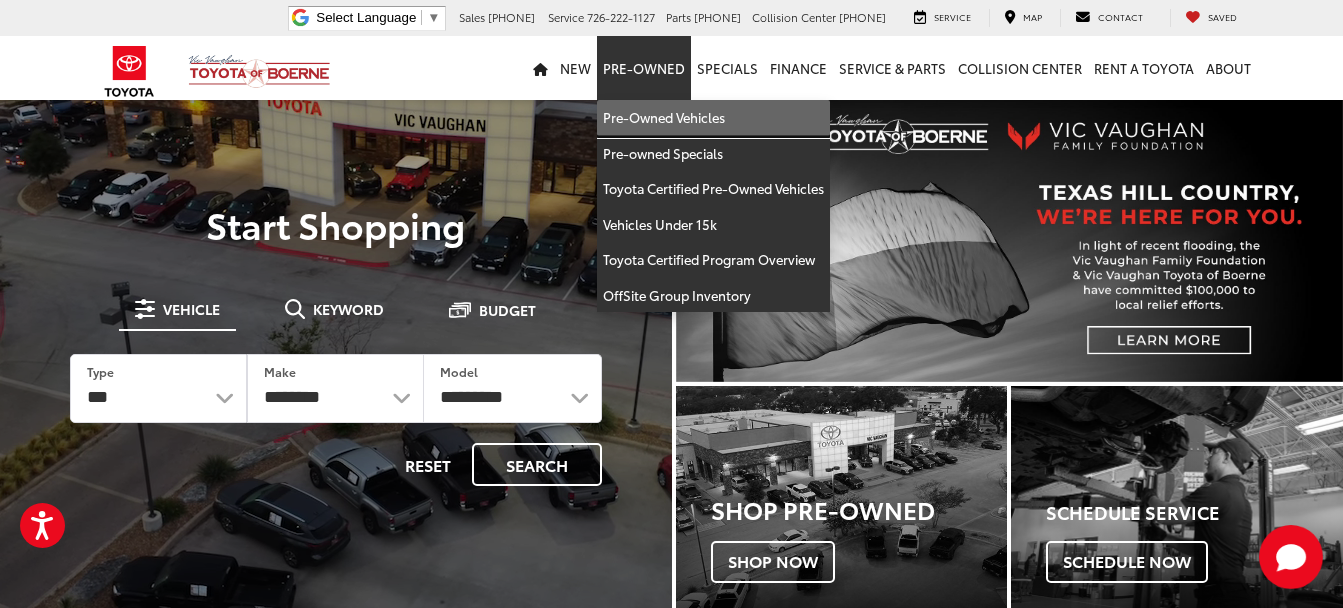 click on "Pre-Owned Vehicles" at bounding box center (713, 118) 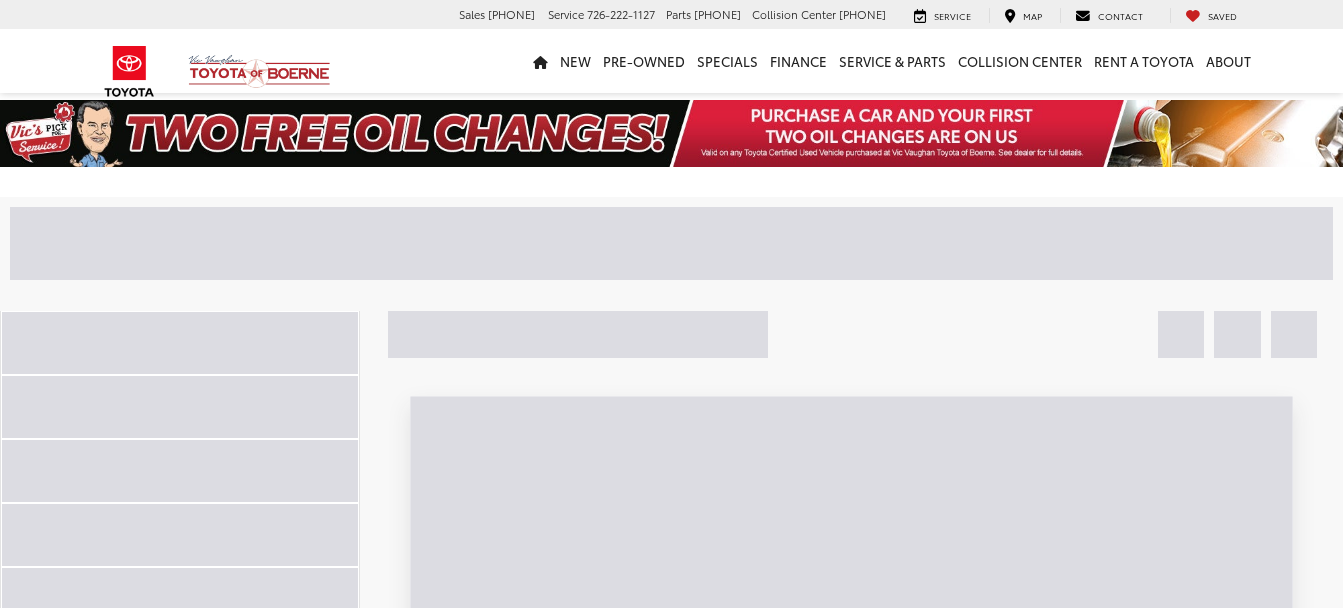 scroll, scrollTop: 0, scrollLeft: 0, axis: both 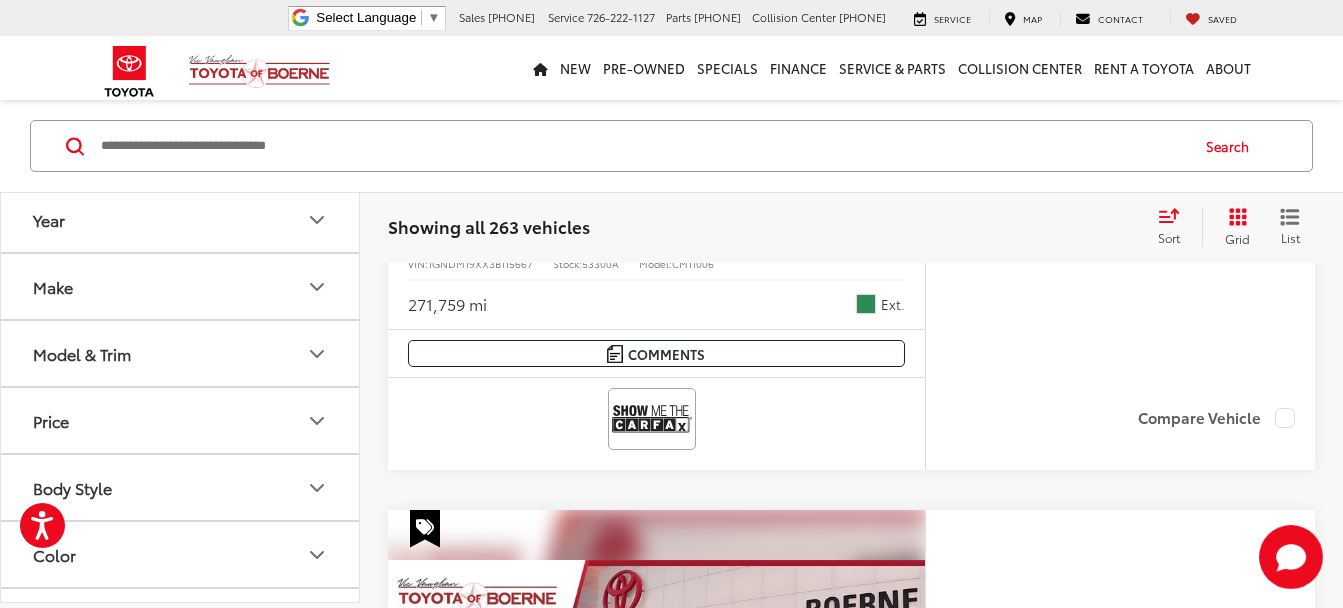 click on "Sort" at bounding box center (1175, 227) 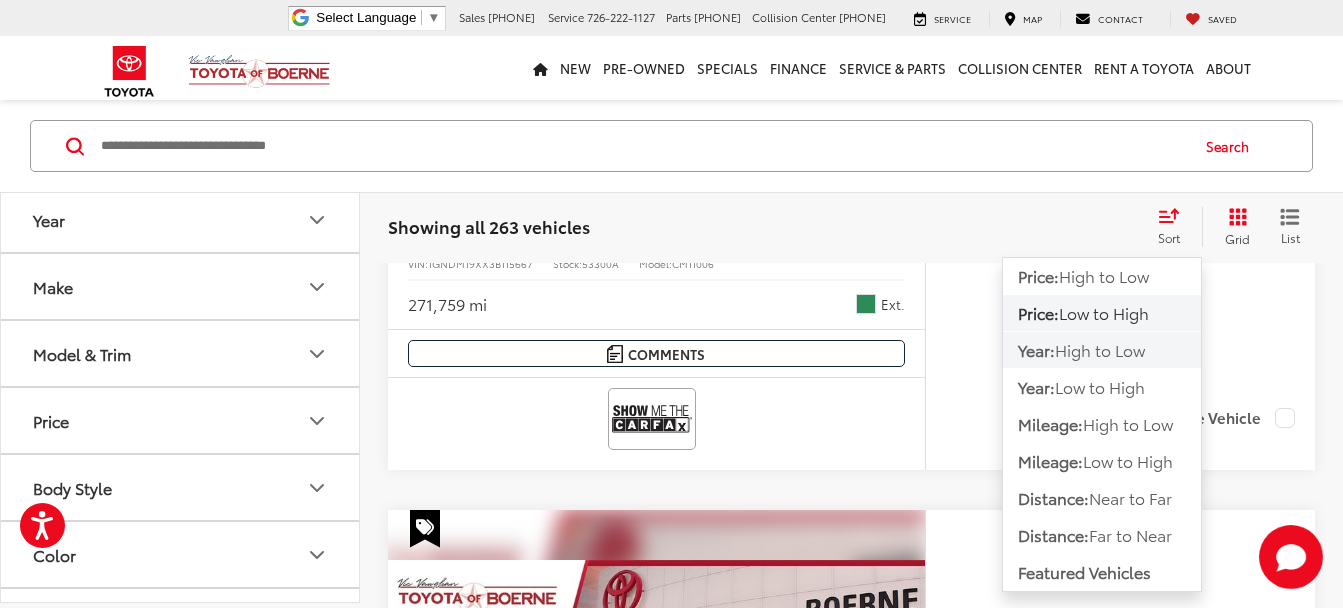click on "High to Low" at bounding box center (1100, 349) 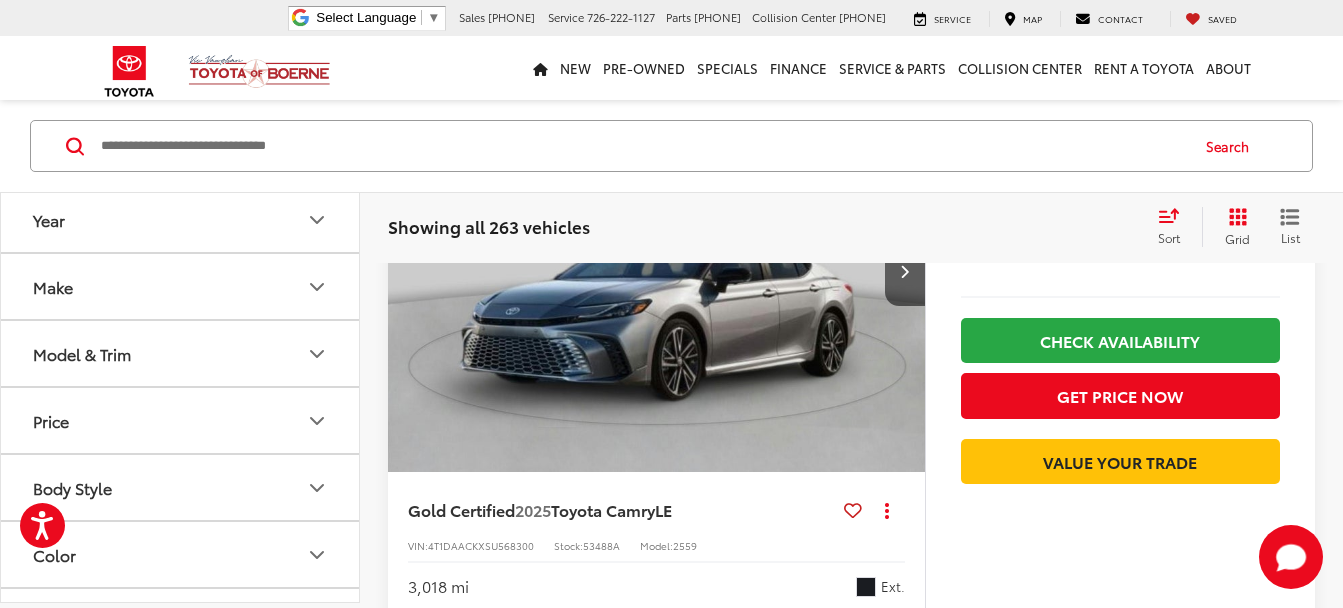 scroll, scrollTop: 2497, scrollLeft: 0, axis: vertical 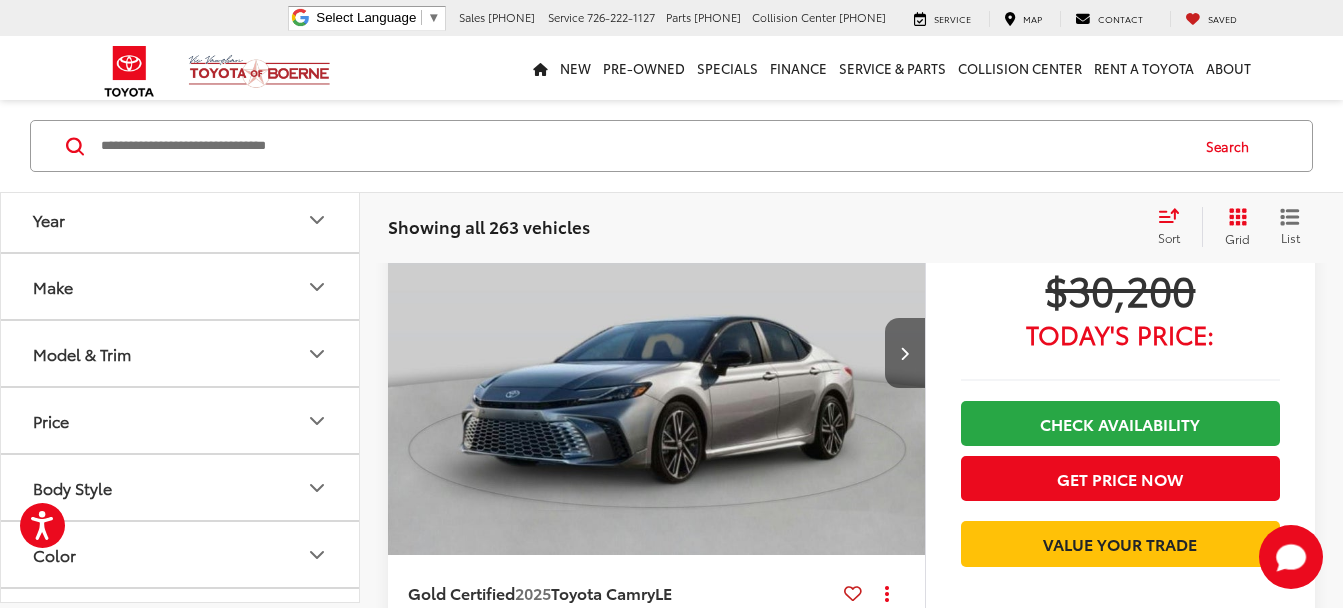 click at bounding box center [905, 353] 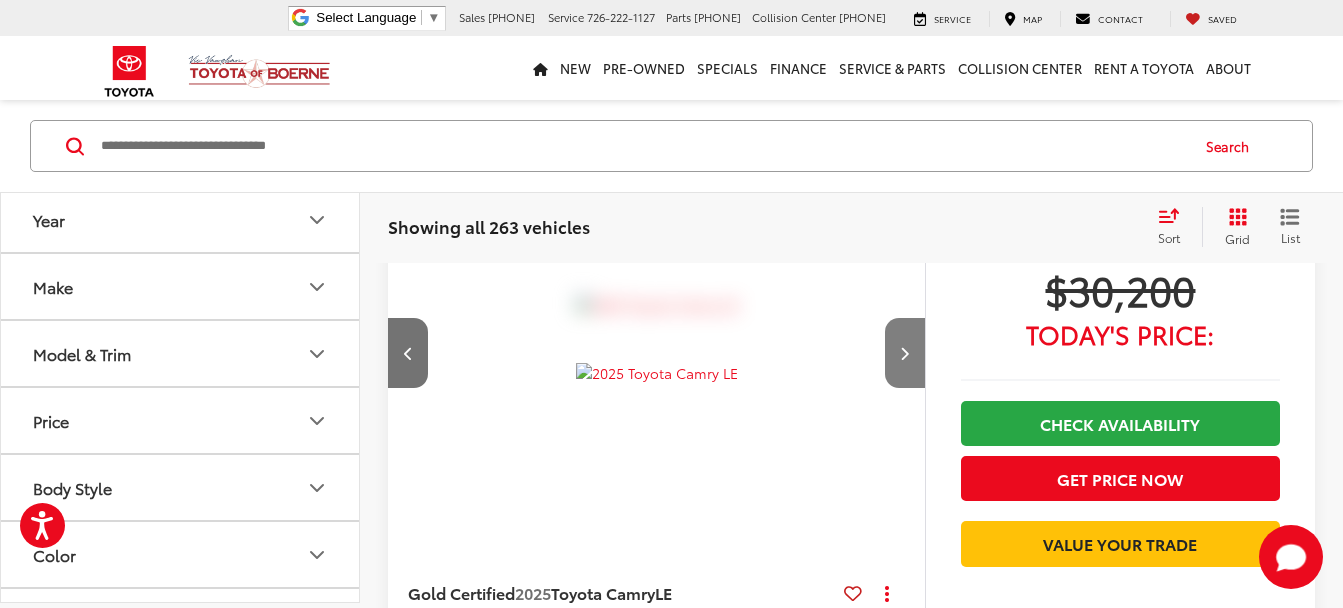 click at bounding box center (905, 353) 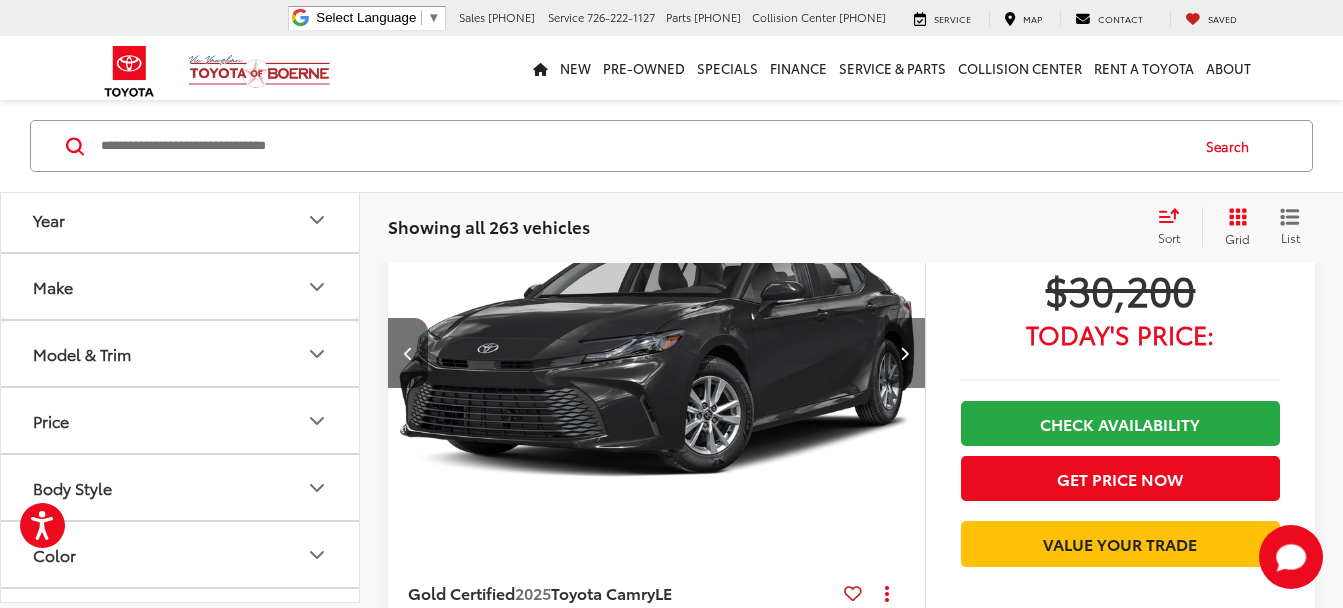 click at bounding box center [905, 353] 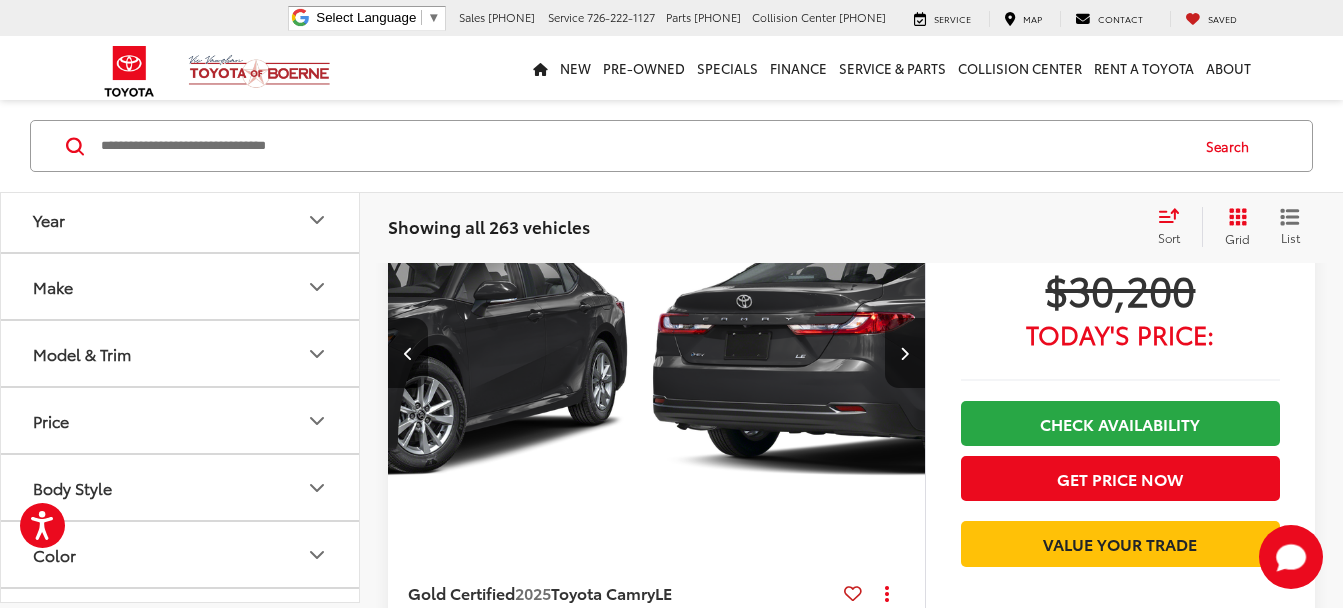 scroll, scrollTop: 0, scrollLeft: 1585, axis: horizontal 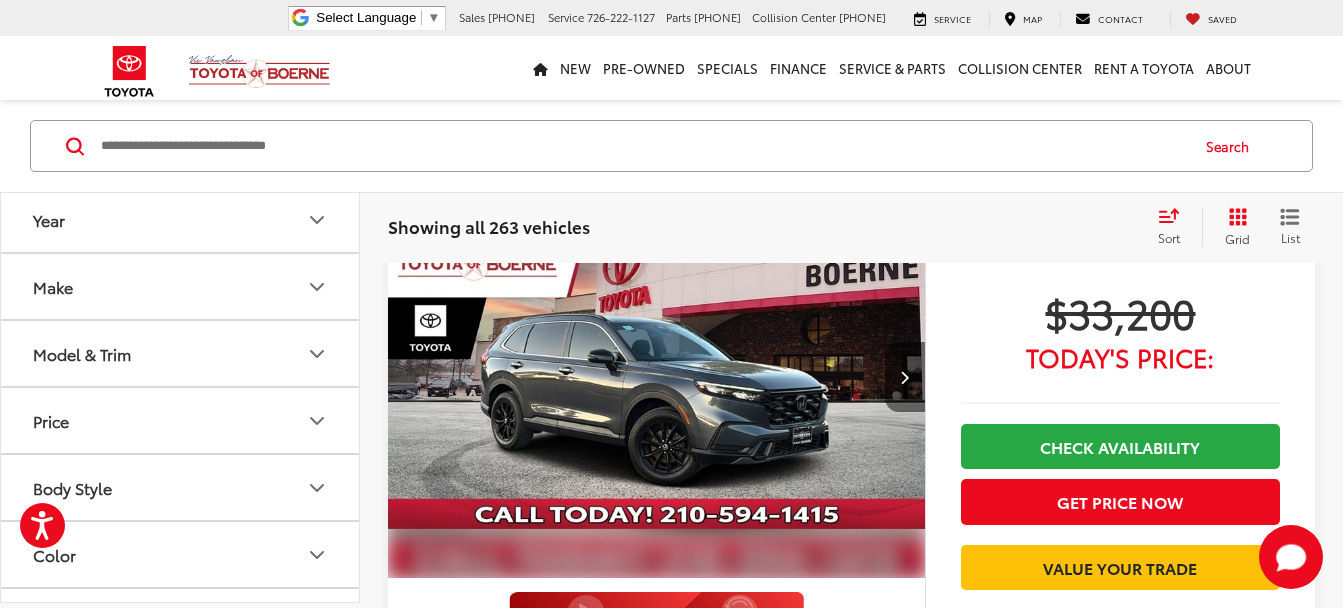 click at bounding box center (904, 377) 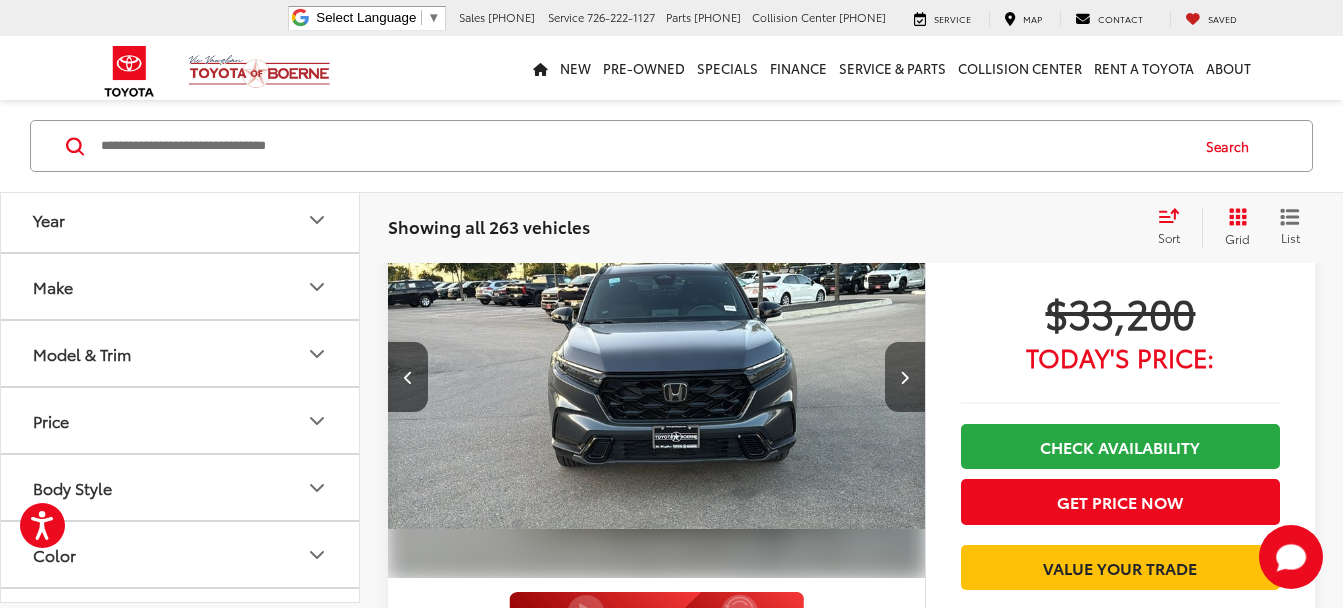 click at bounding box center [904, 377] 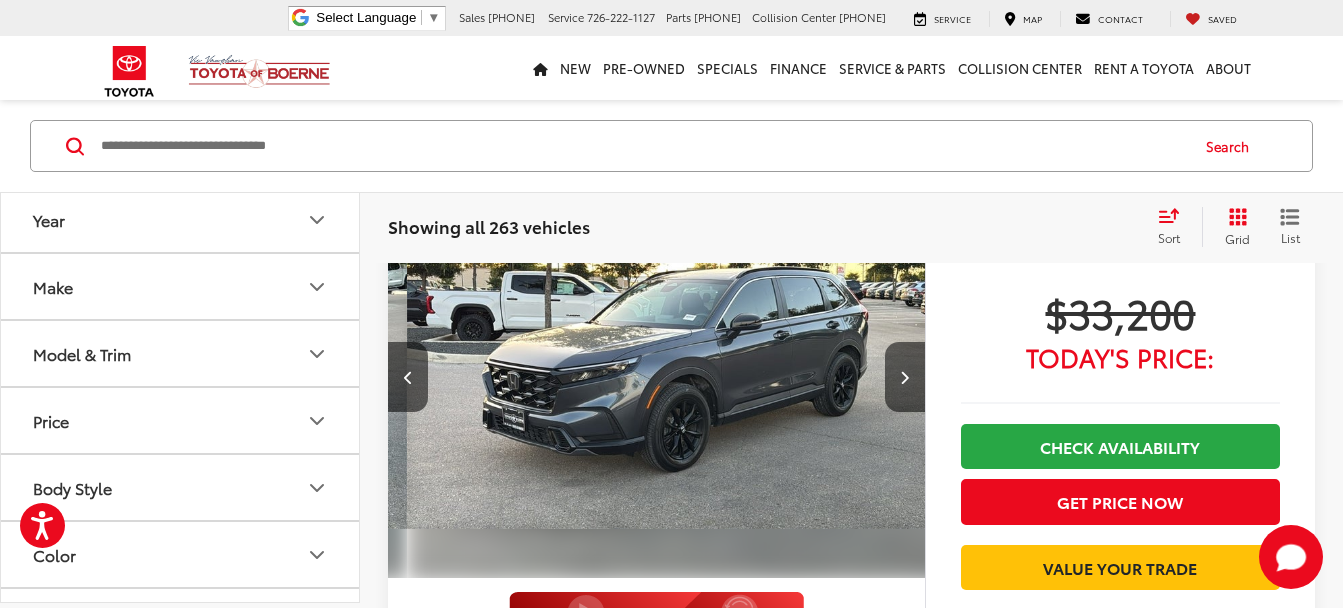 scroll, scrollTop: 0, scrollLeft: 1080, axis: horizontal 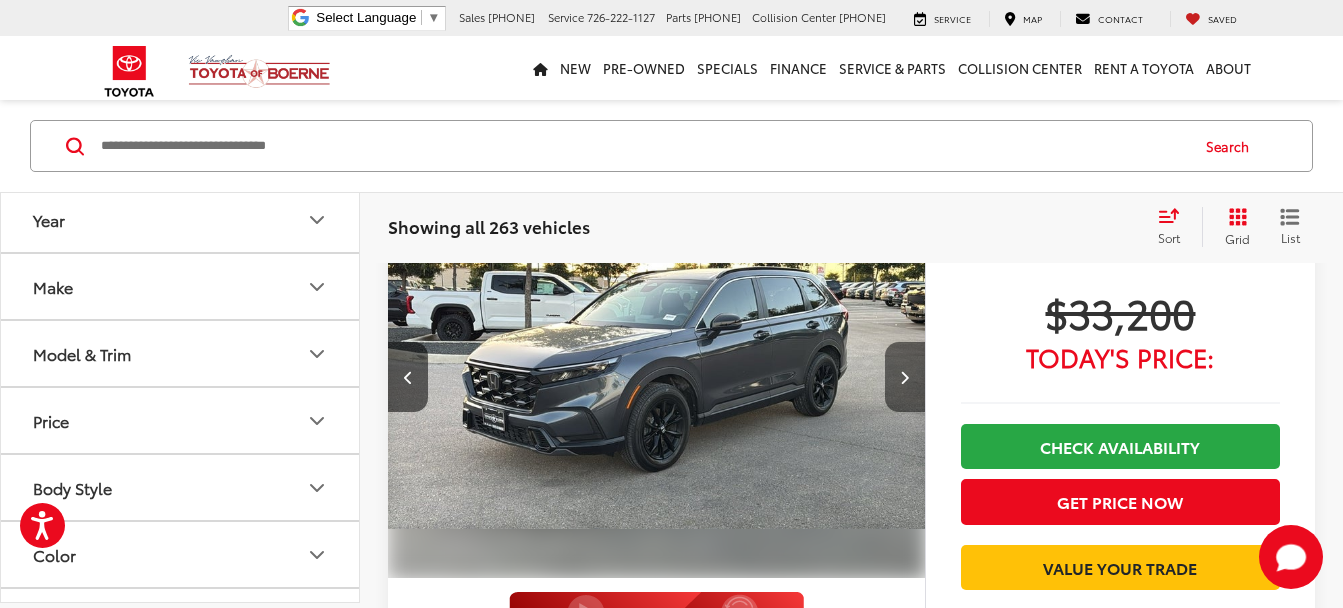 click at bounding box center [904, 377] 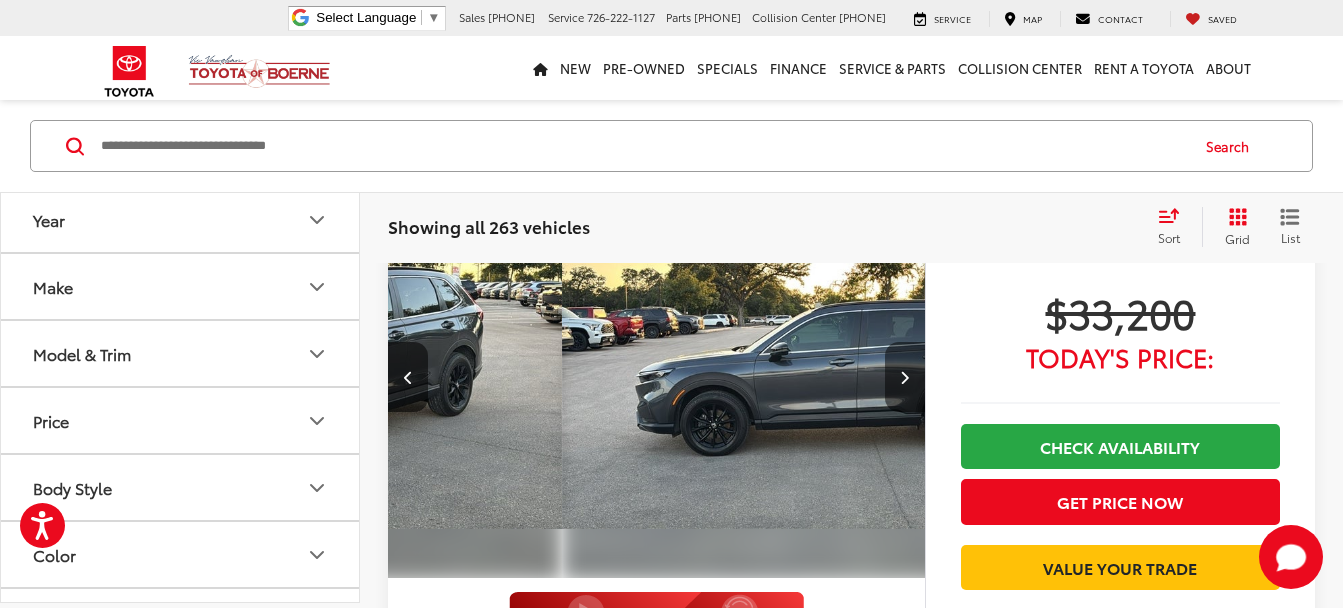 scroll, scrollTop: 0, scrollLeft: 1620, axis: horizontal 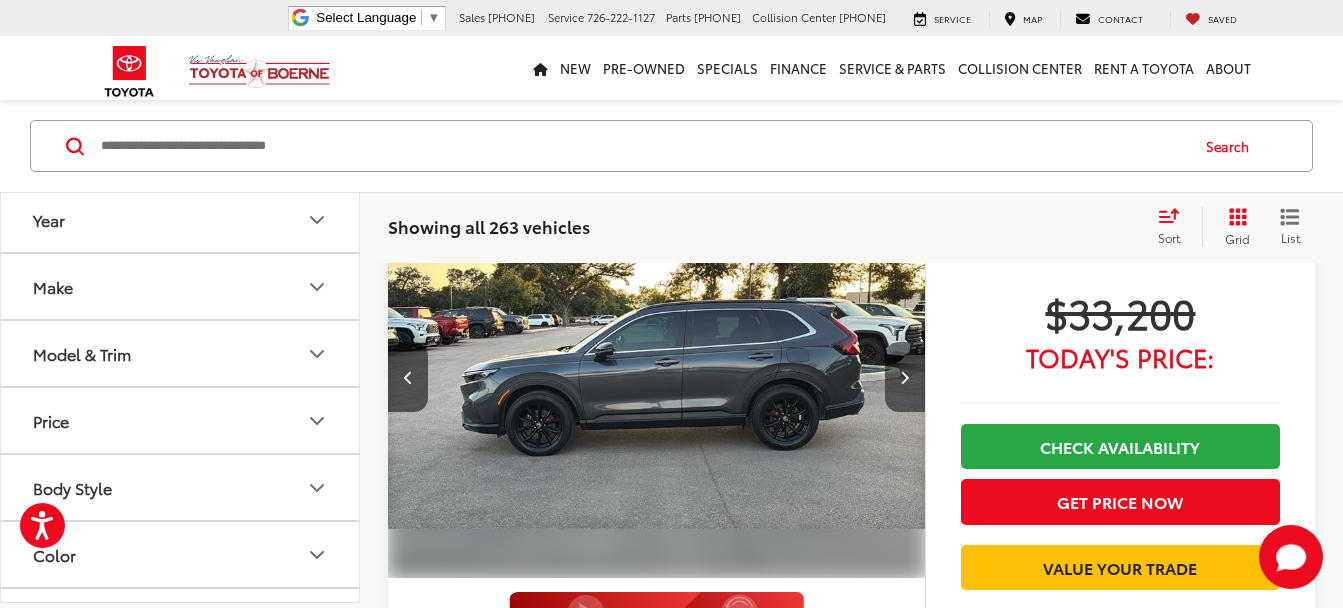 click at bounding box center (905, 377) 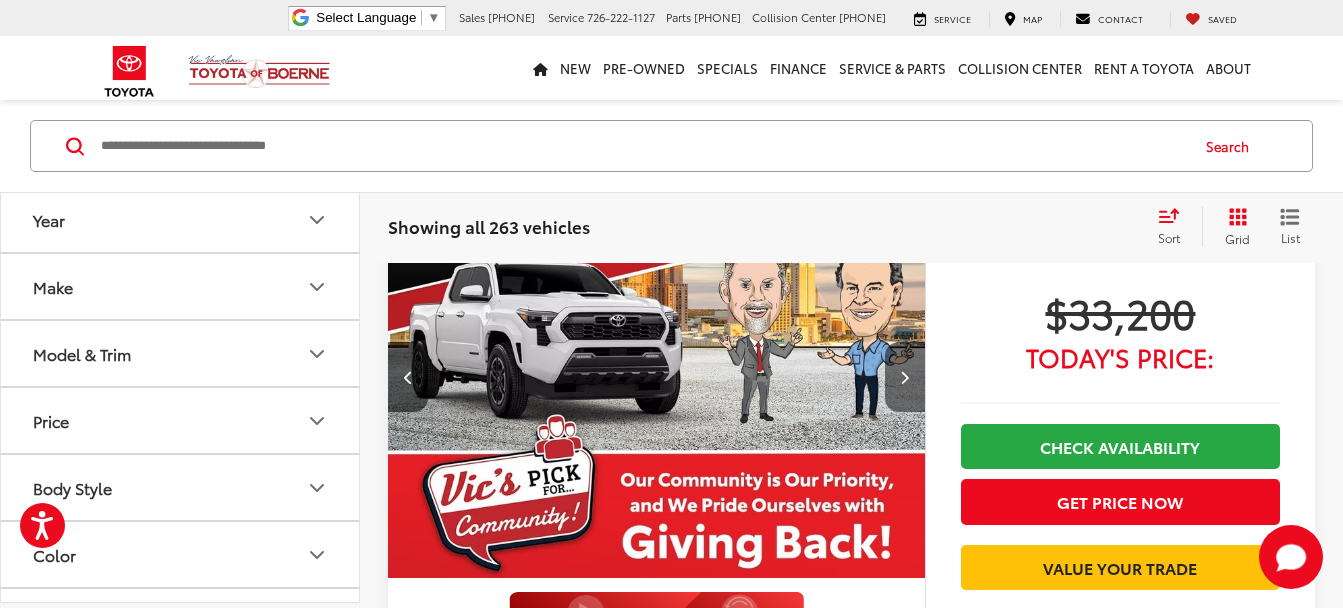 click at bounding box center (905, 377) 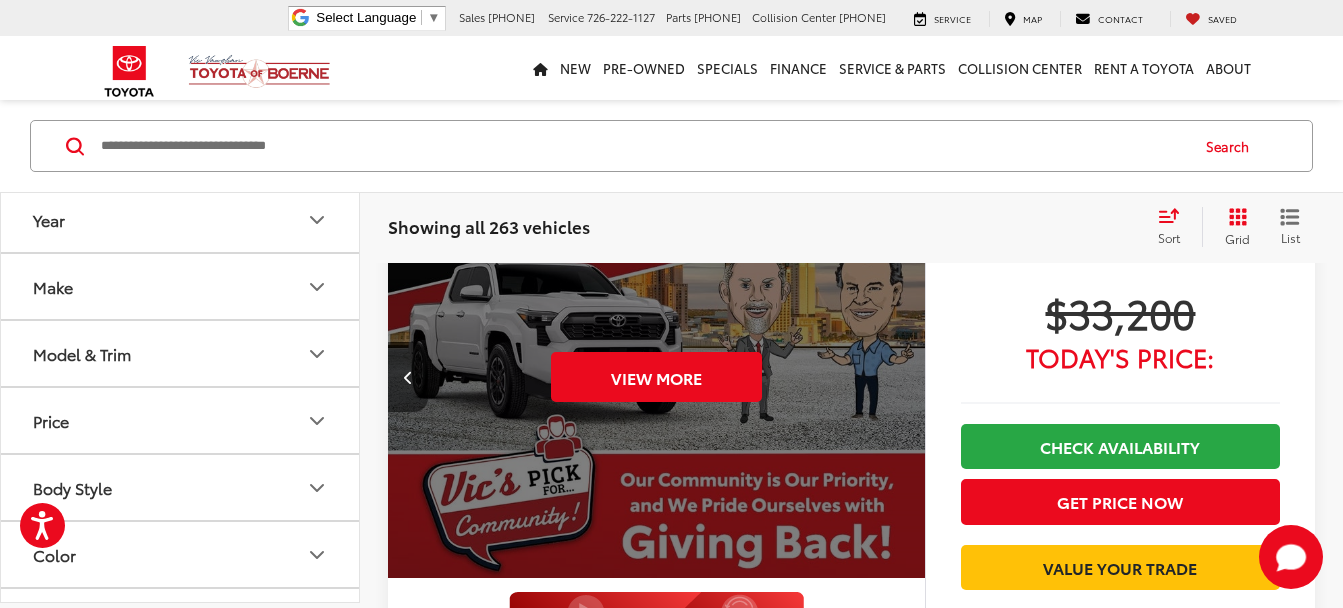 click at bounding box center (408, 377) 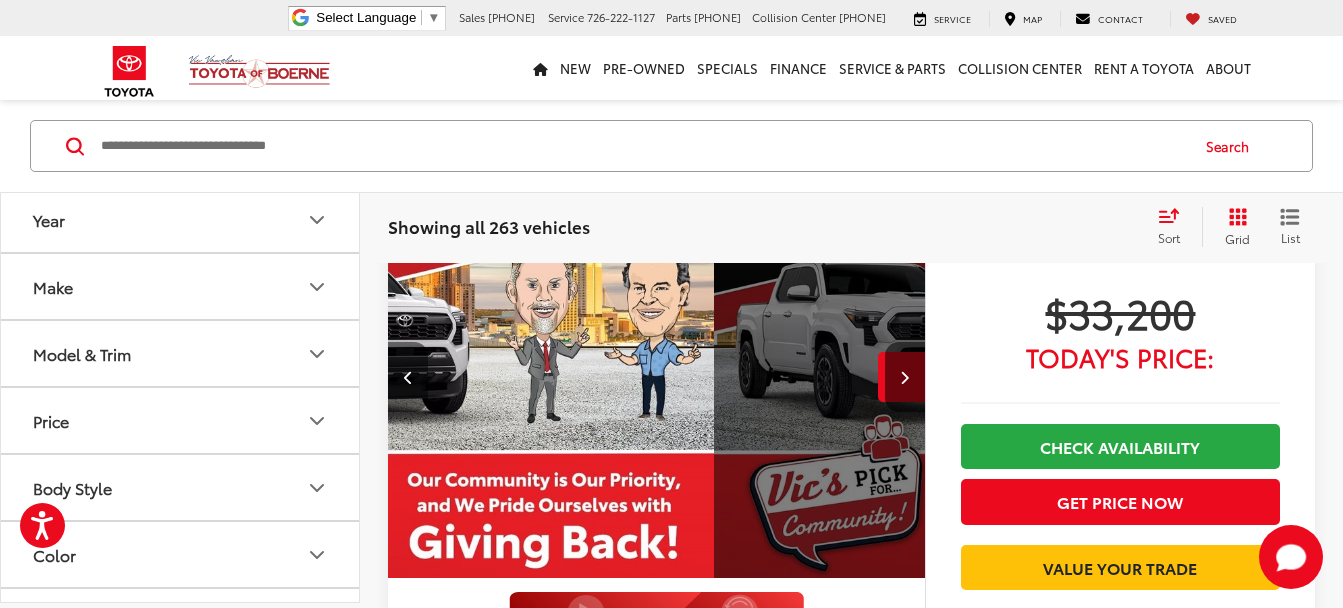 click at bounding box center (408, 377) 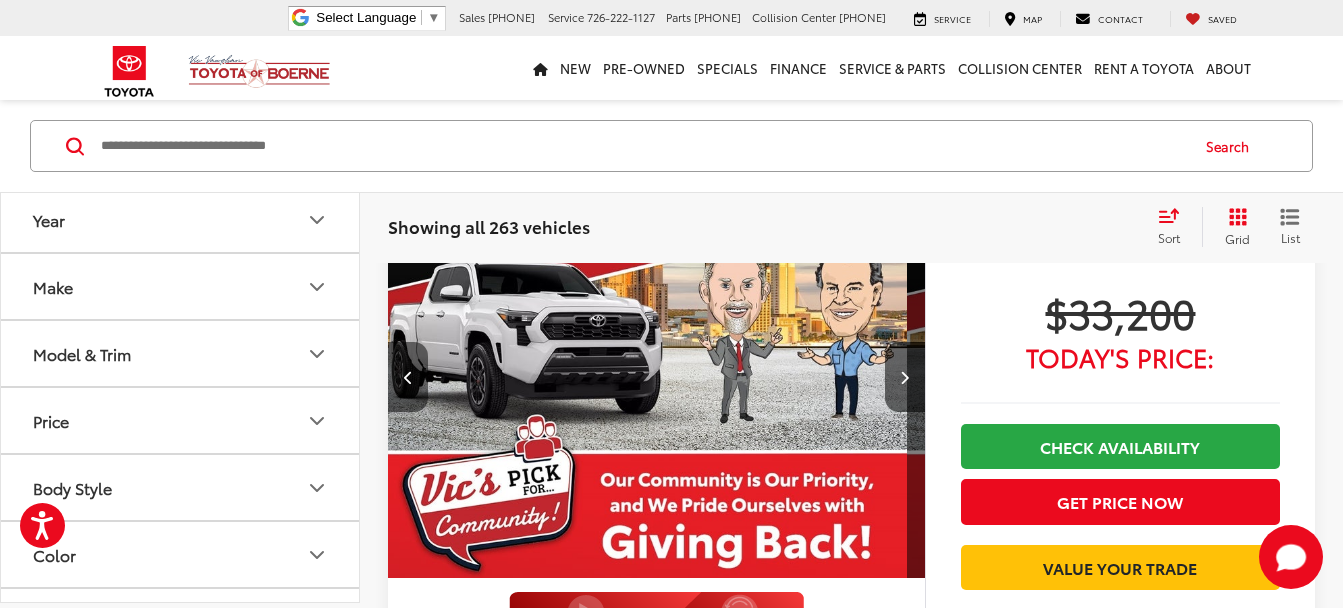 click at bounding box center [408, 377] 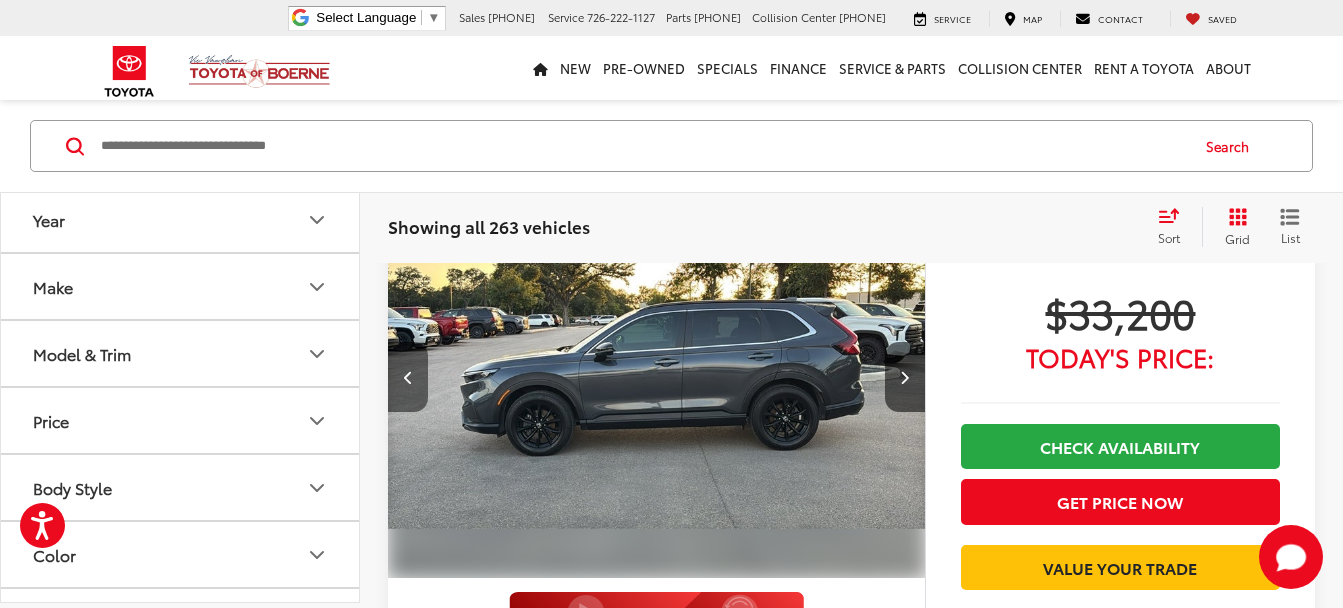 click at bounding box center [408, 377] 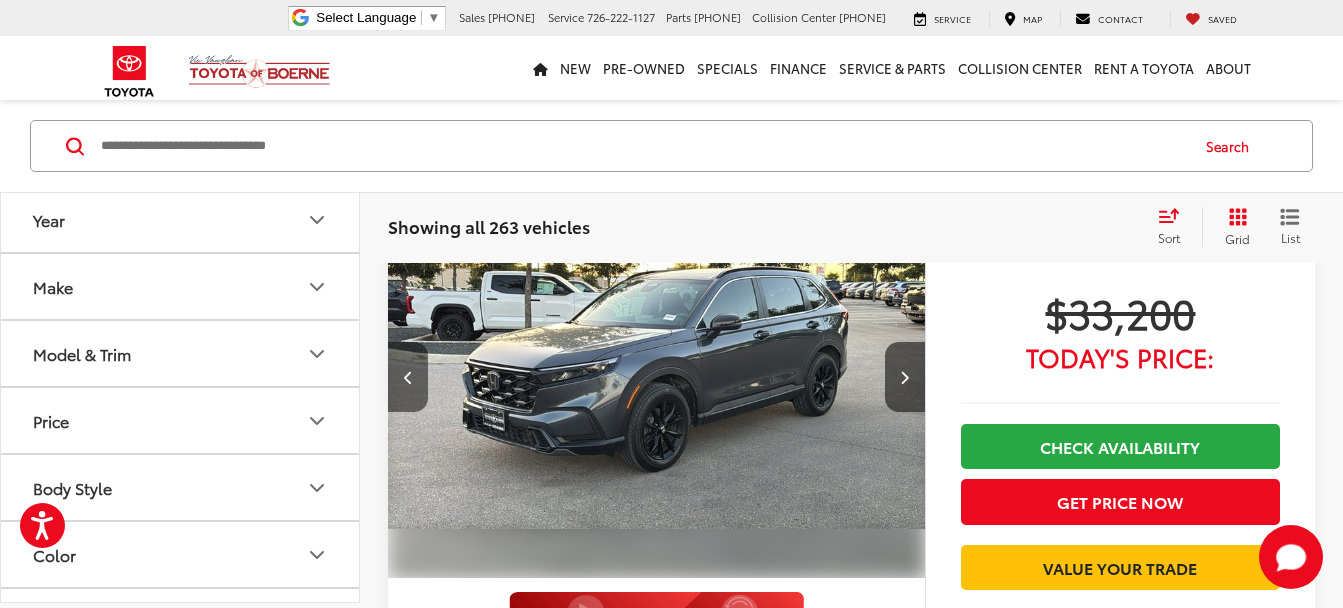 click at bounding box center [408, 377] 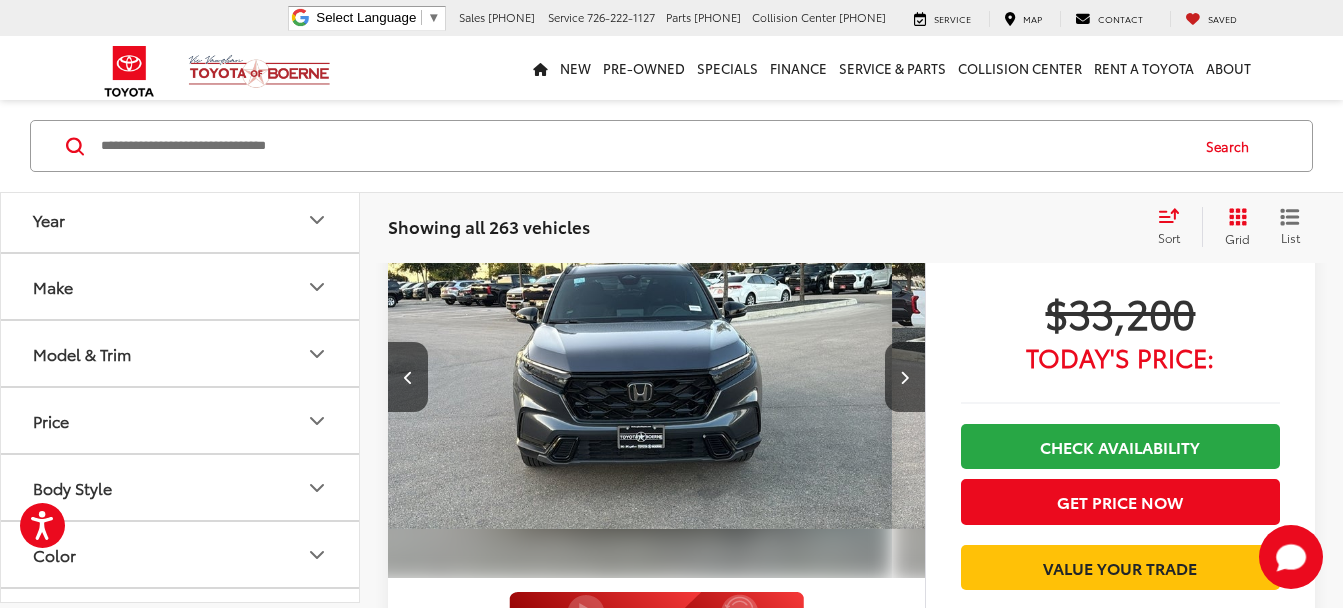 scroll, scrollTop: 0, scrollLeft: 540, axis: horizontal 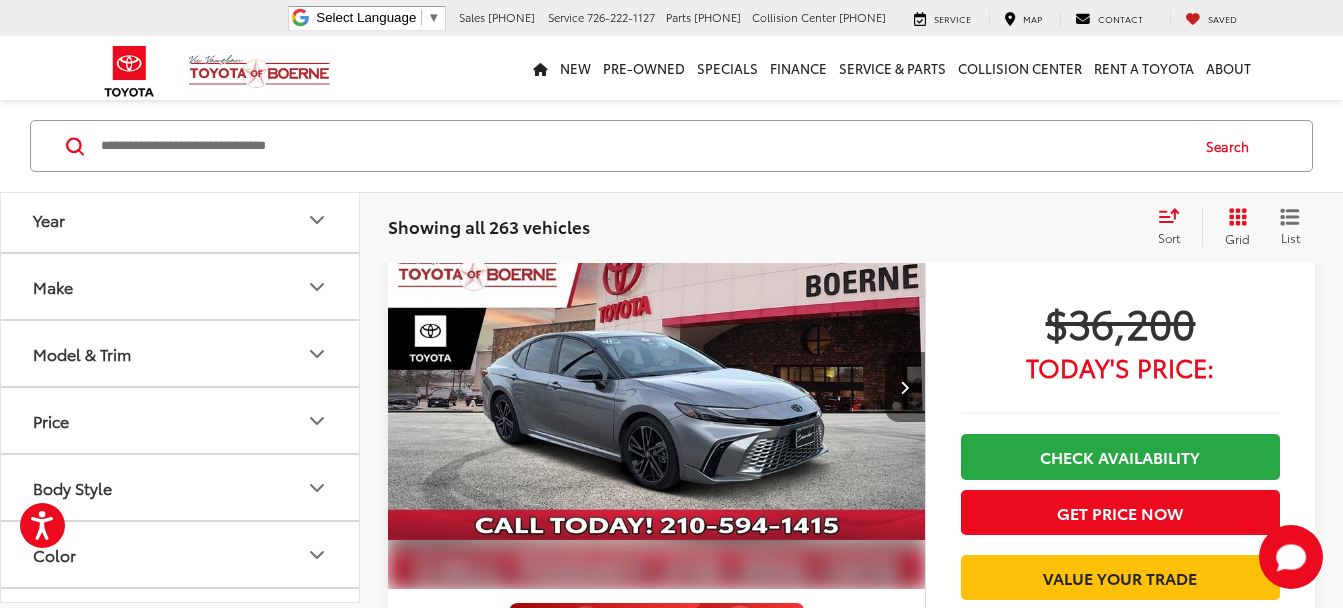 click at bounding box center [905, 387] 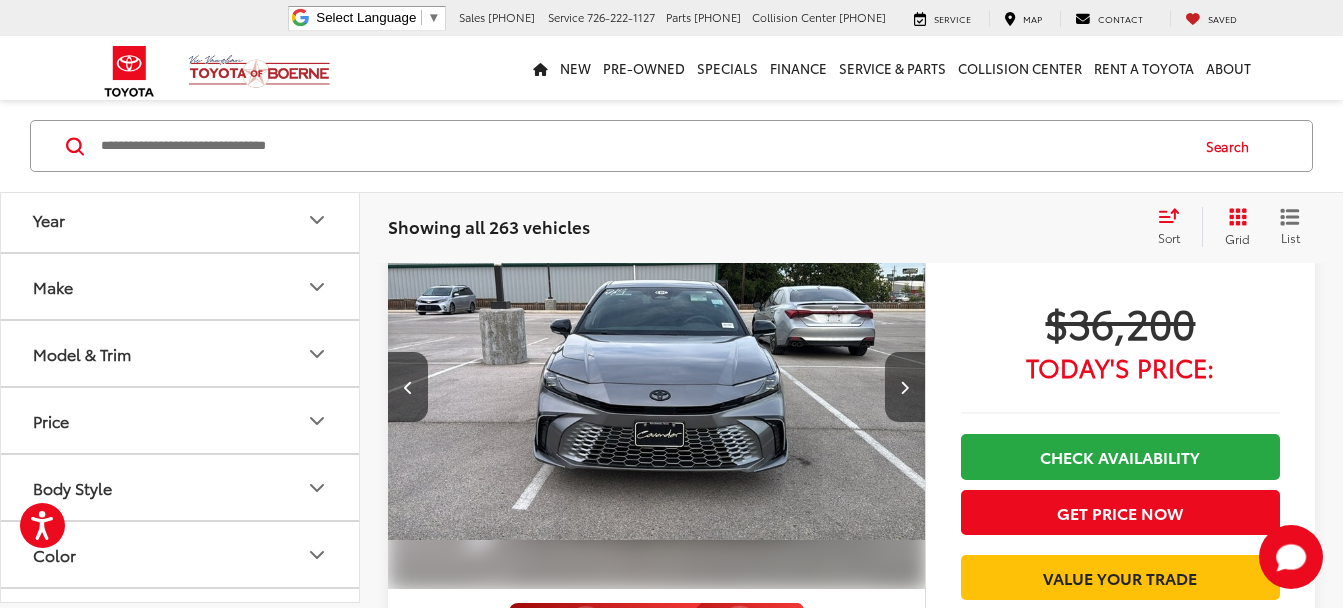 click at bounding box center [905, 387] 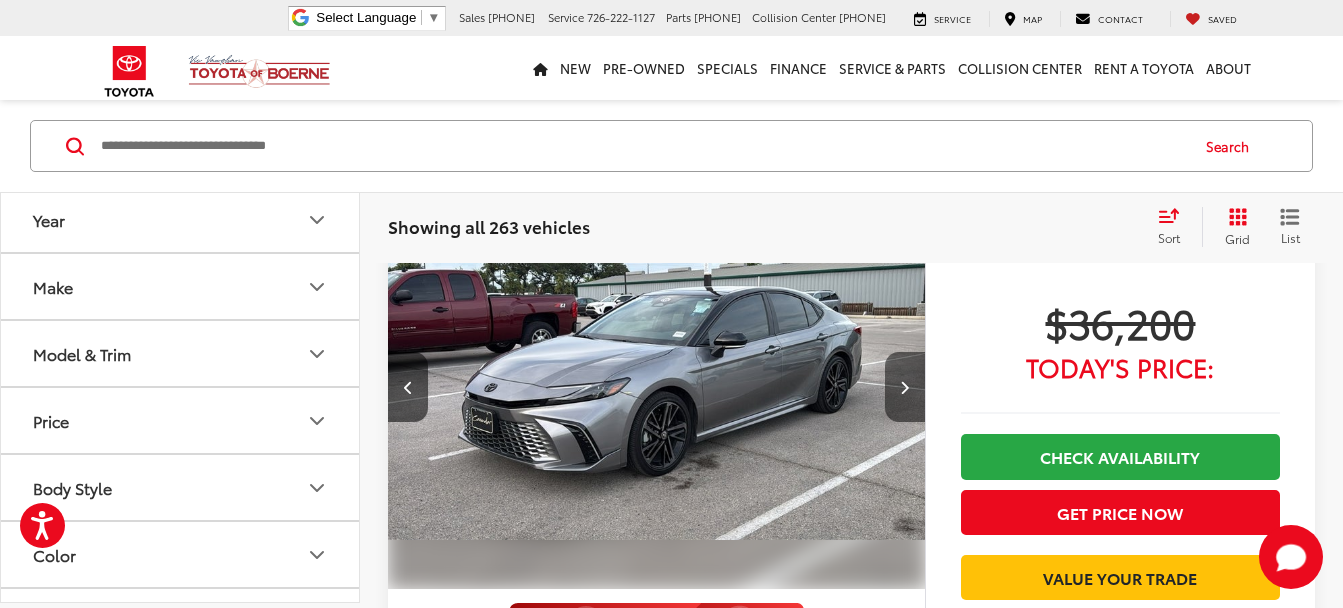 click at bounding box center [905, 387] 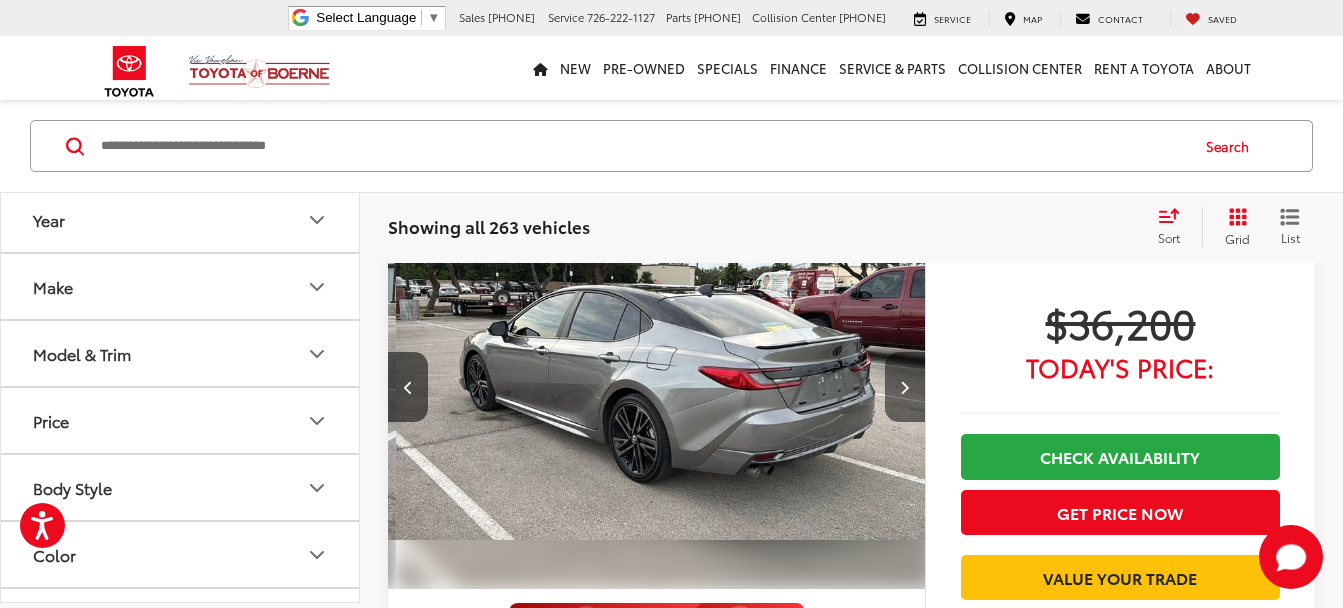click at bounding box center [905, 387] 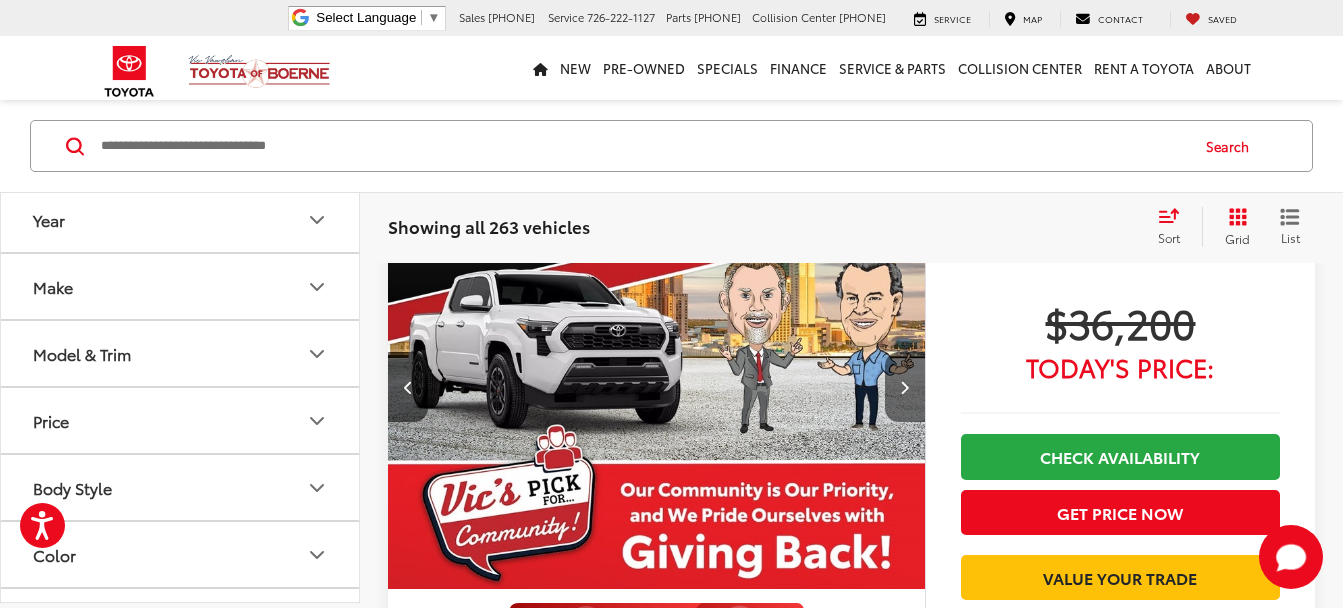 click at bounding box center (905, 387) 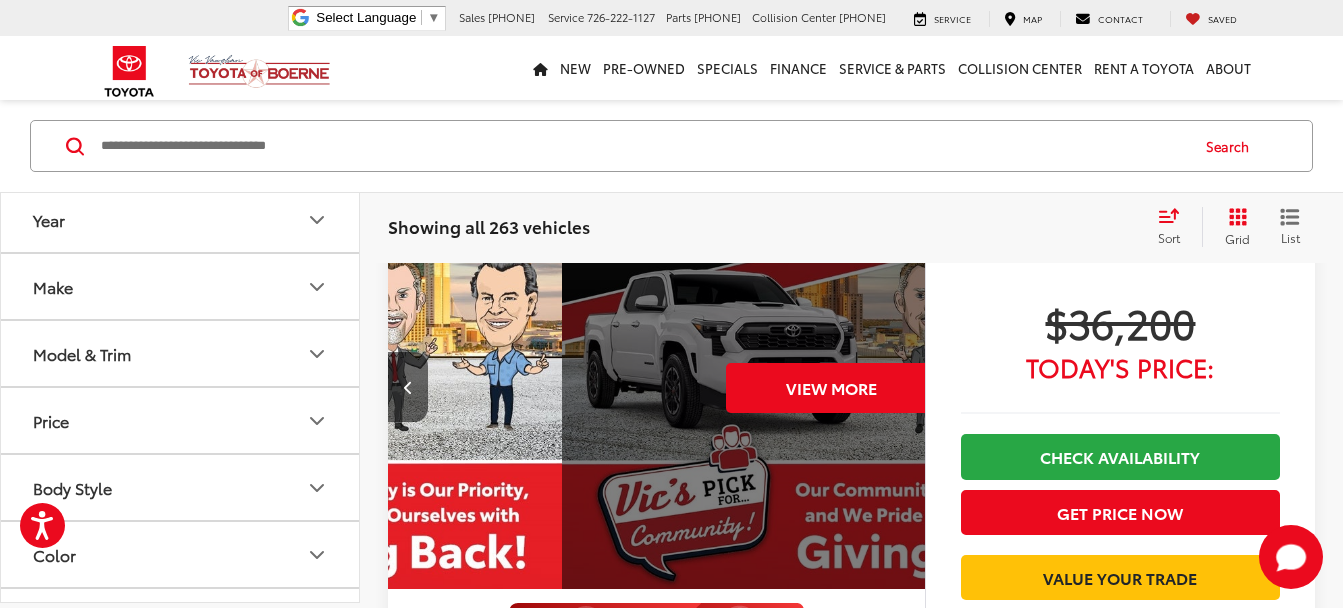 scroll, scrollTop: 0, scrollLeft: 2700, axis: horizontal 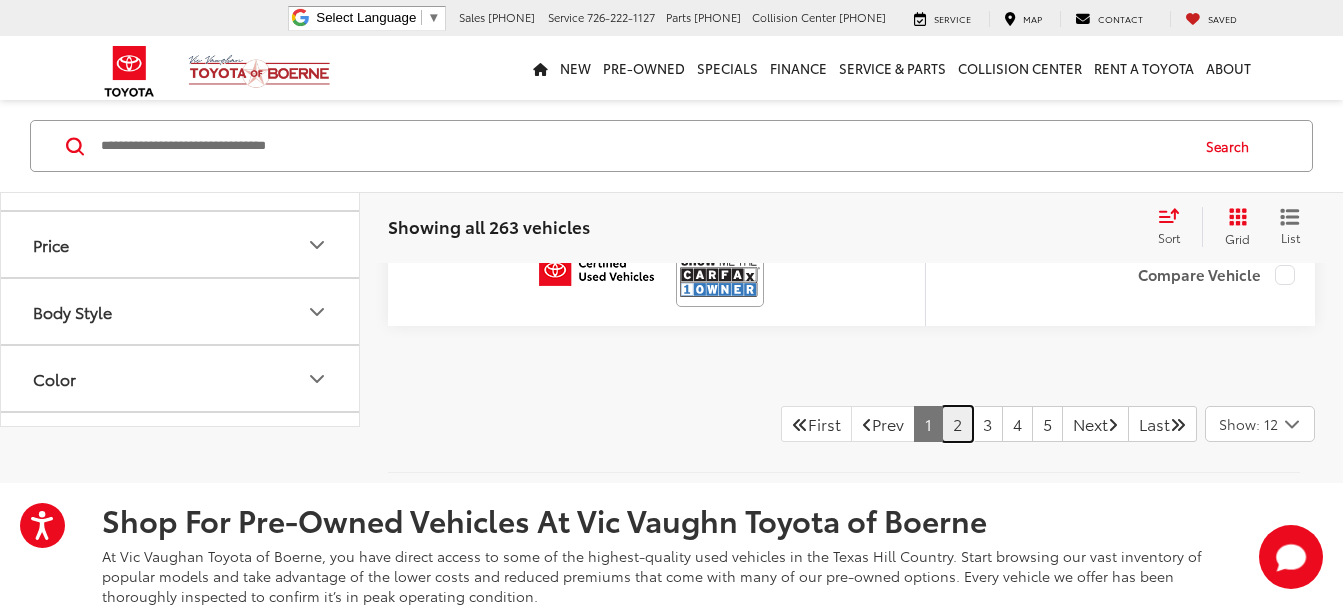 click on "2" at bounding box center [957, 424] 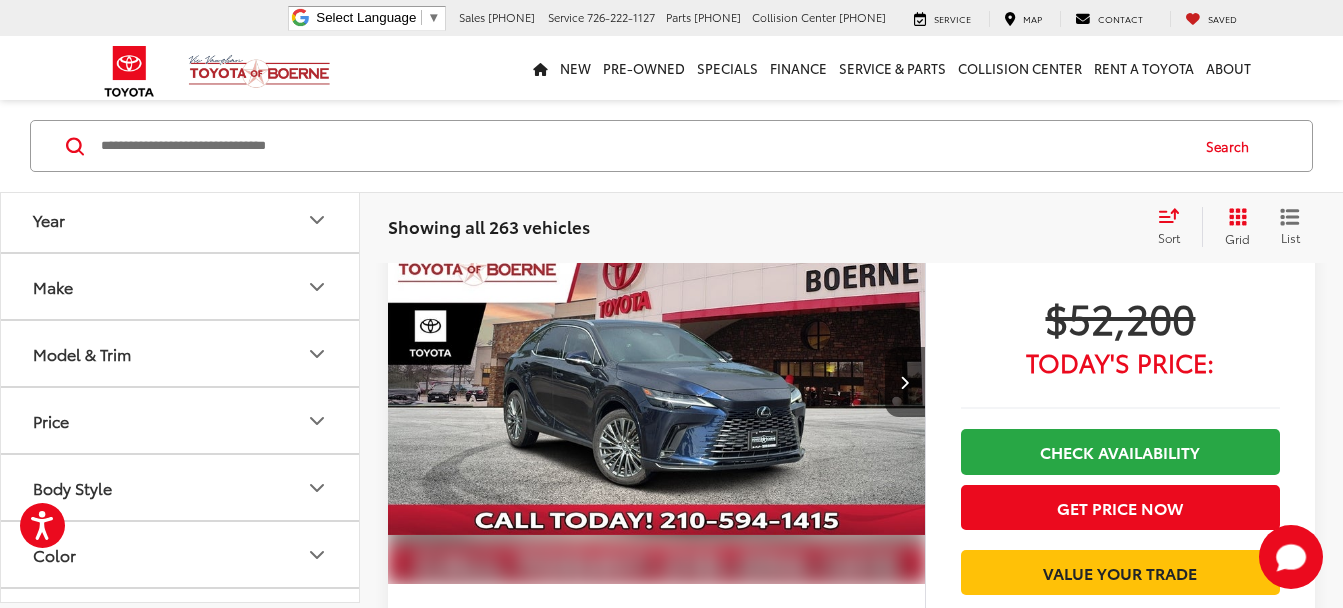 scroll, scrollTop: 4797, scrollLeft: 0, axis: vertical 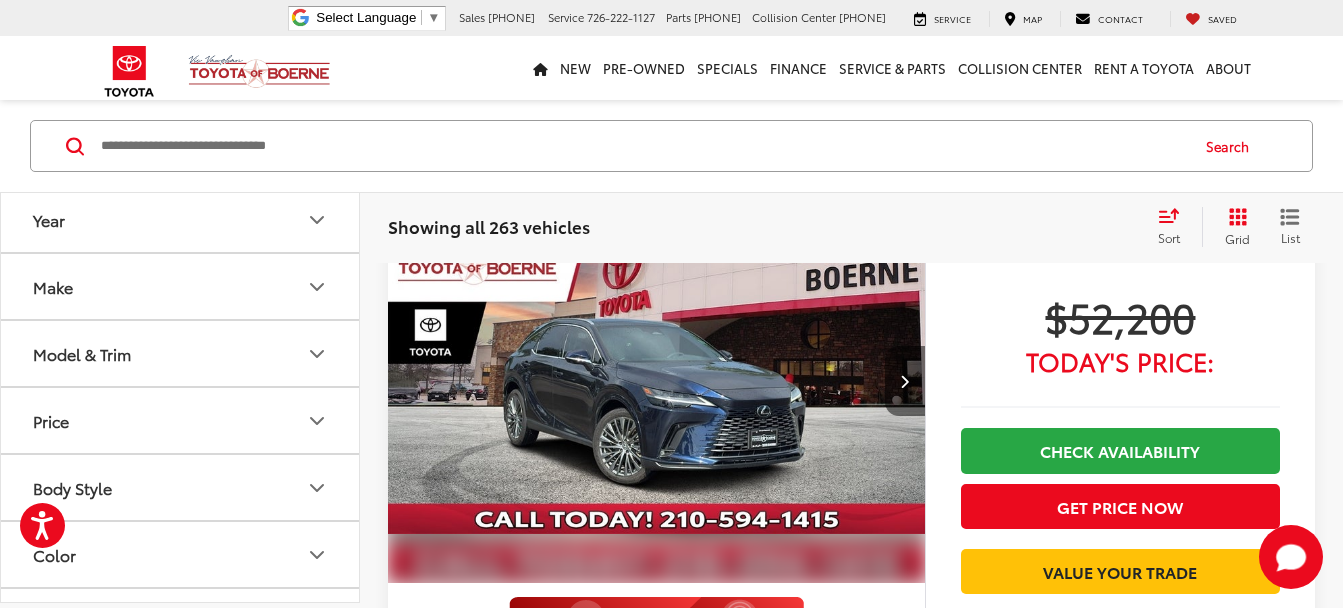 click at bounding box center (905, 381) 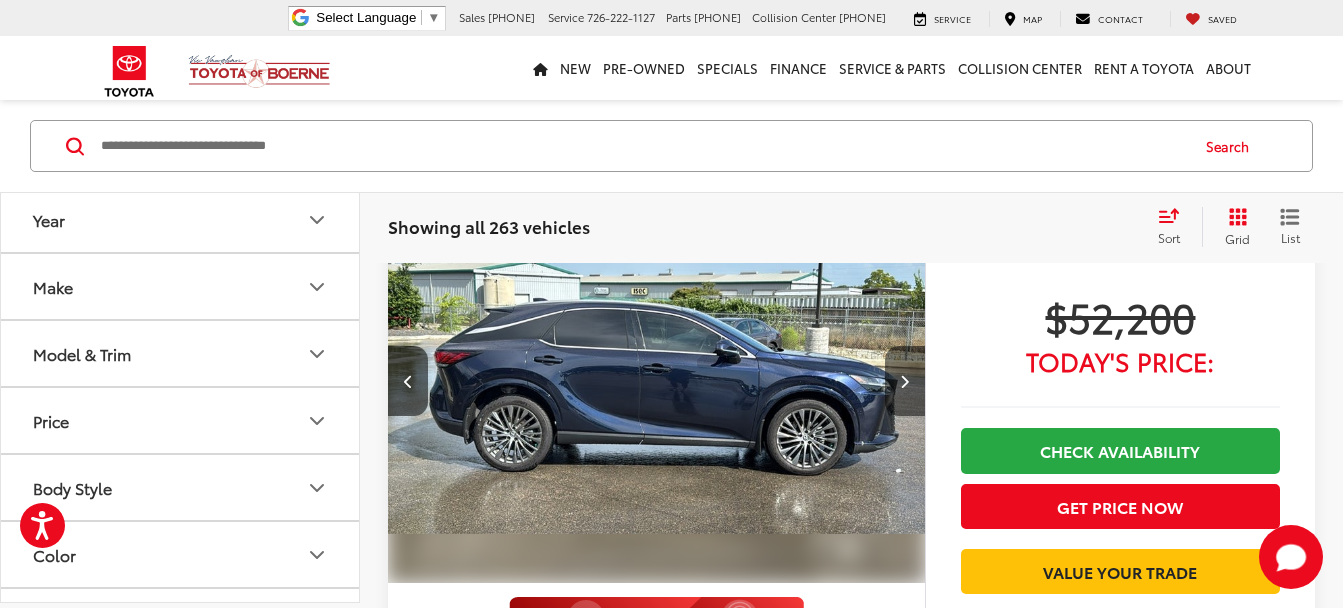 click at bounding box center (905, 381) 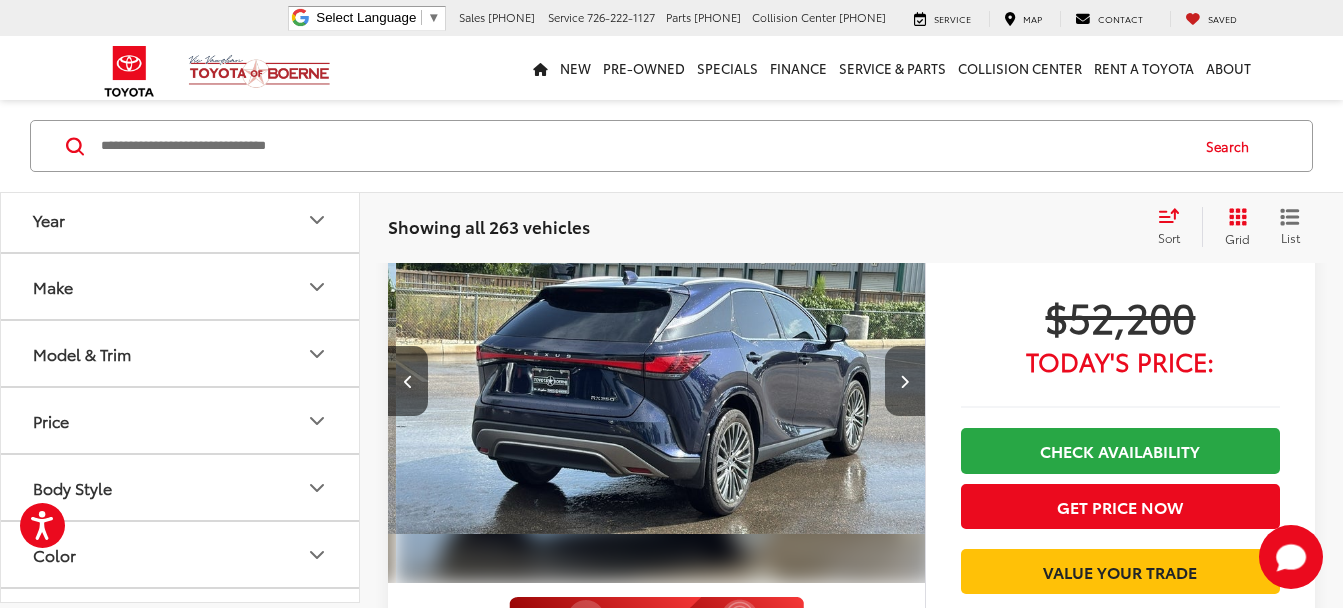 scroll, scrollTop: 0, scrollLeft: 1080, axis: horizontal 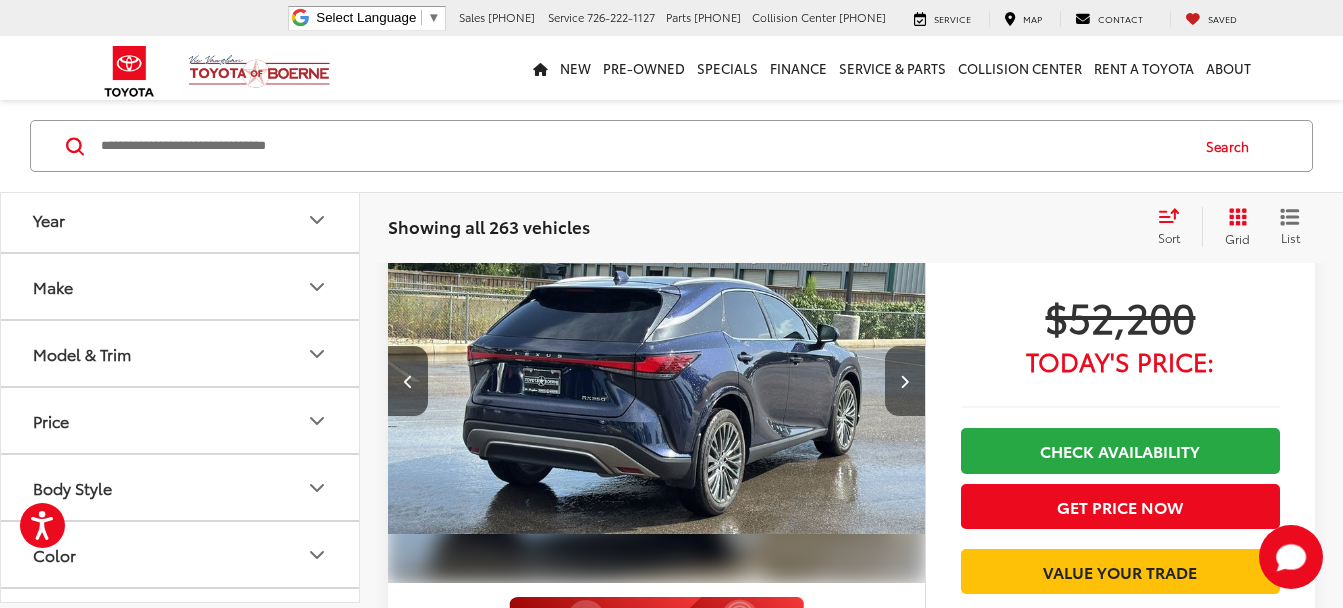 click at bounding box center [904, 381] 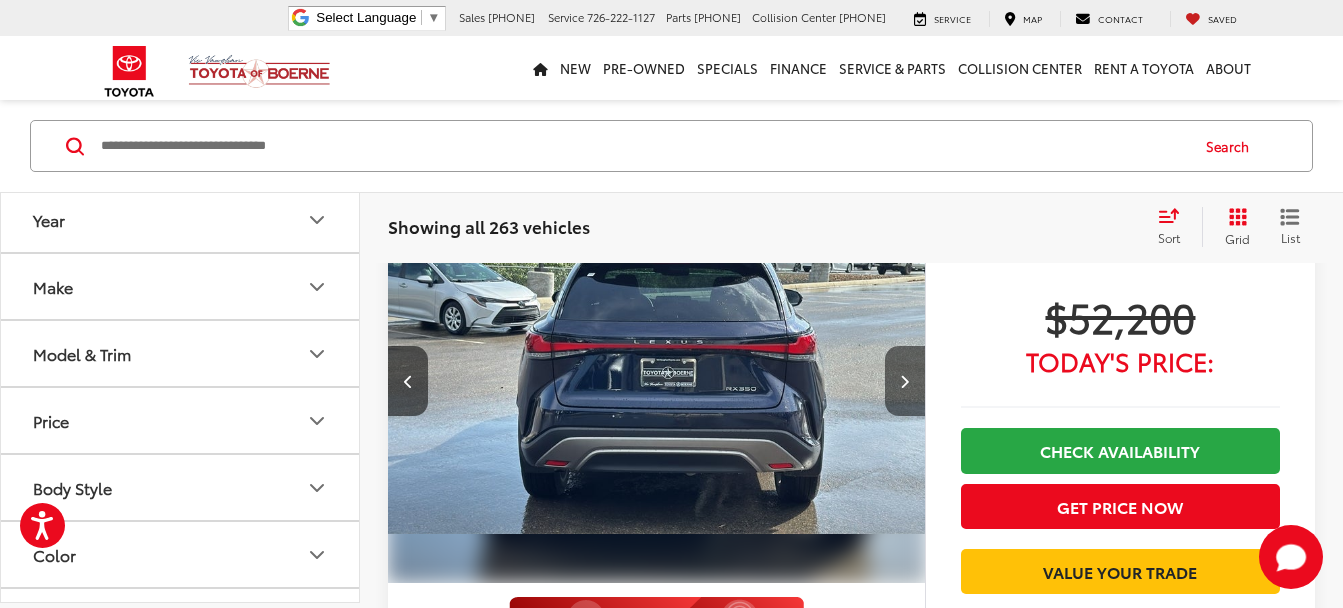click at bounding box center (904, 381) 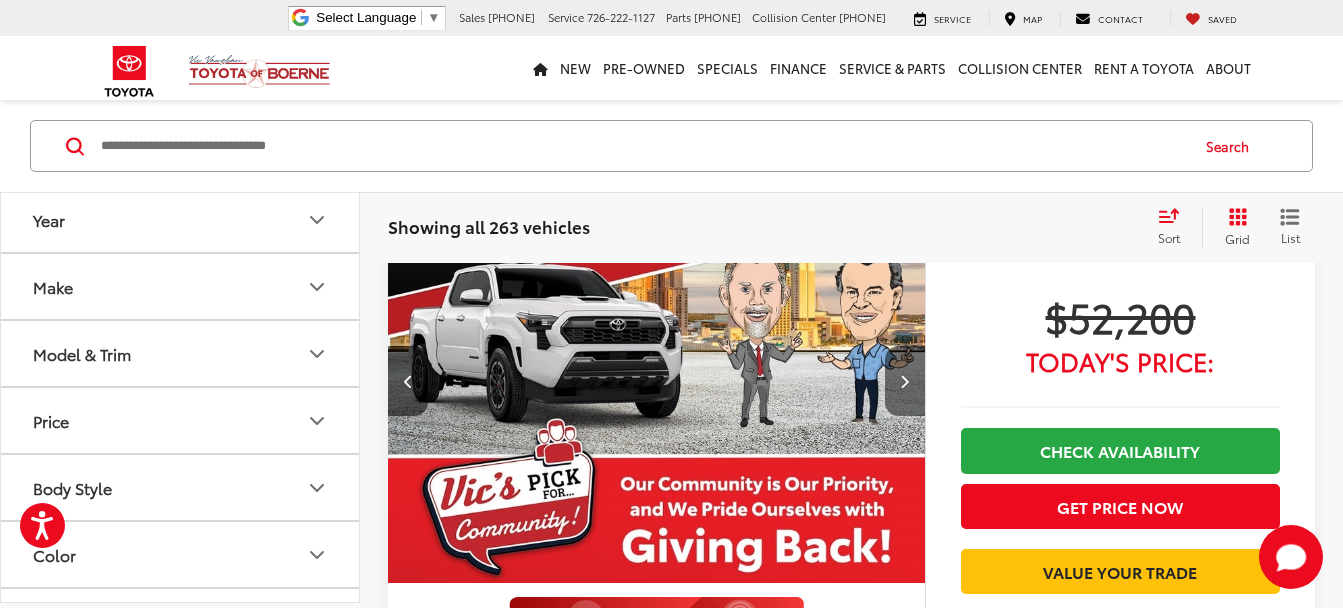 click at bounding box center (904, 381) 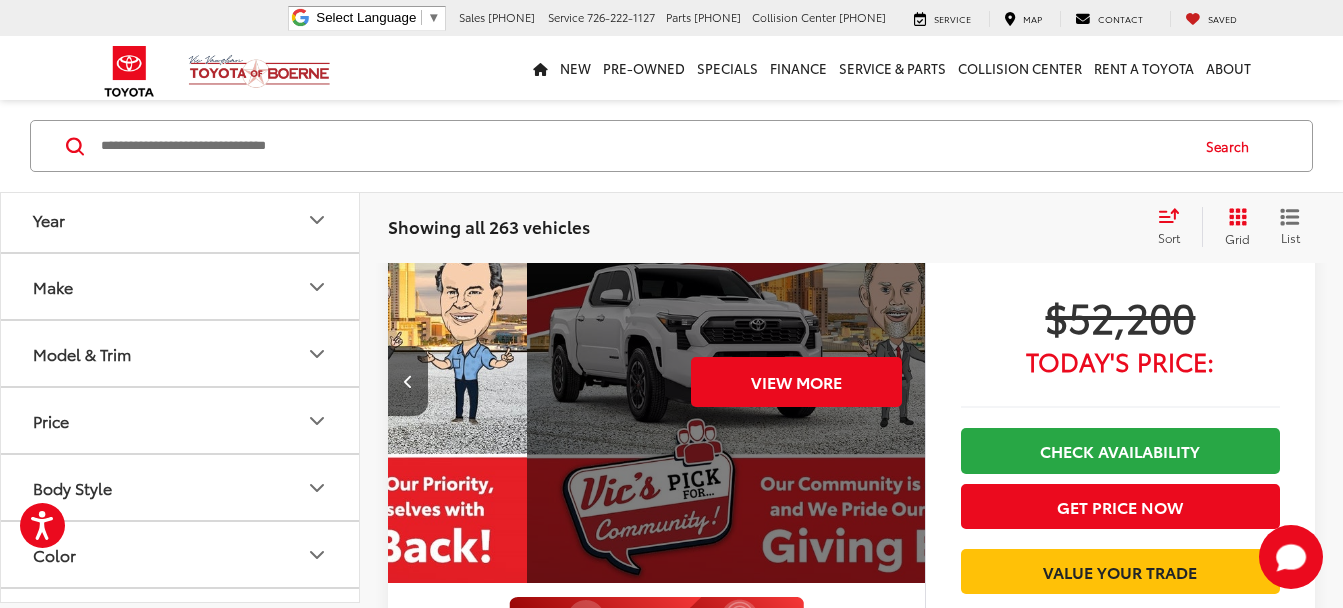 scroll, scrollTop: 0, scrollLeft: 2700, axis: horizontal 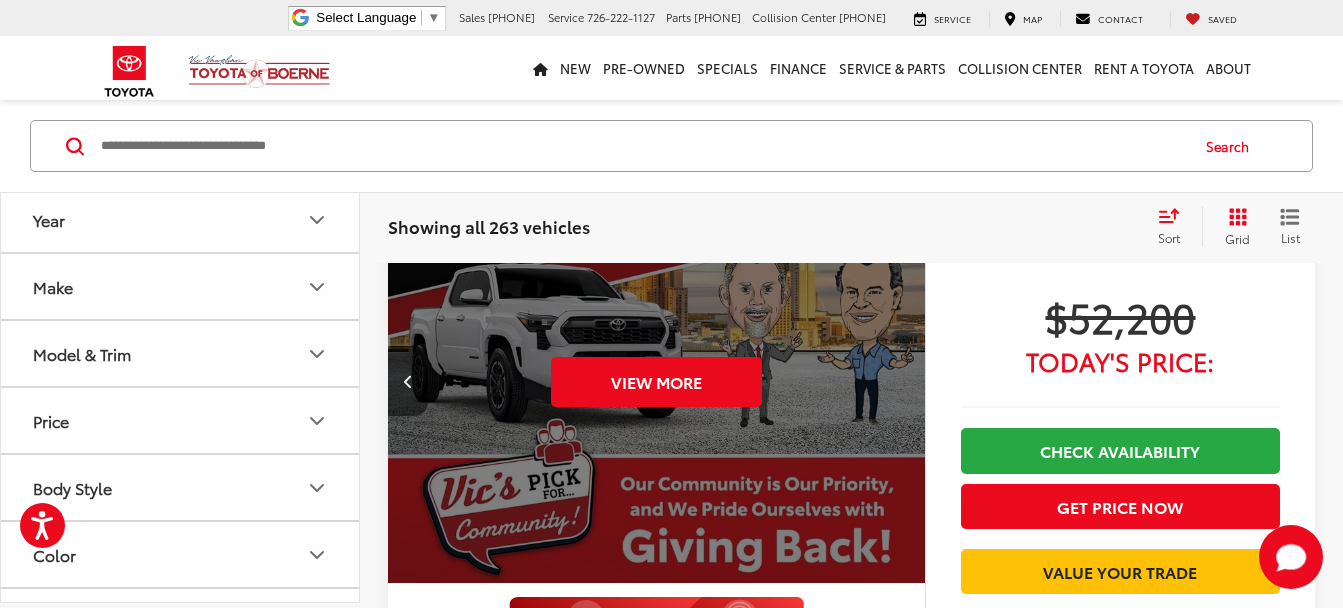 click at bounding box center (408, 381) 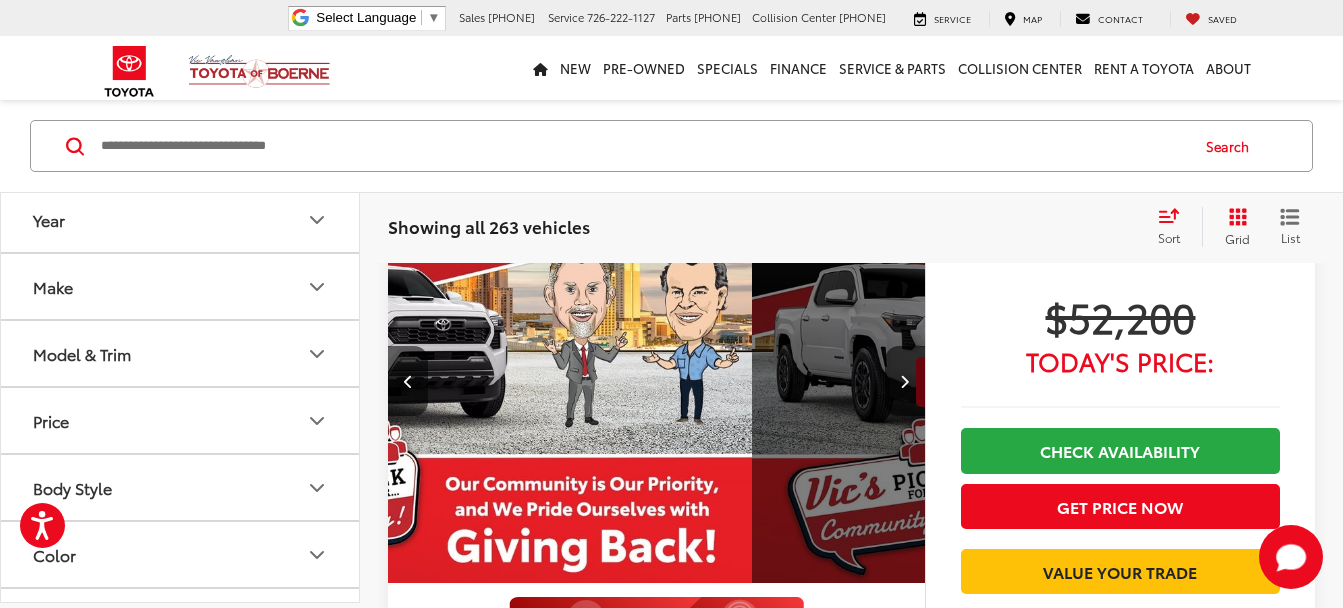 scroll, scrollTop: 0, scrollLeft: 2160, axis: horizontal 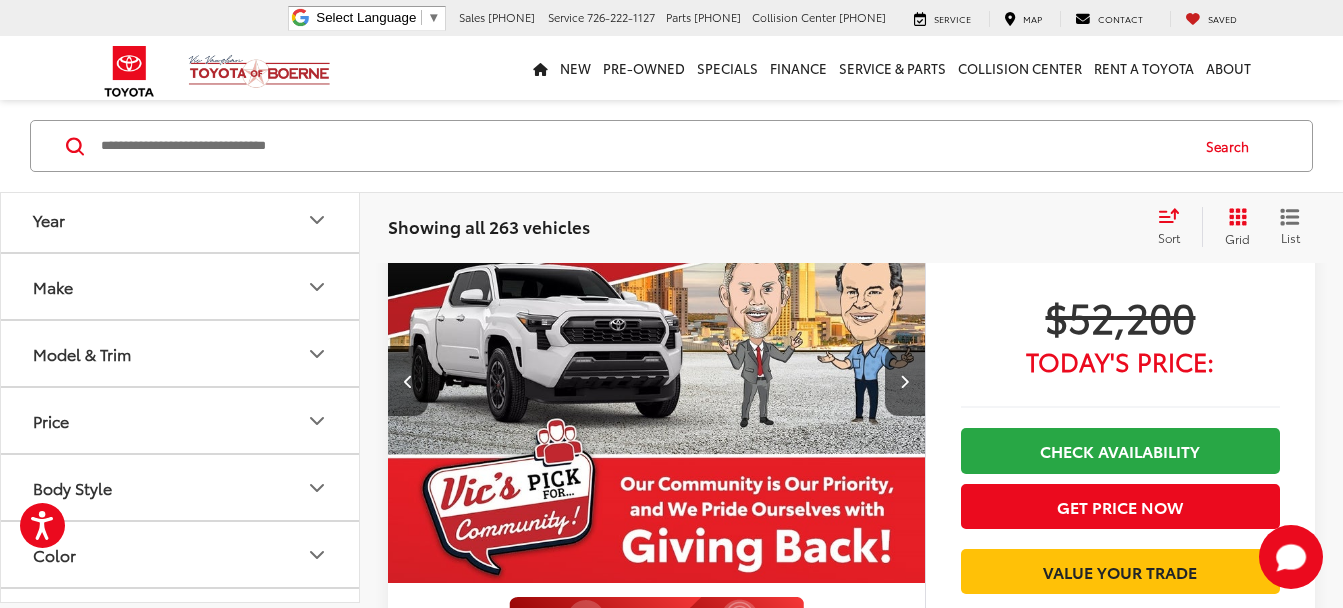 click at bounding box center [657, 381] 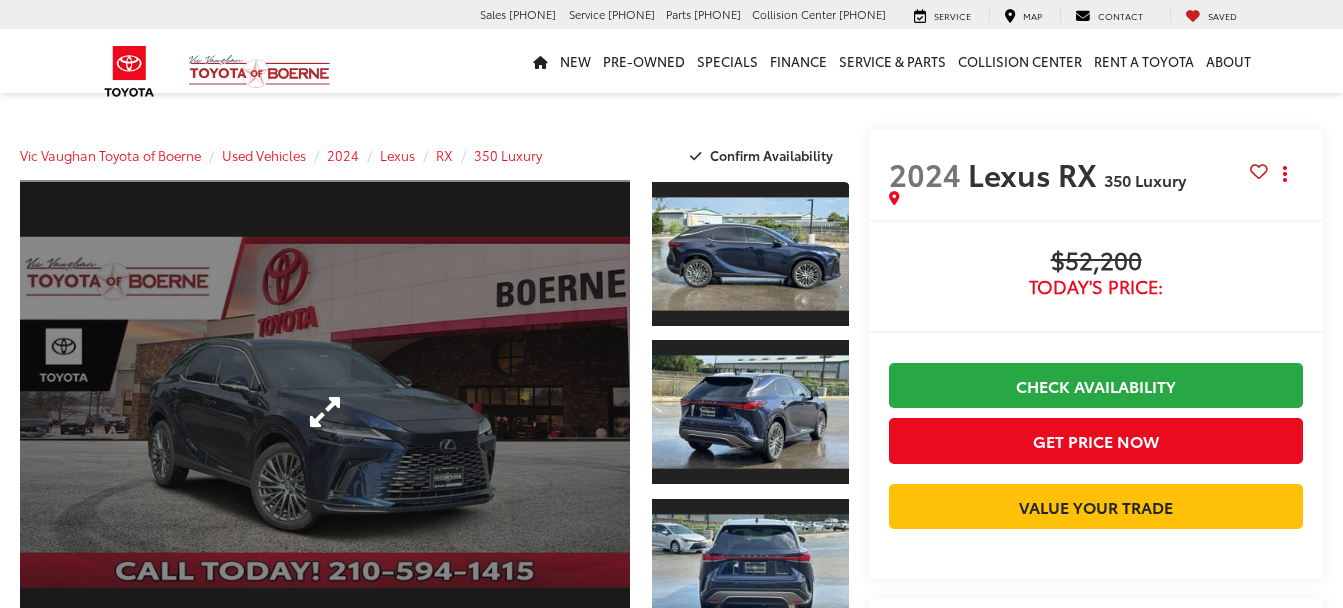 scroll, scrollTop: 0, scrollLeft: 0, axis: both 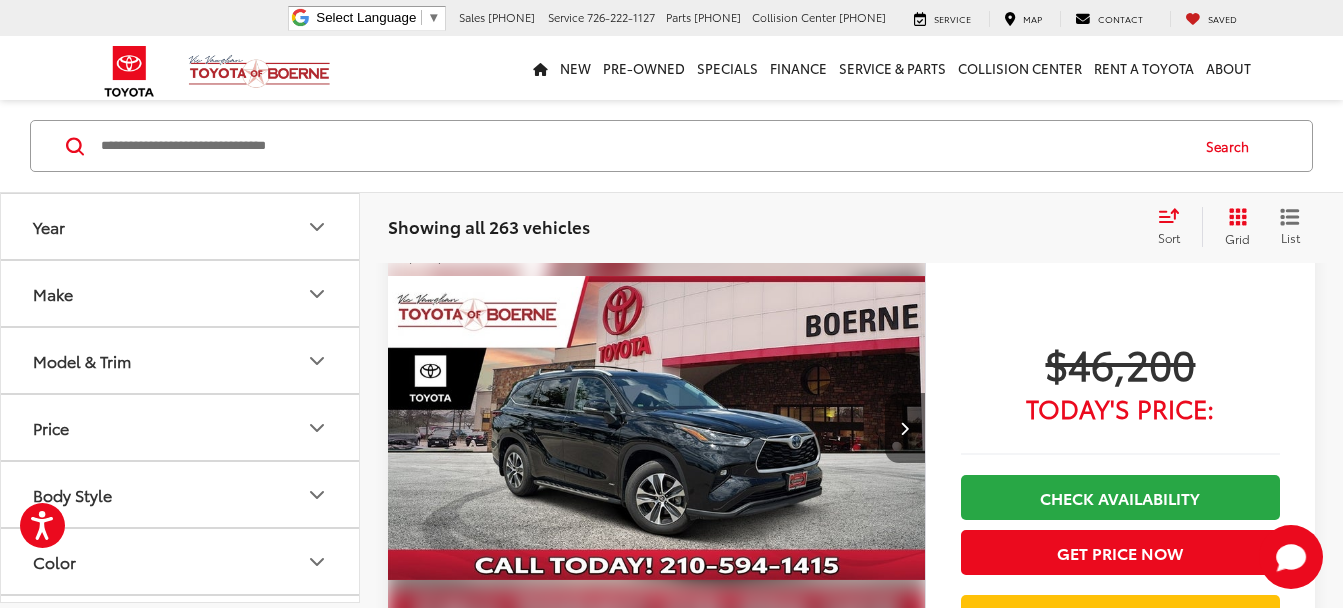 click at bounding box center [905, 428] 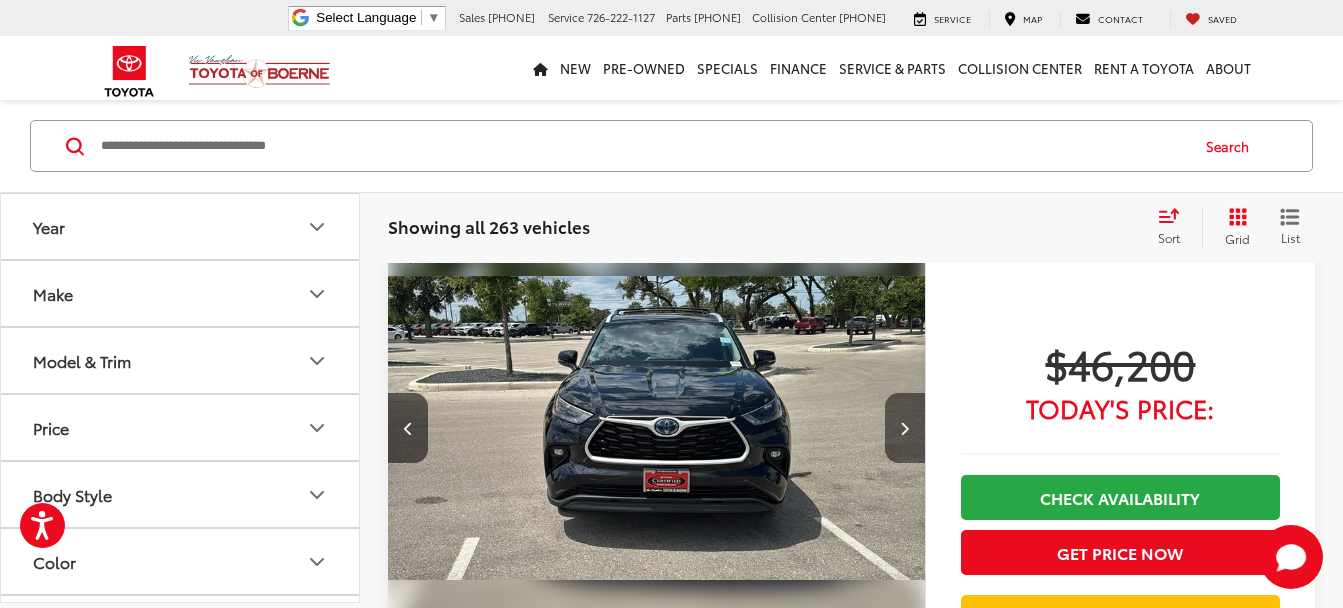 click at bounding box center [905, 428] 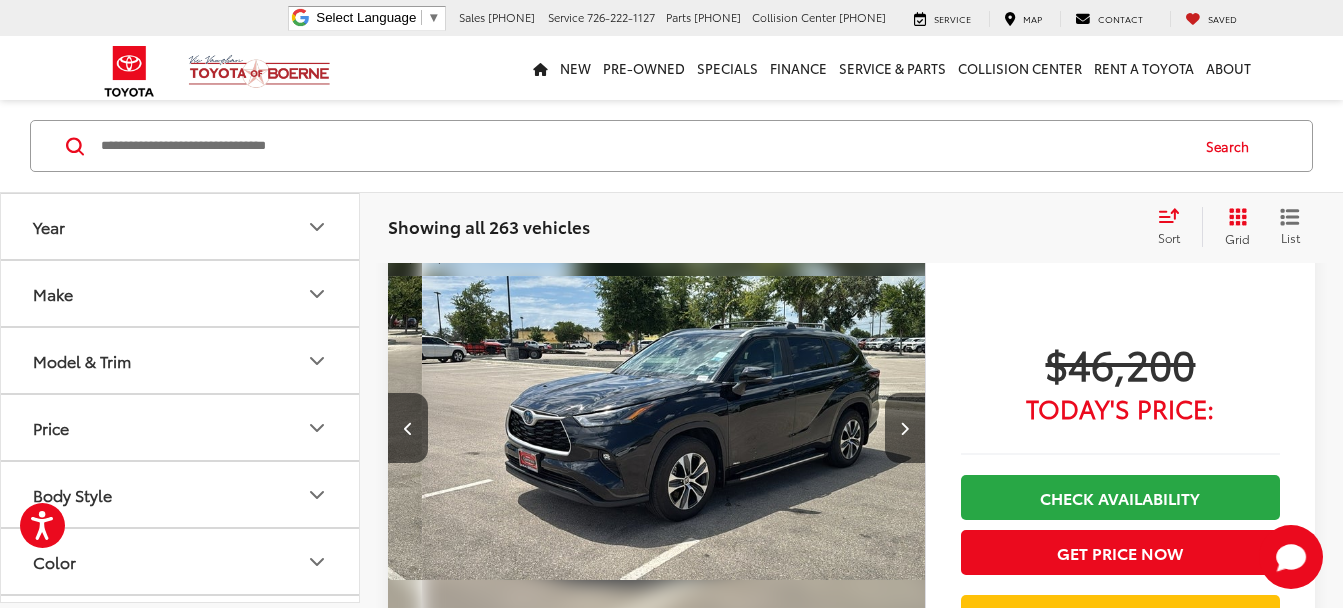 scroll, scrollTop: 0, scrollLeft: 1080, axis: horizontal 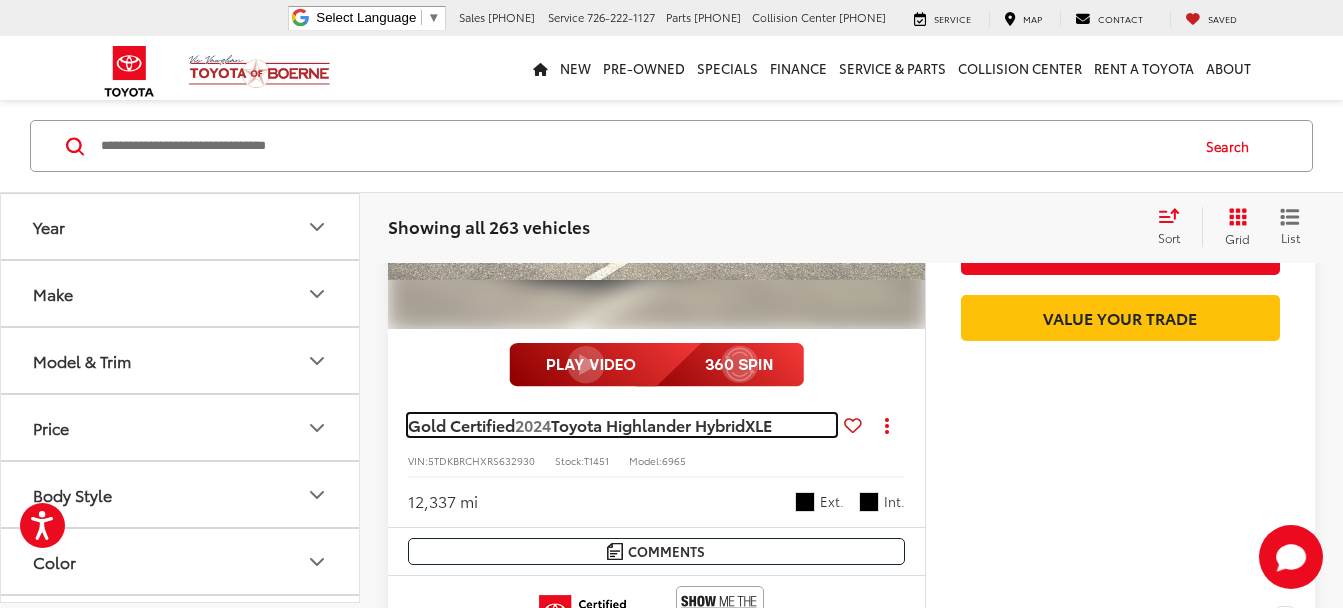 click on "Toyota Highlander Hybrid" at bounding box center [648, 424] 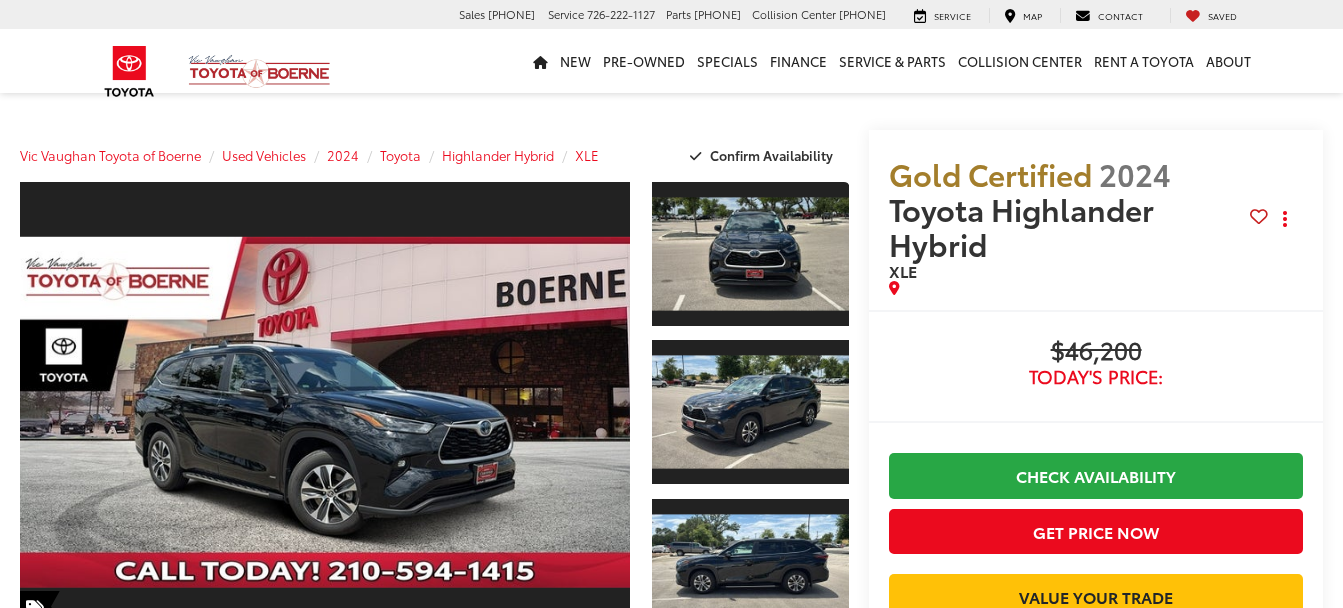 scroll, scrollTop: 0, scrollLeft: 0, axis: both 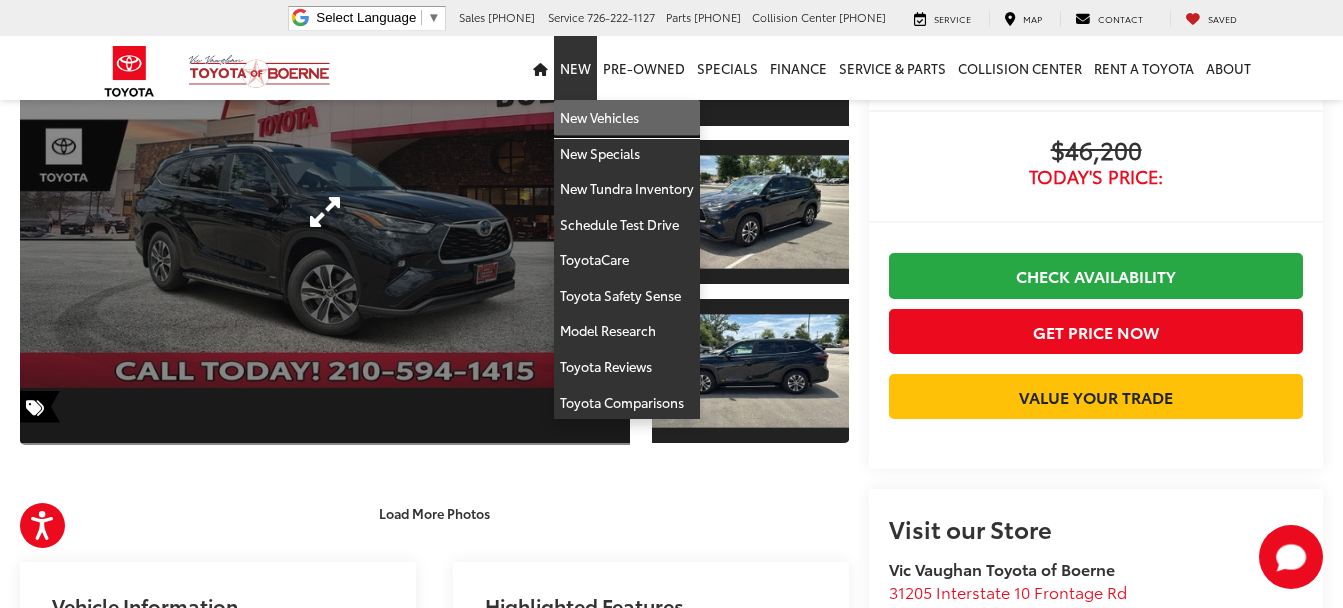 click on "New Vehicles" at bounding box center [627, 118] 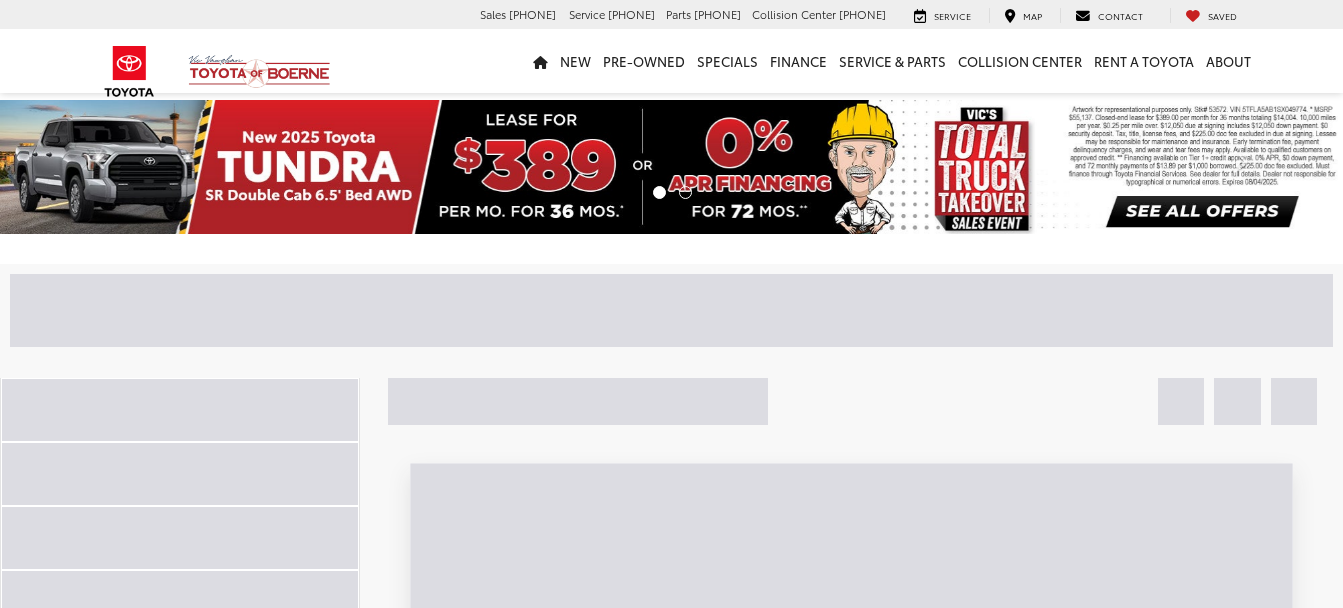 scroll, scrollTop: 0, scrollLeft: 0, axis: both 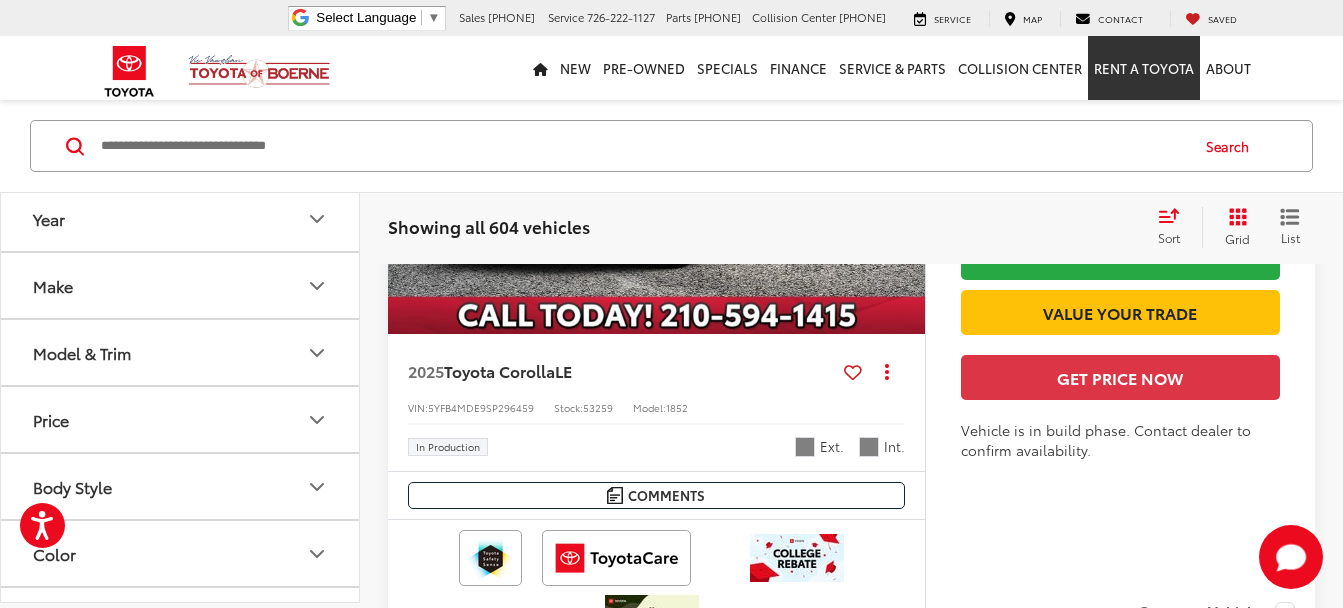 click on "Rent a Toyota" at bounding box center (1144, 68) 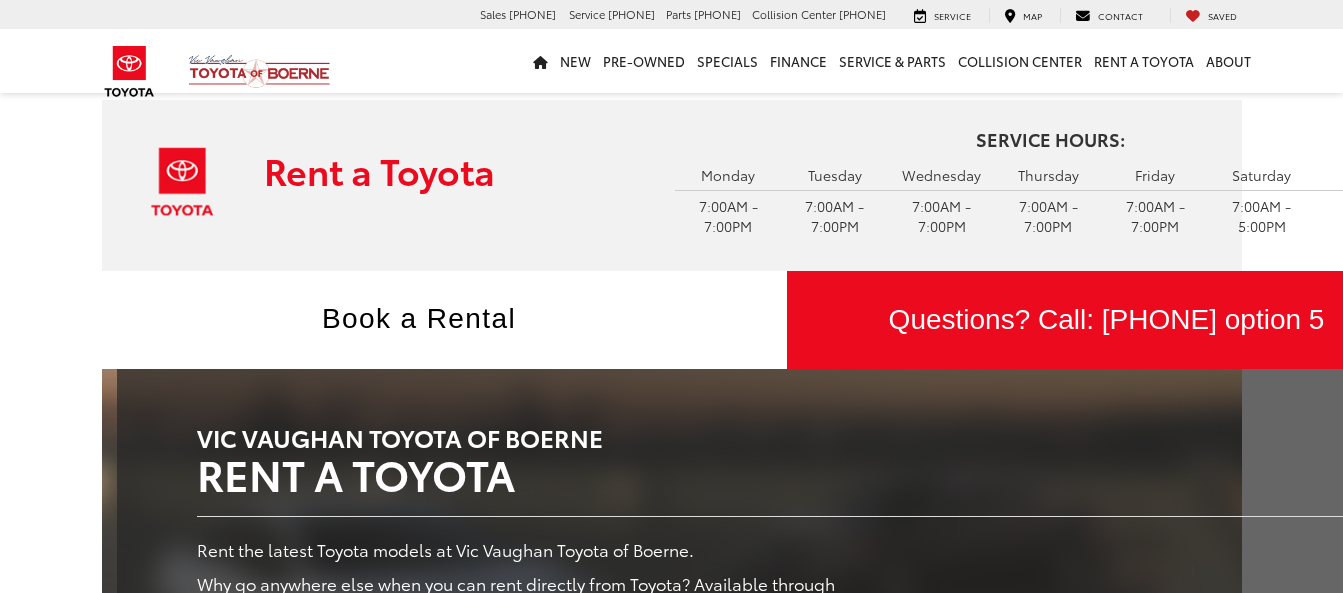 scroll, scrollTop: 0, scrollLeft: 0, axis: both 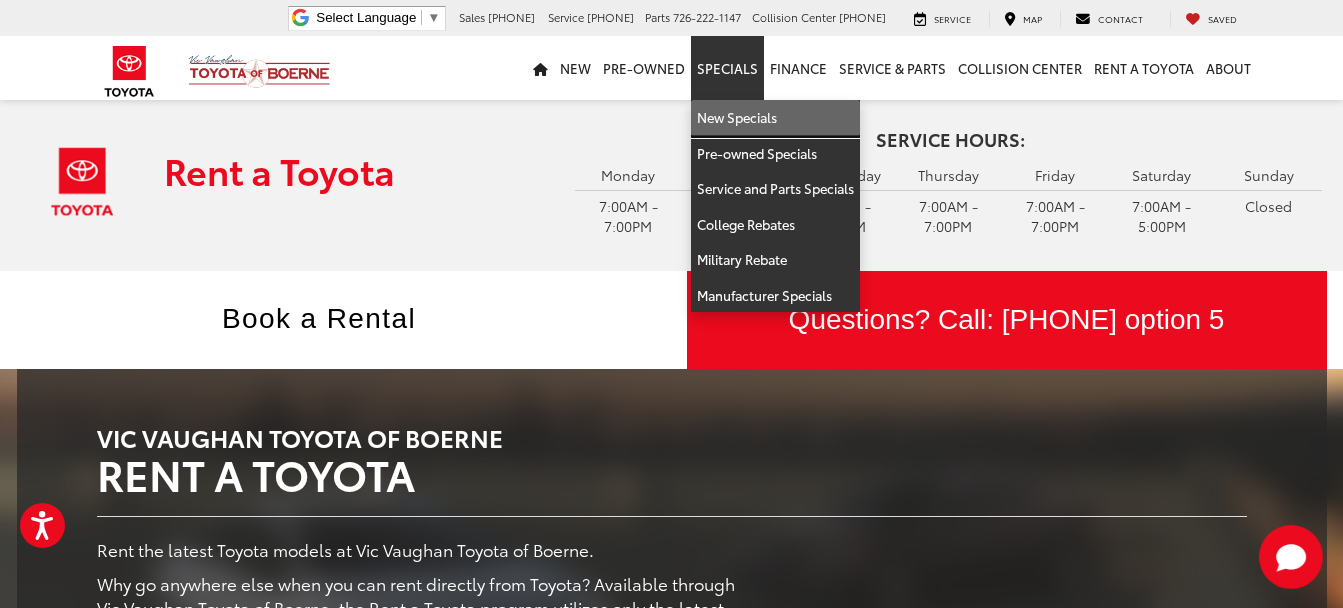 click on "New Specials" at bounding box center (775, 118) 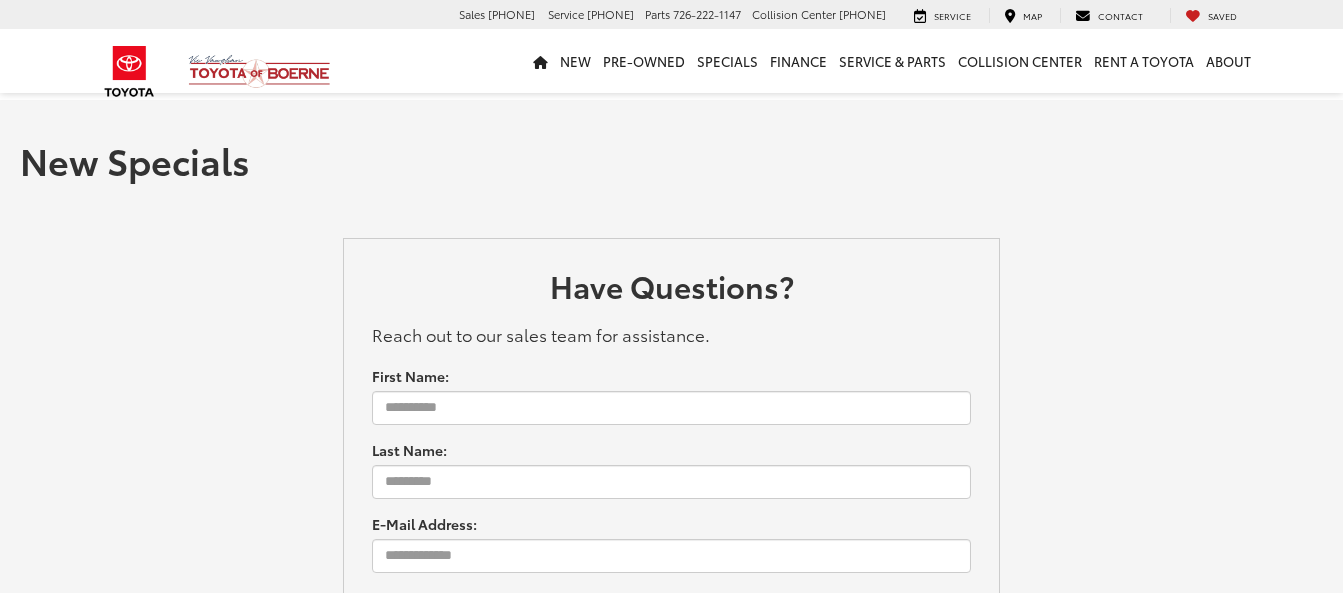 scroll, scrollTop: 0, scrollLeft: 0, axis: both 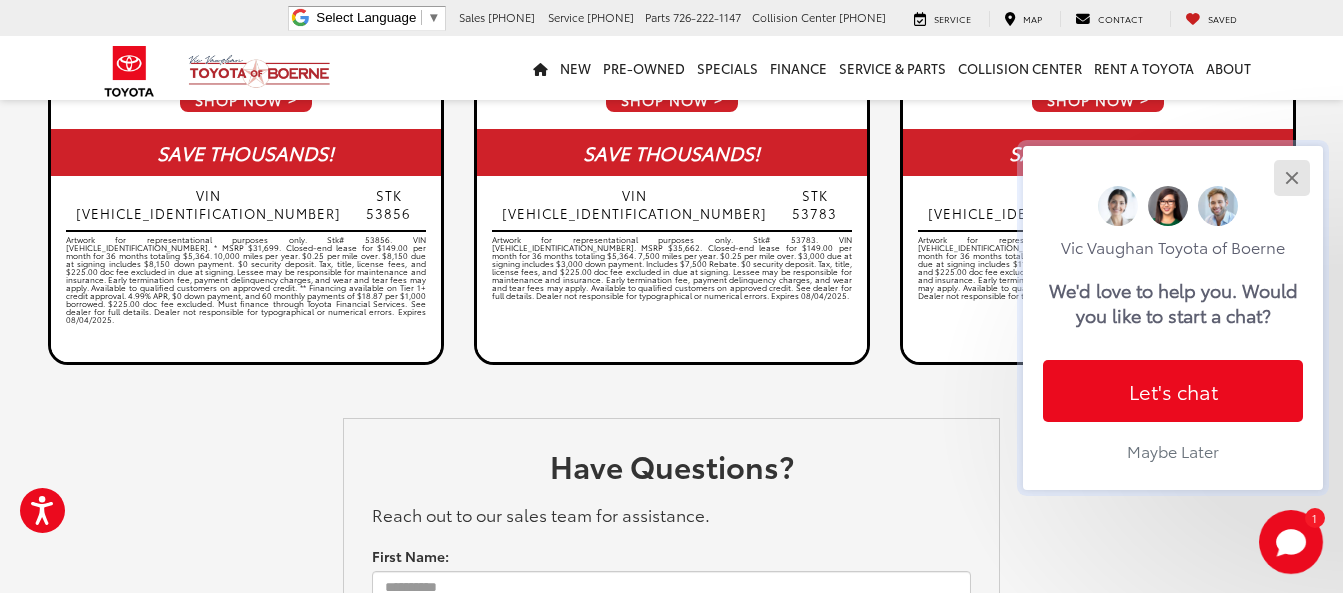 click at bounding box center (1291, 177) 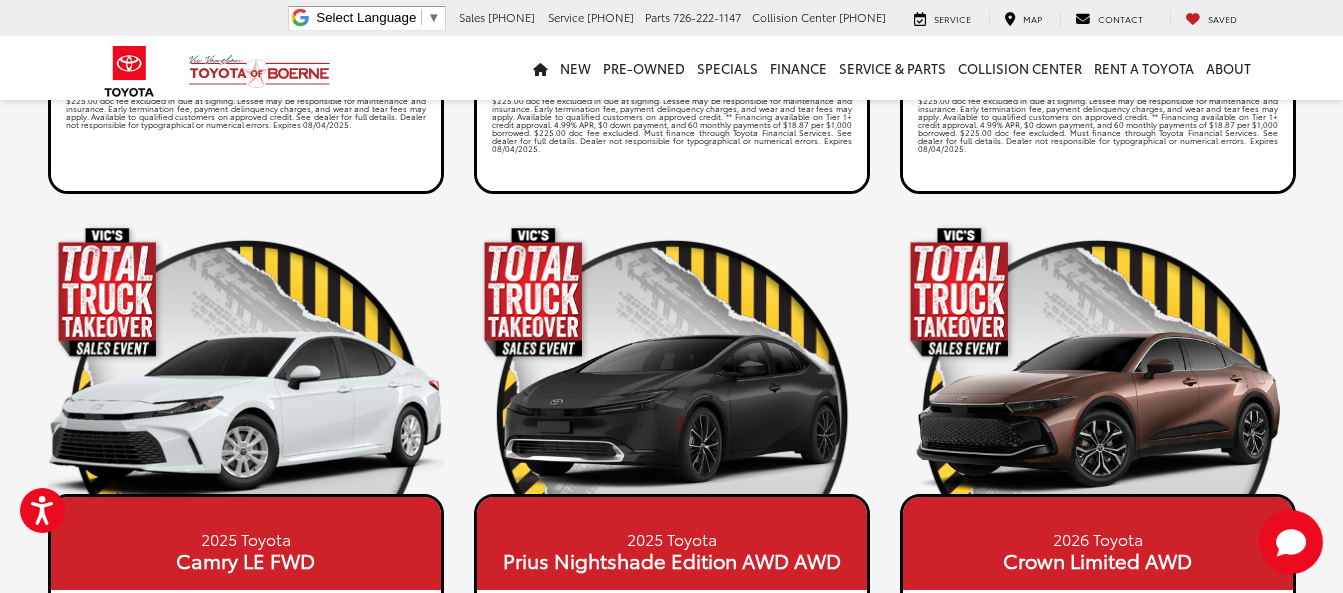 scroll, scrollTop: 2600, scrollLeft: 0, axis: vertical 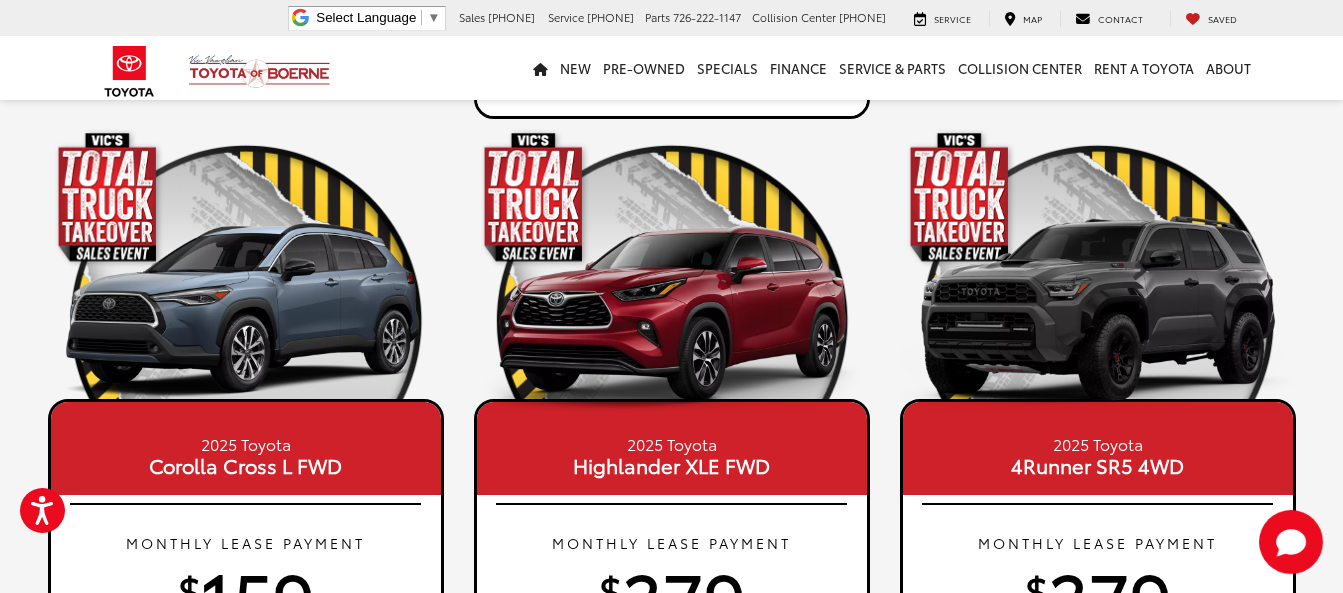 click on "2025 Toyota
Tundra Double Cab 6.5' Bed SR 4WD
MONTHLY LEASE PAYMENT *
$ 359
36 Month Lease Term
FINANCE FOR **
0 %
72 Month APR Financing Term
SHOP NOW
SAVE THOUSANDS!
VIN [VEHICLE_IDENTIFICATION_NUMBER]
STK 53798
2025 Toyota
Tundra i-Force Max Crewmax 5.5' Bed SR5 RWD
MONTHLY LEASE PAYMENT *
$ 389" at bounding box center [671, 974] 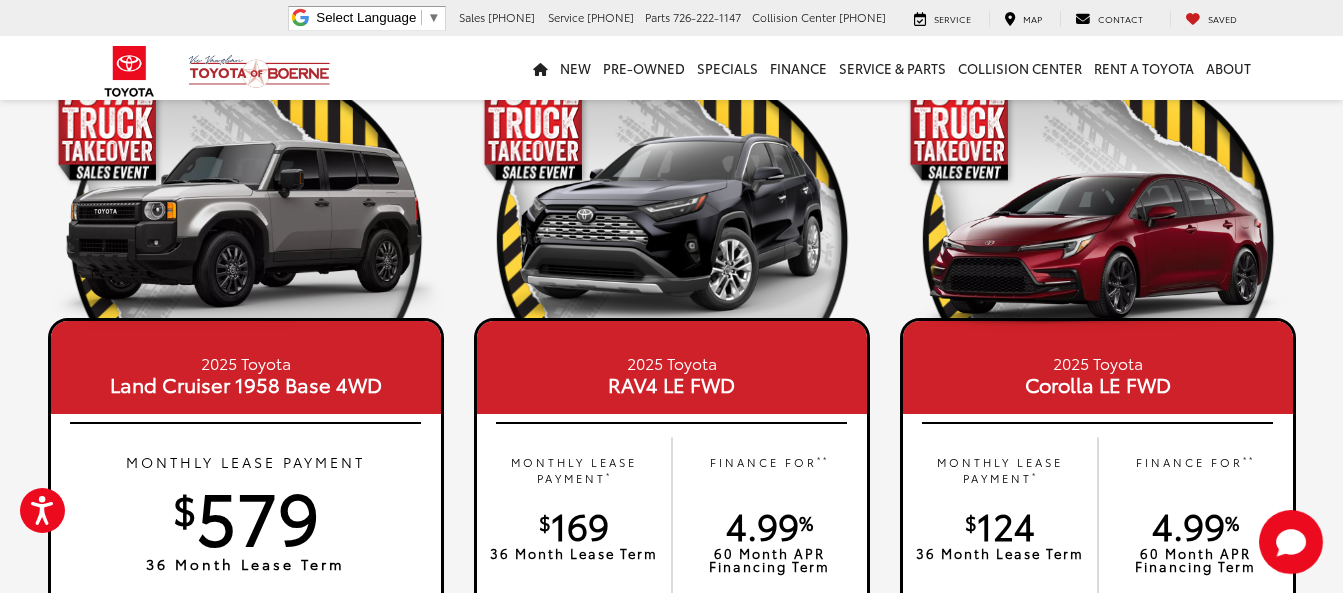 scroll, scrollTop: 1900, scrollLeft: 0, axis: vertical 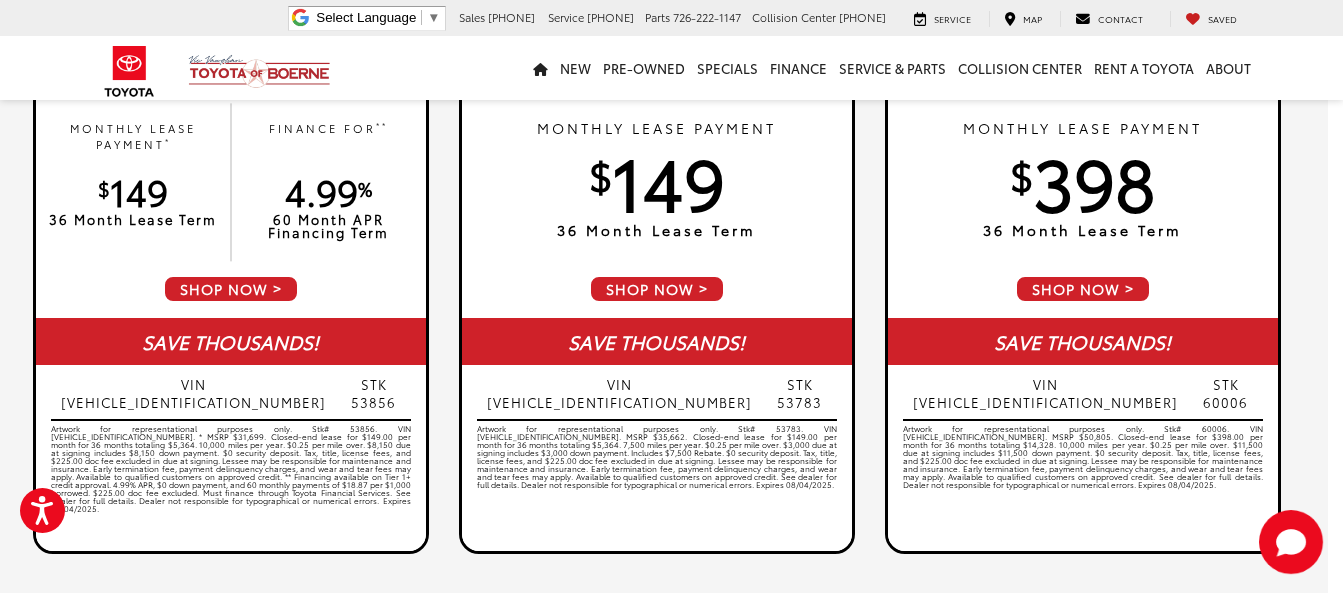 drag, startPoint x: 891, startPoint y: 306, endPoint x: 883, endPoint y: 251, distance: 55.578773 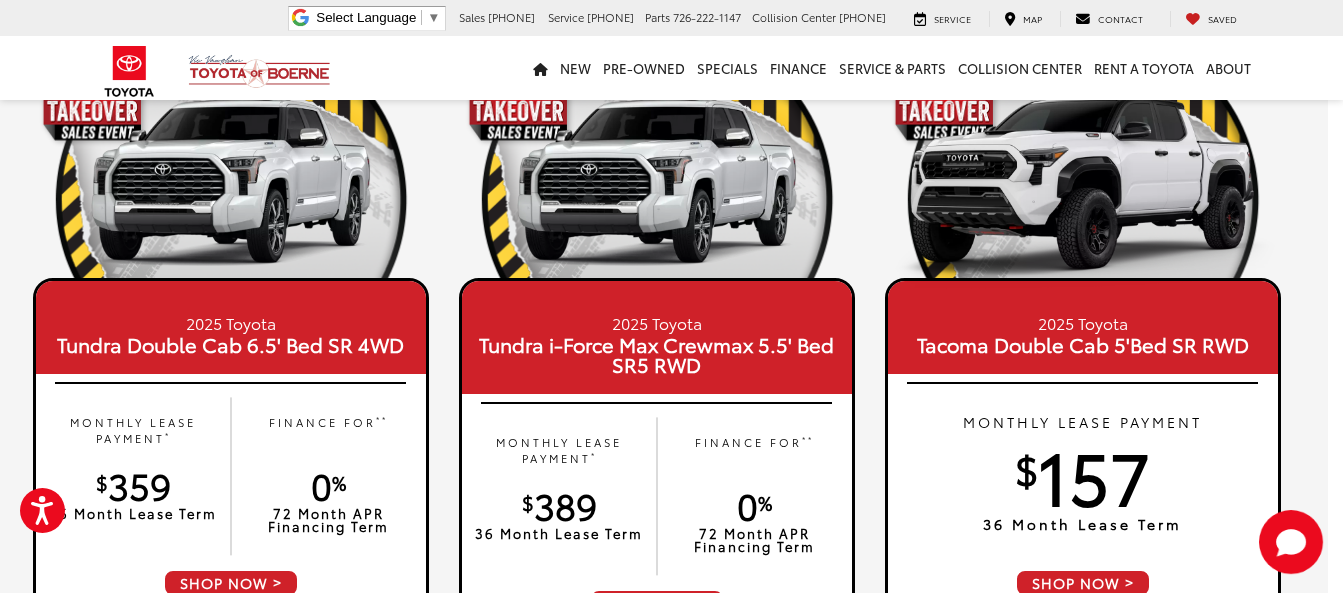 scroll, scrollTop: 0, scrollLeft: 15, axis: horizontal 